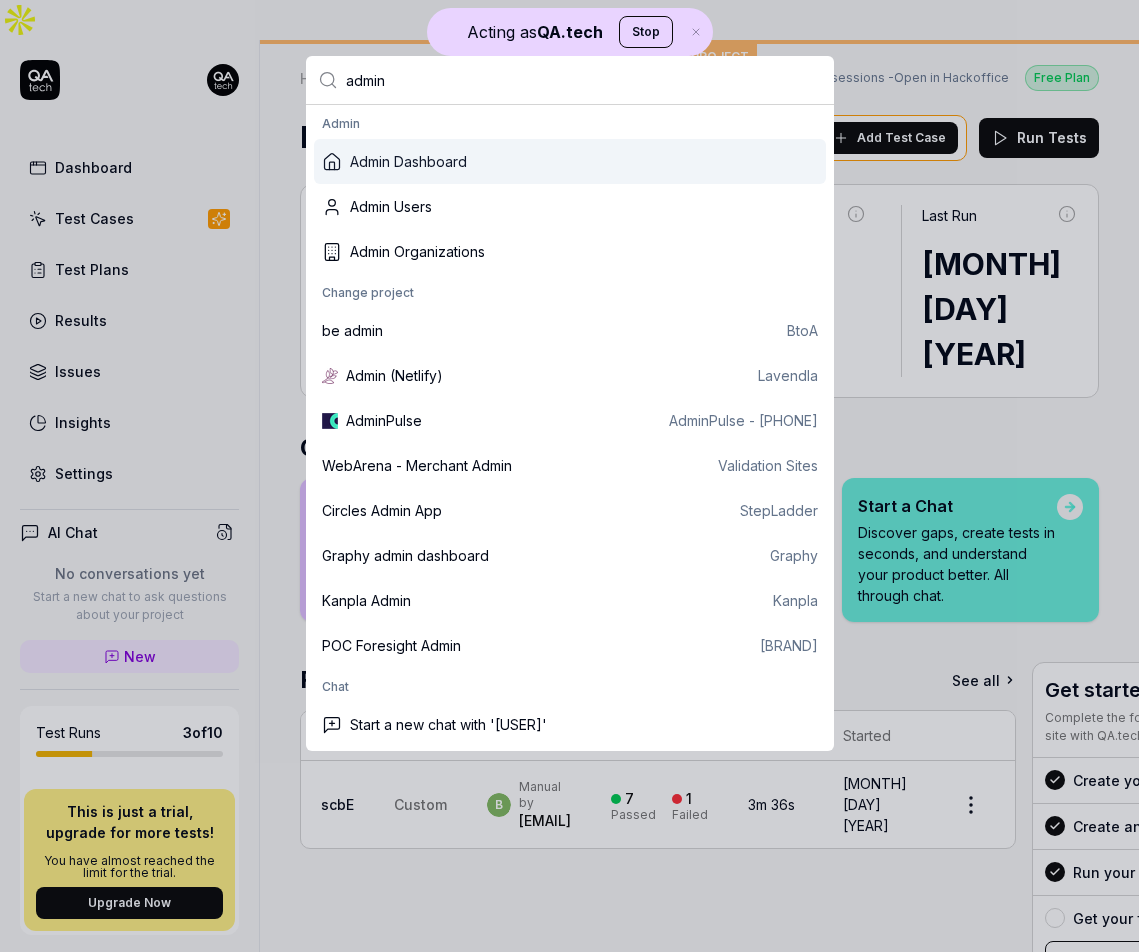 scroll, scrollTop: 0, scrollLeft: 0, axis: both 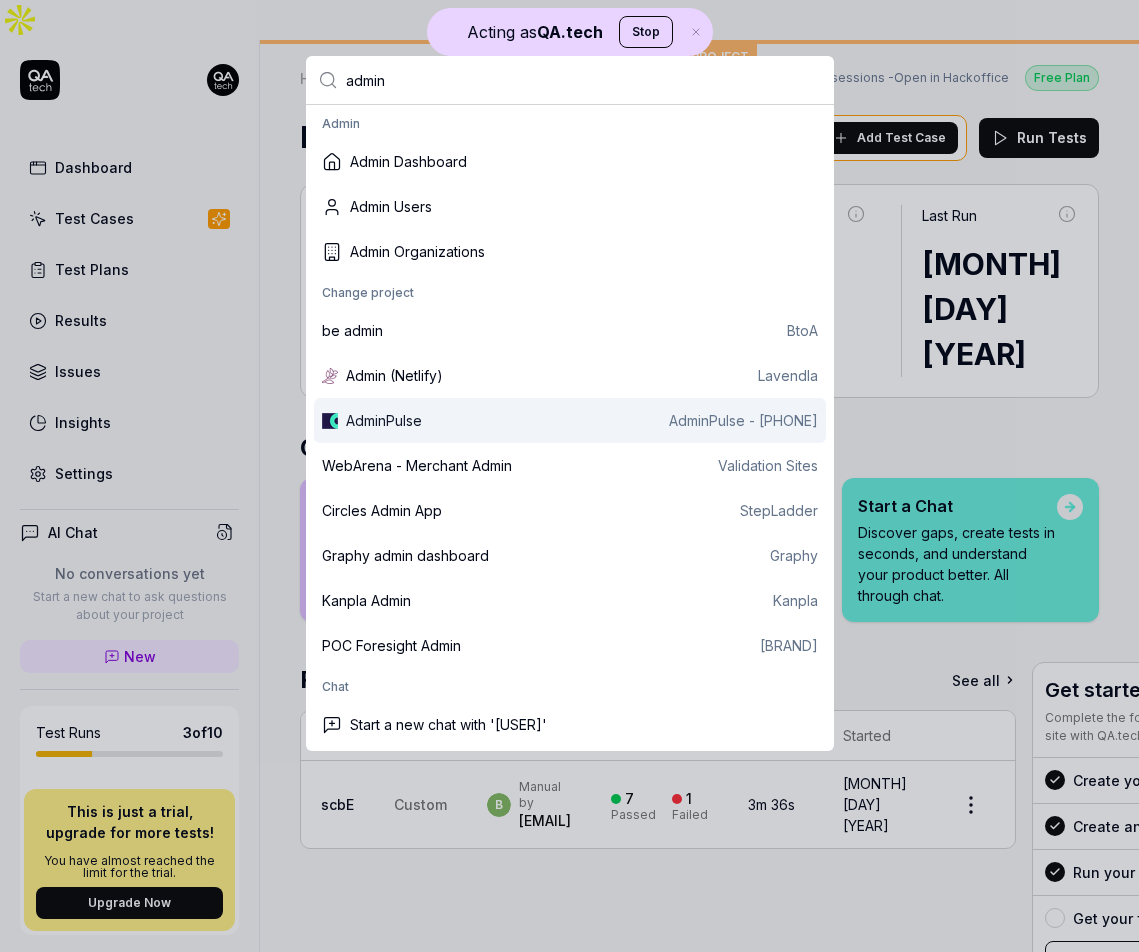 type on "admin" 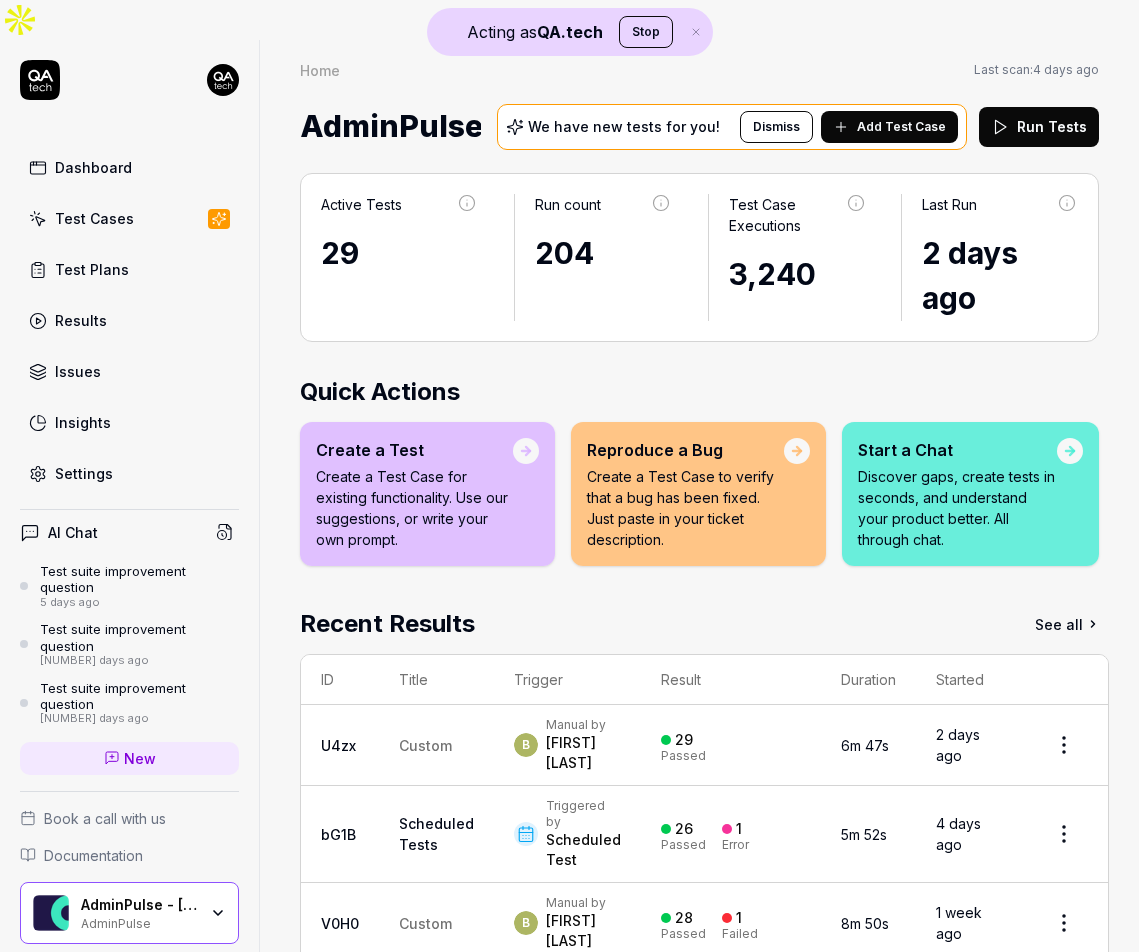 click on "Settings" at bounding box center [129, 473] 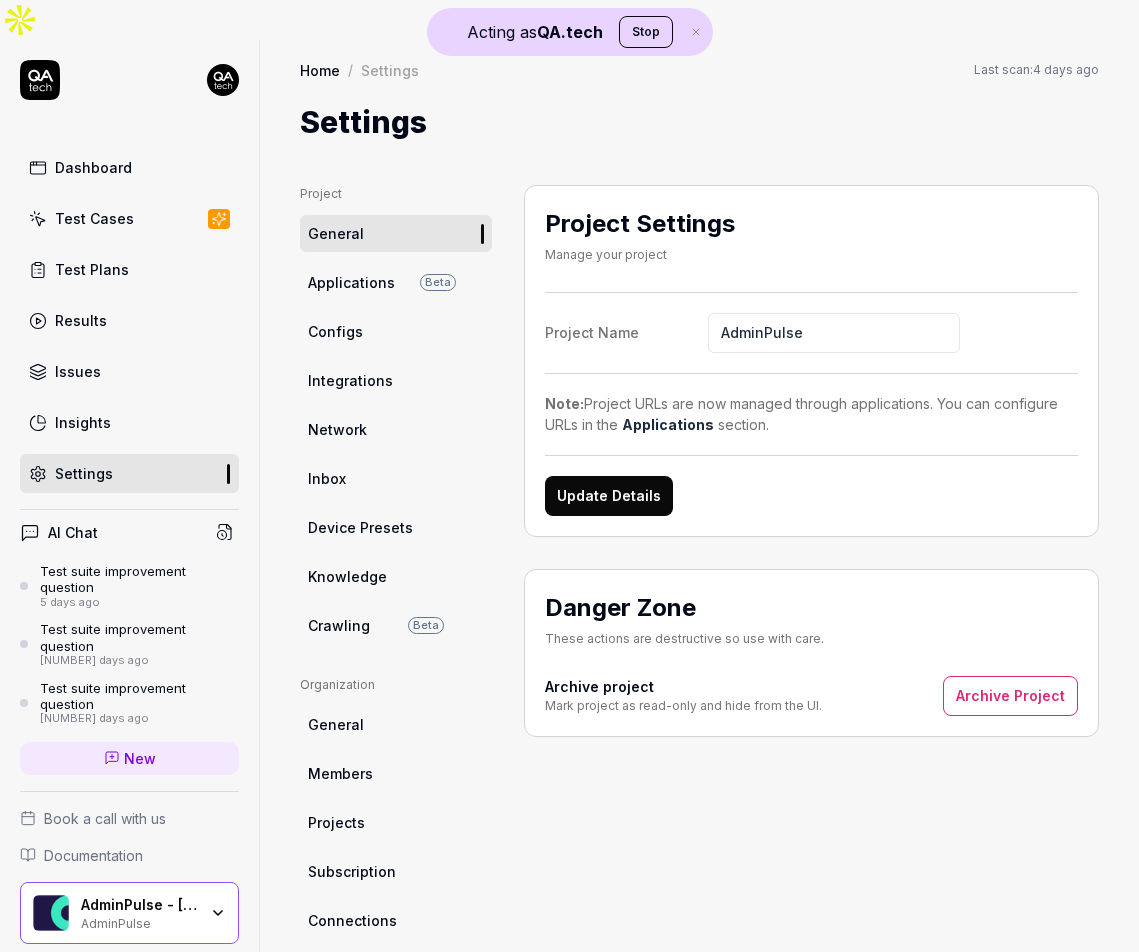 click on "Settings" at bounding box center [699, 122] 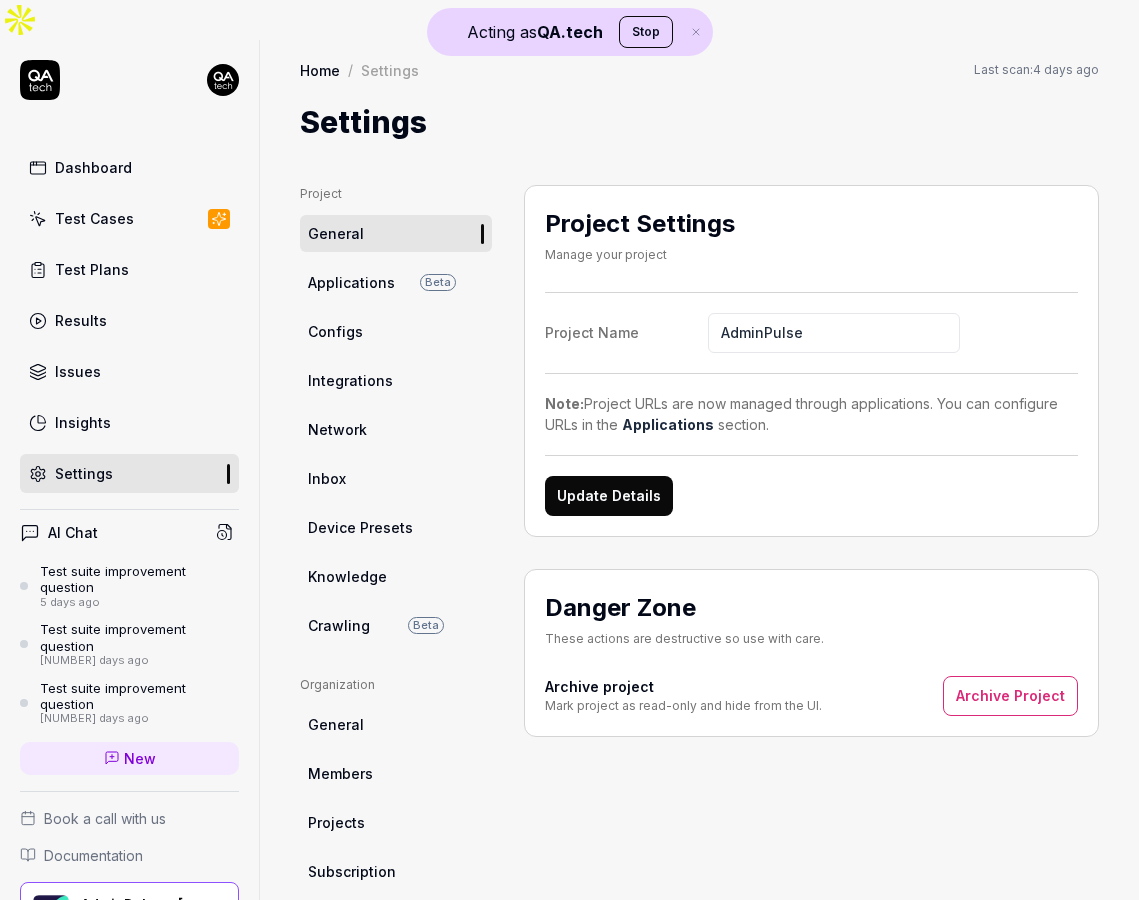 click on "Test Cases" at bounding box center [94, 218] 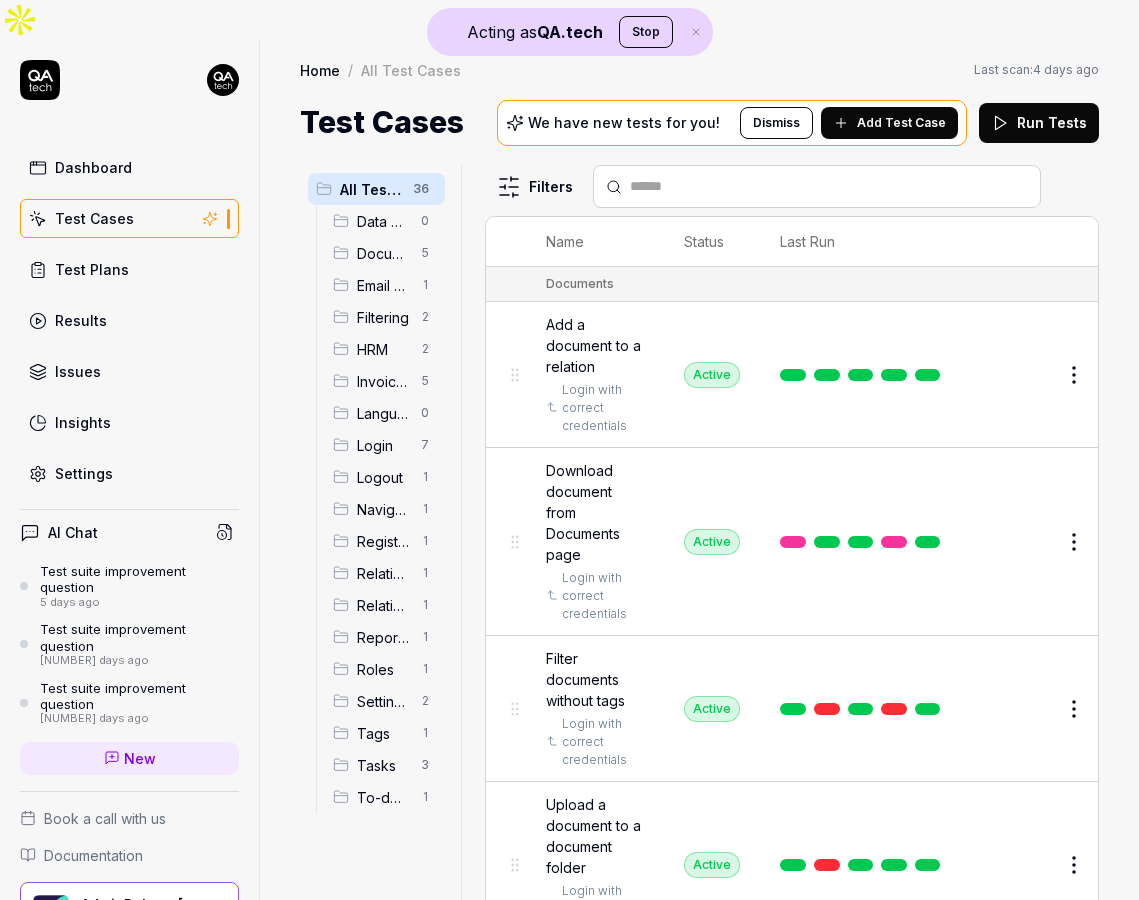 click on "Add Test Case" at bounding box center [901, 123] 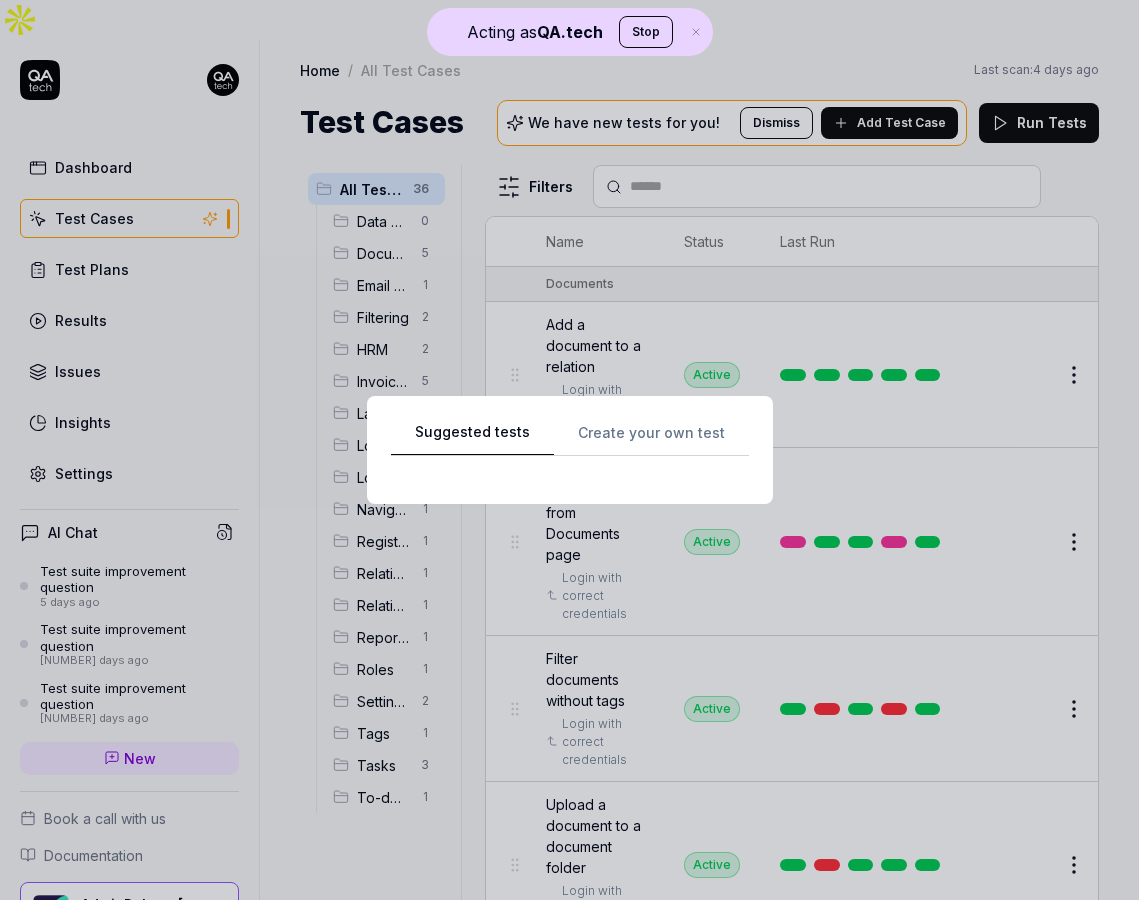 scroll, scrollTop: 0, scrollLeft: 0, axis: both 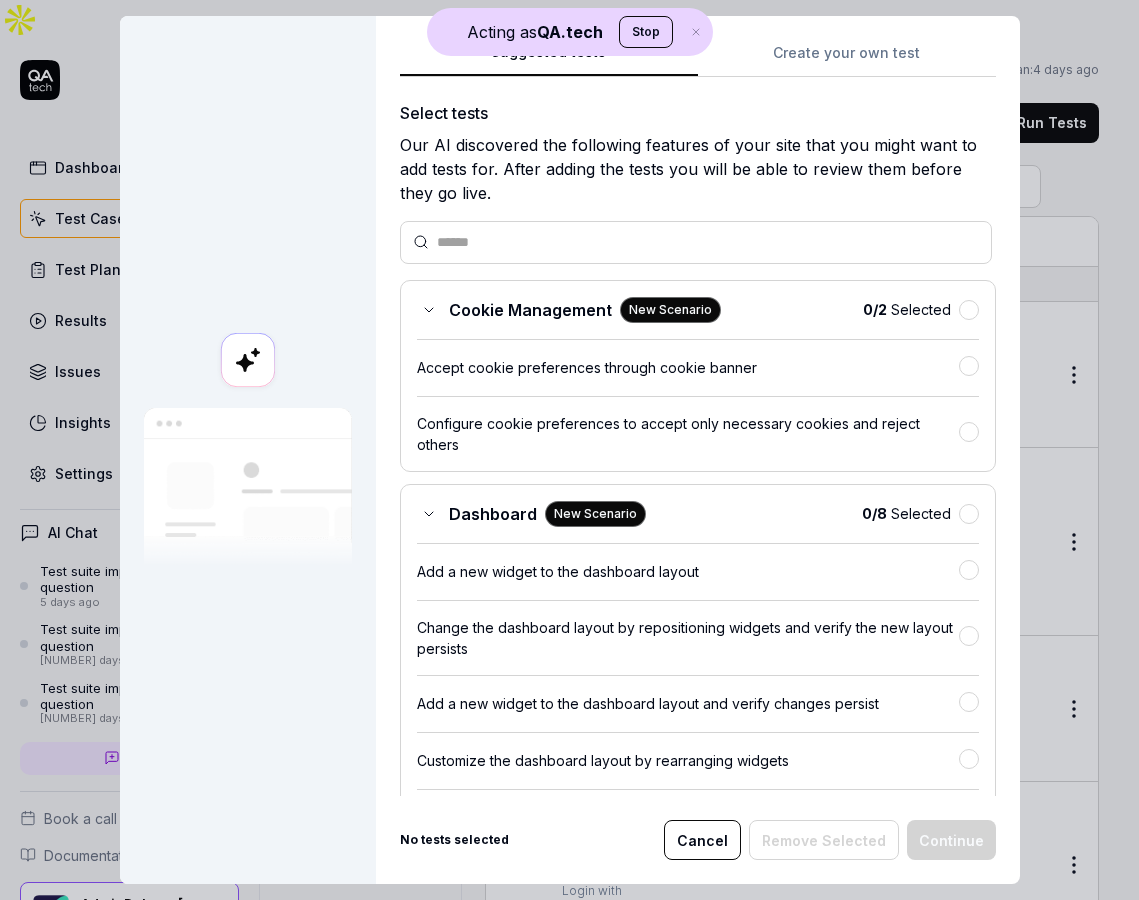 click on "Create your own test" at bounding box center [847, 59] 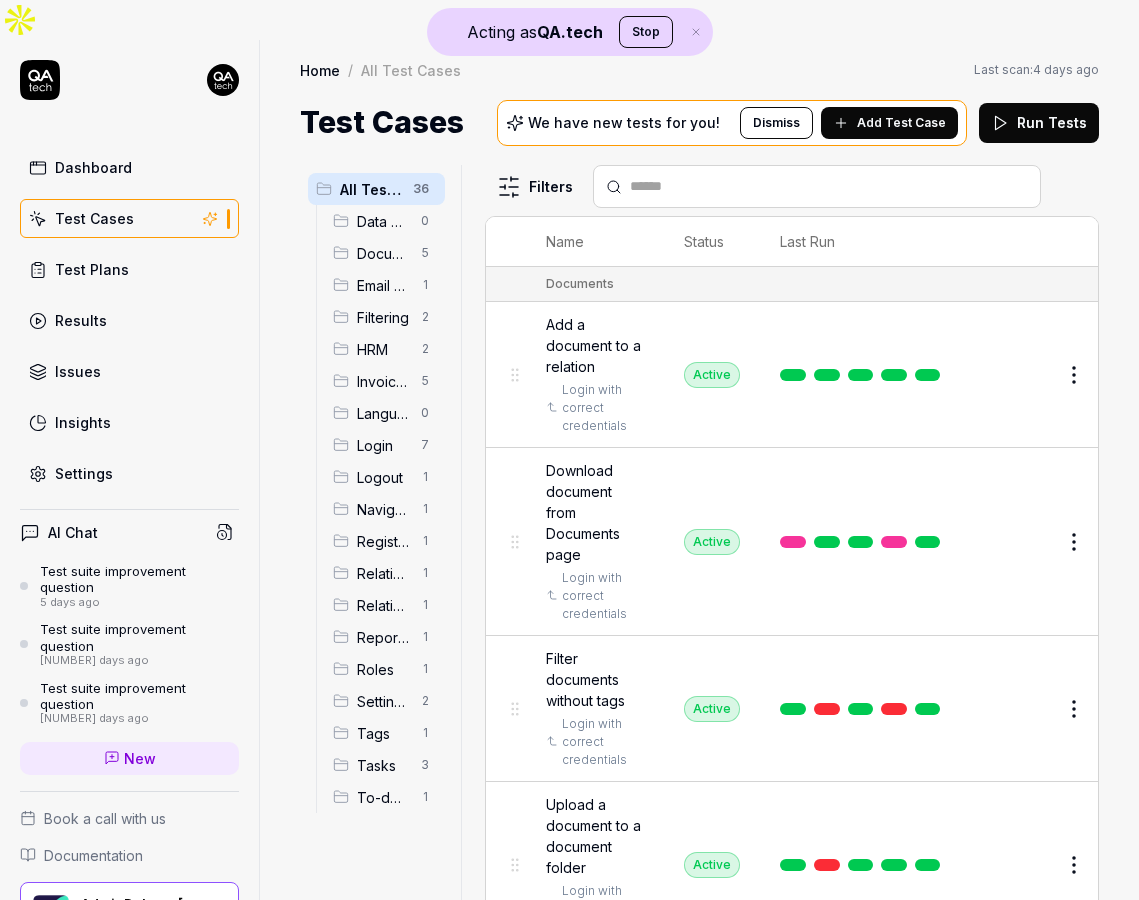 click 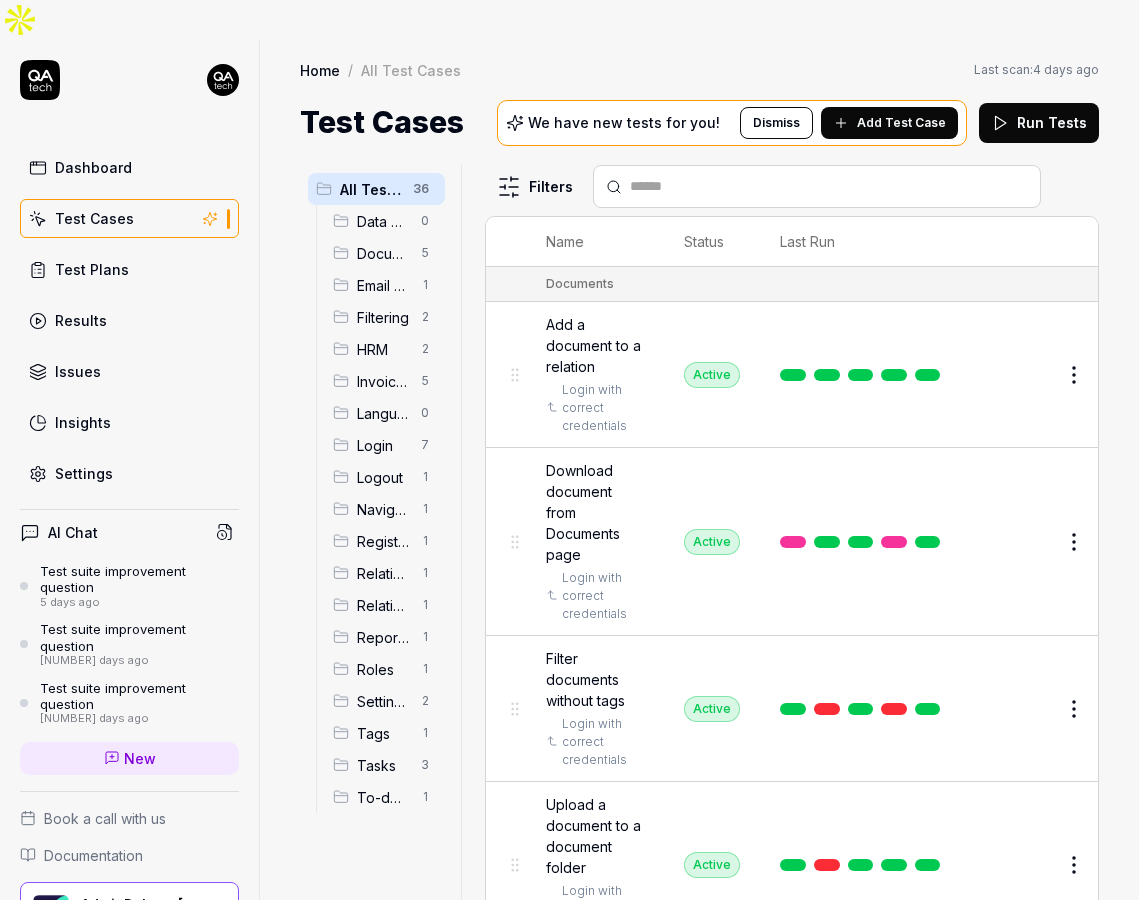 click on "Add Test Case" at bounding box center (901, 123) 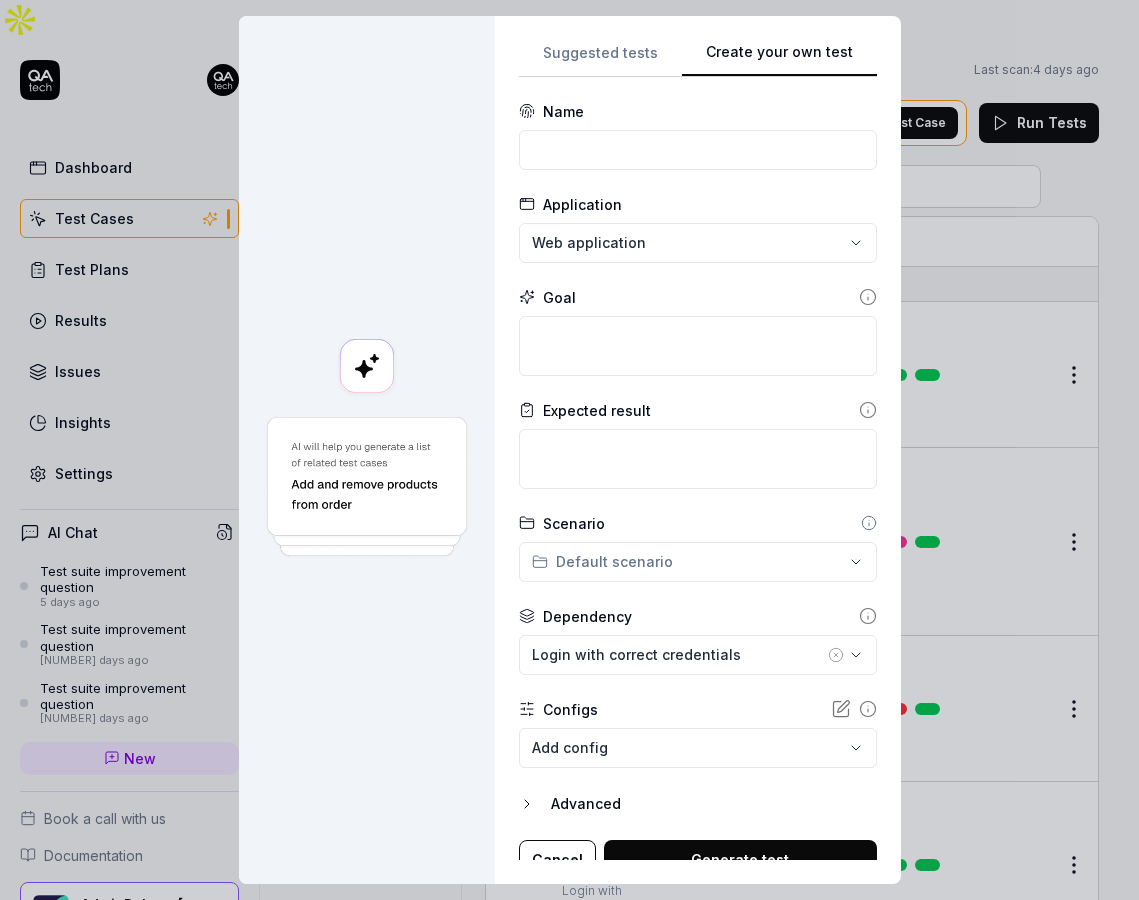 scroll, scrollTop: 0, scrollLeft: 0, axis: both 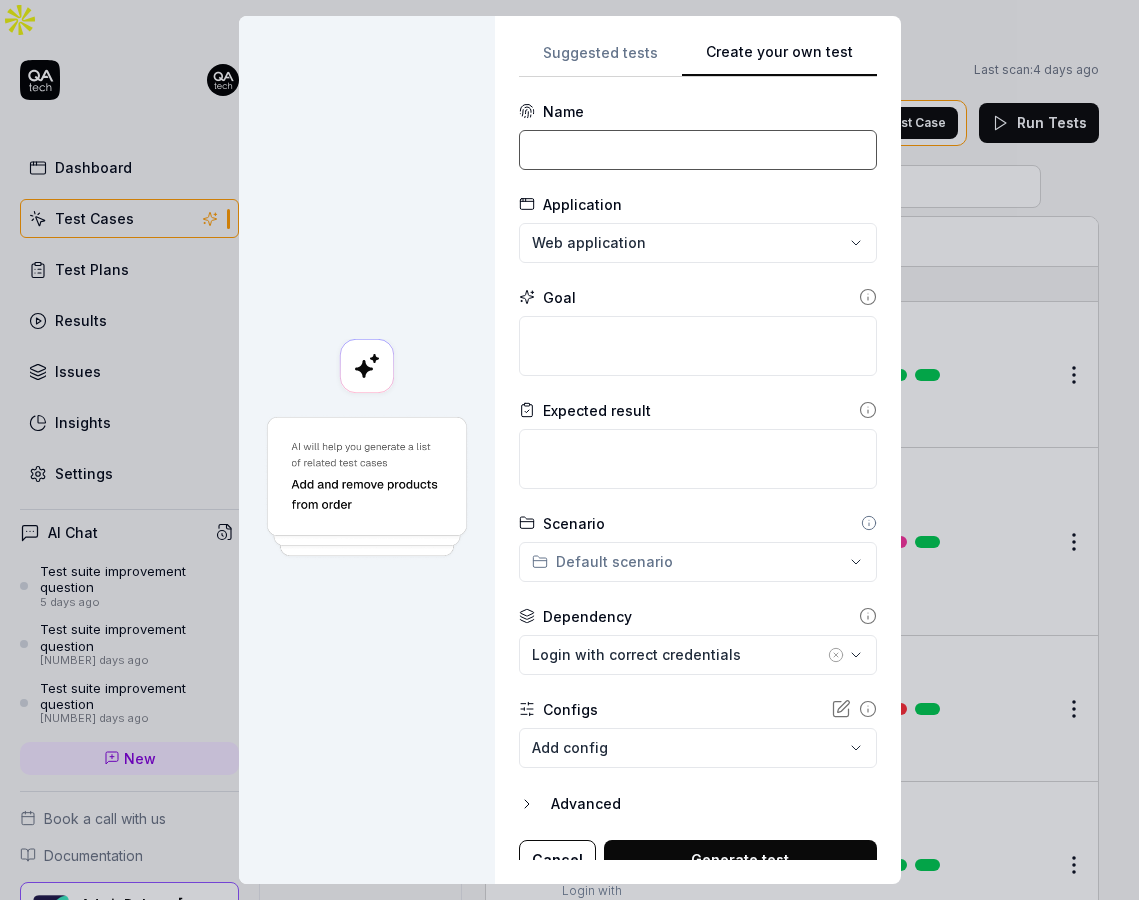 click at bounding box center [698, 150] 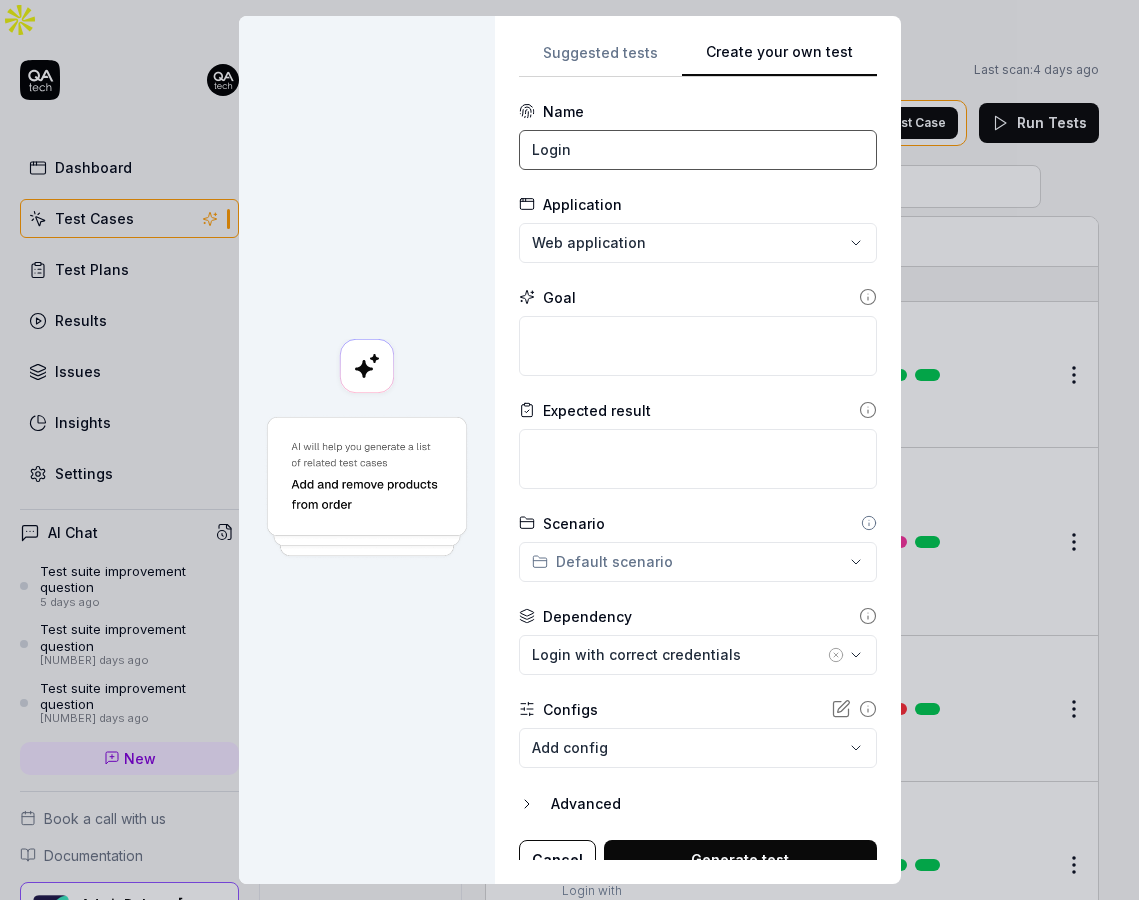 scroll, scrollTop: 19, scrollLeft: 0, axis: vertical 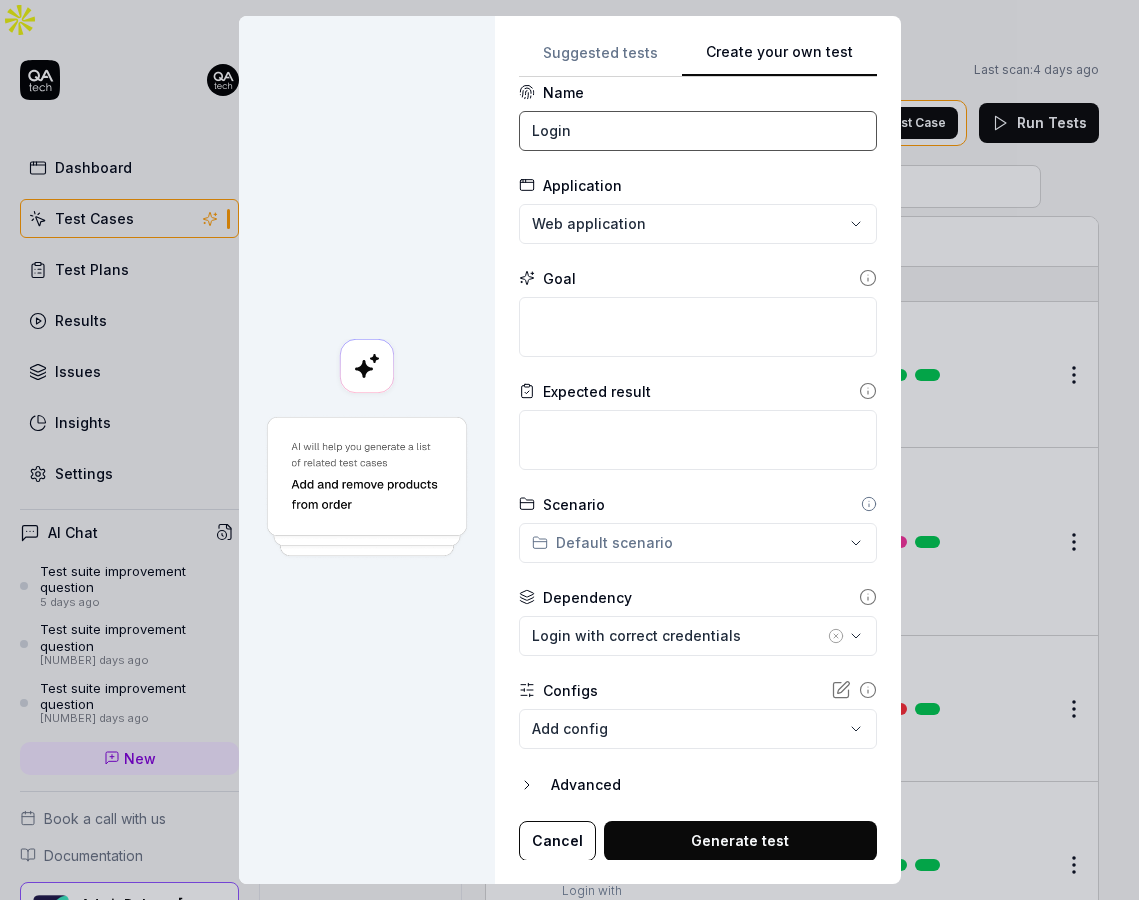 type on "Login" 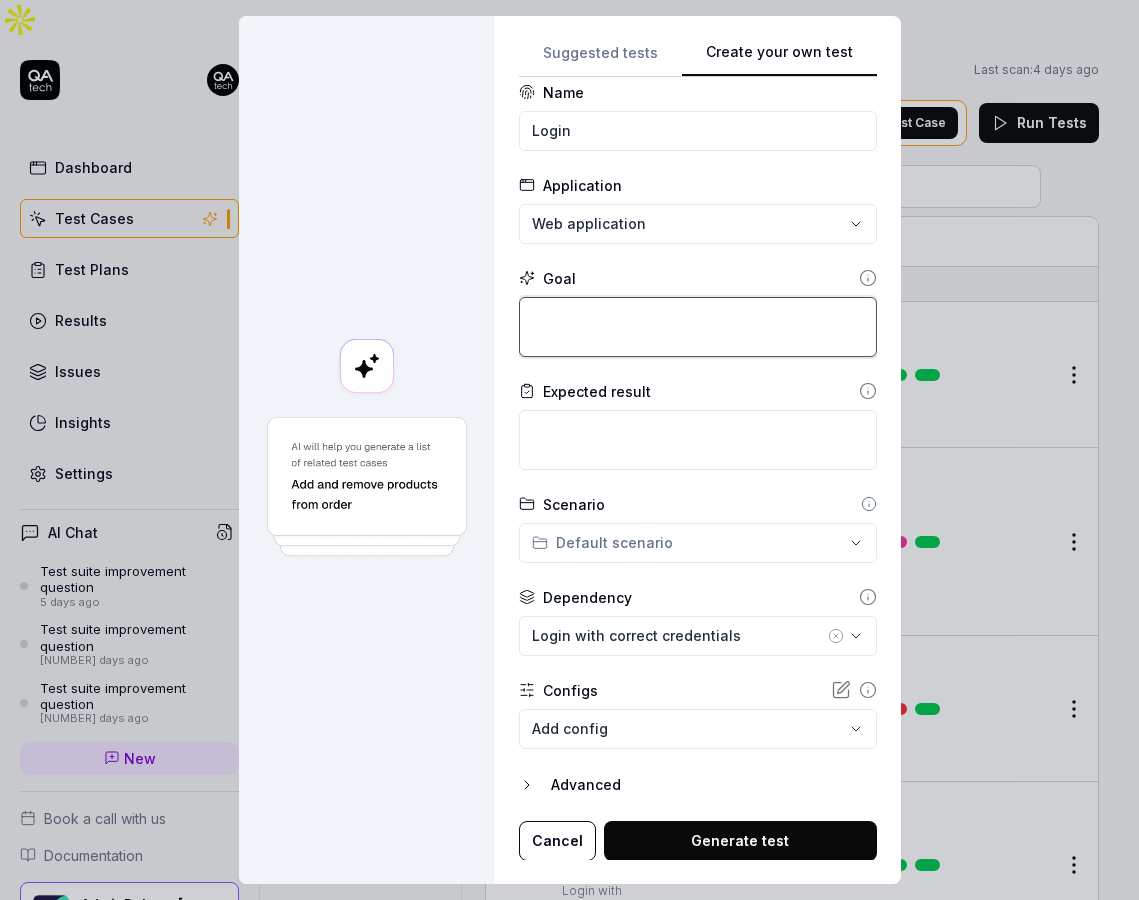 click at bounding box center (698, 327) 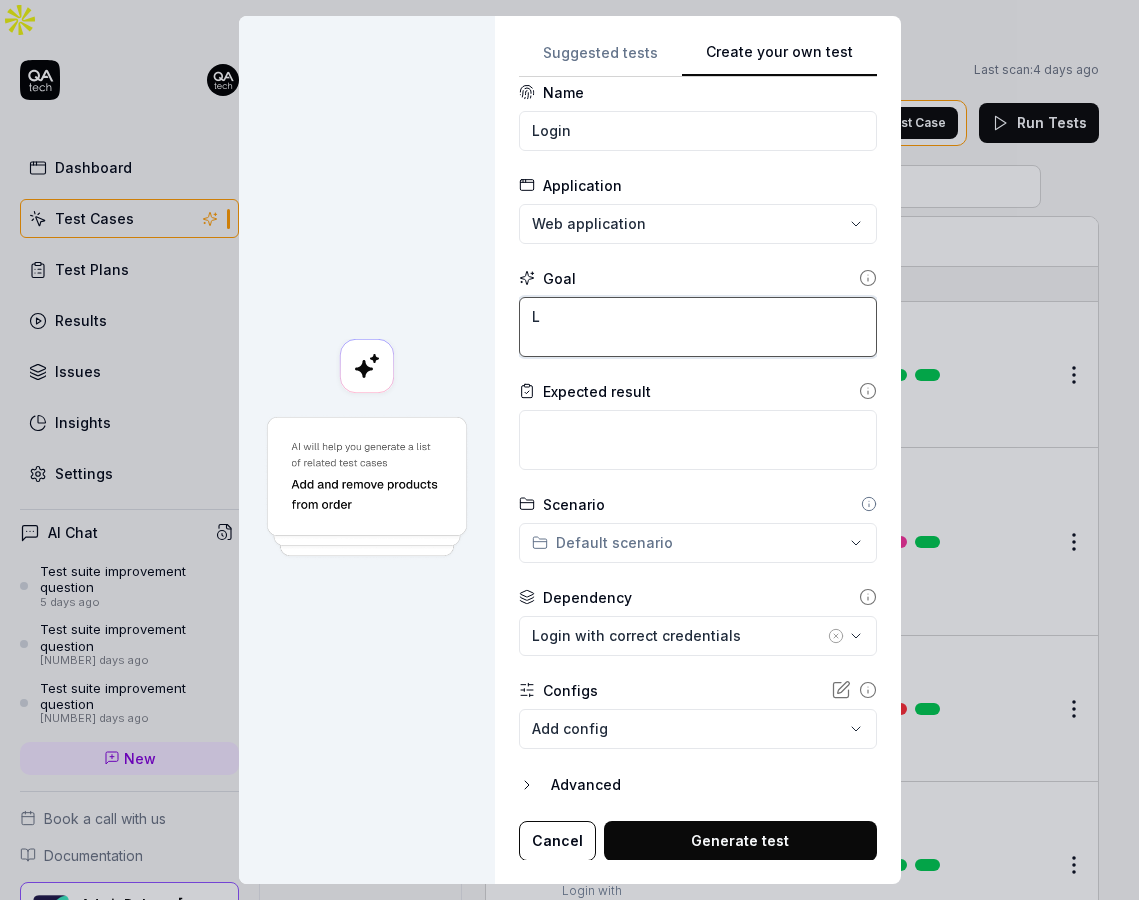 type on "*" 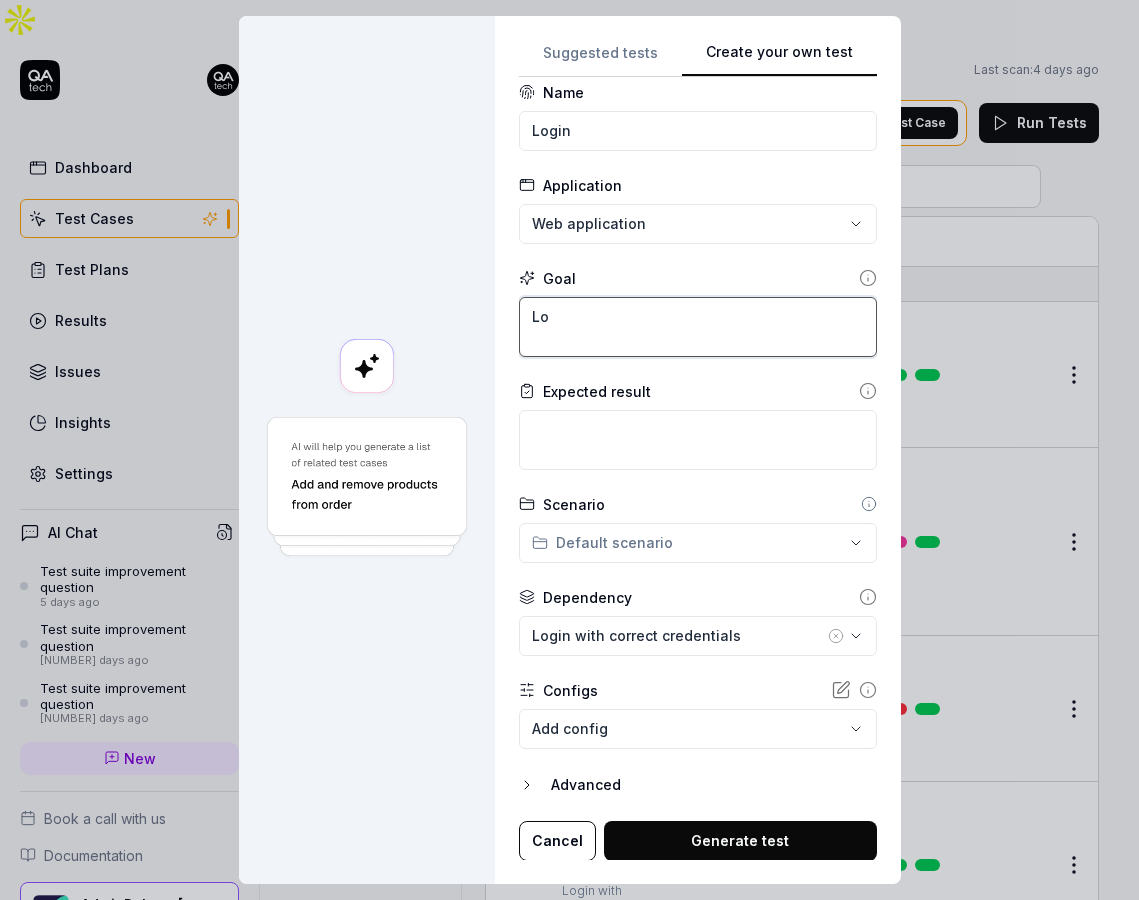type on "*" 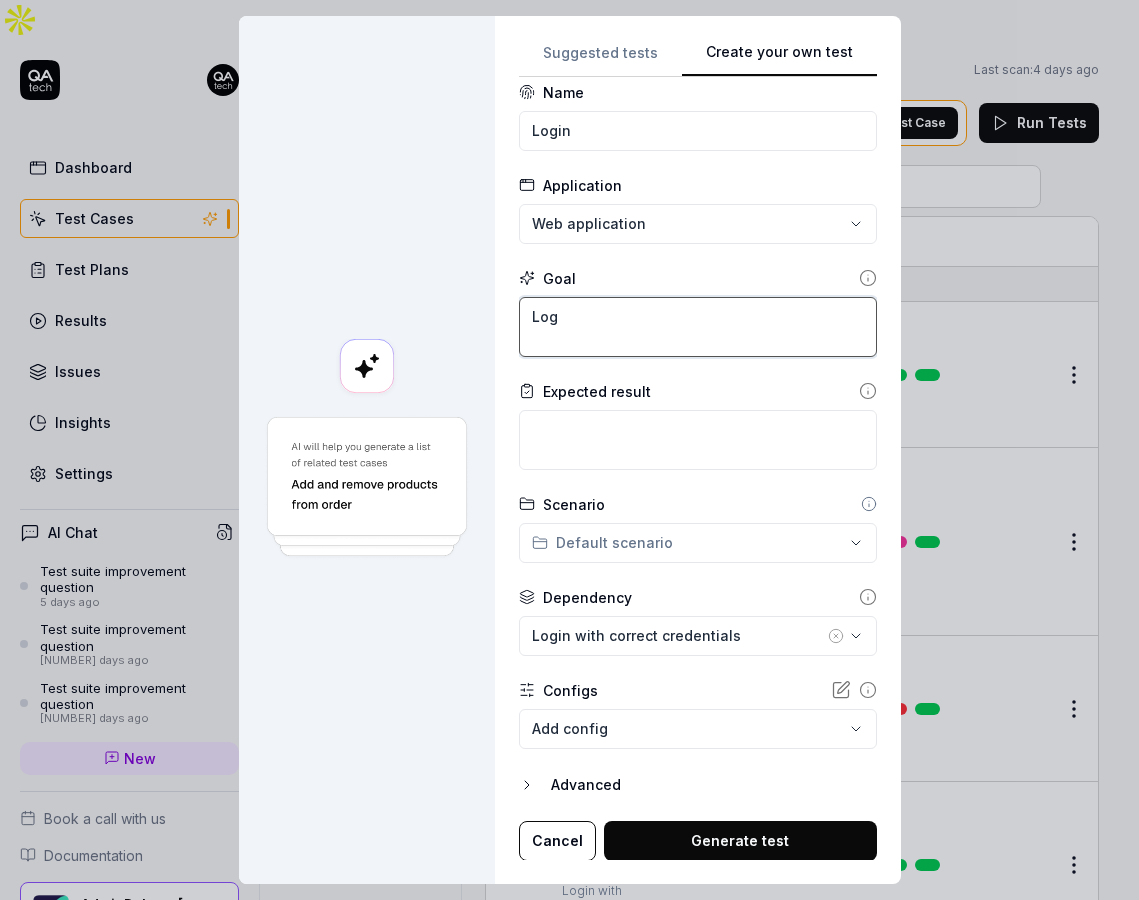 type on "*" 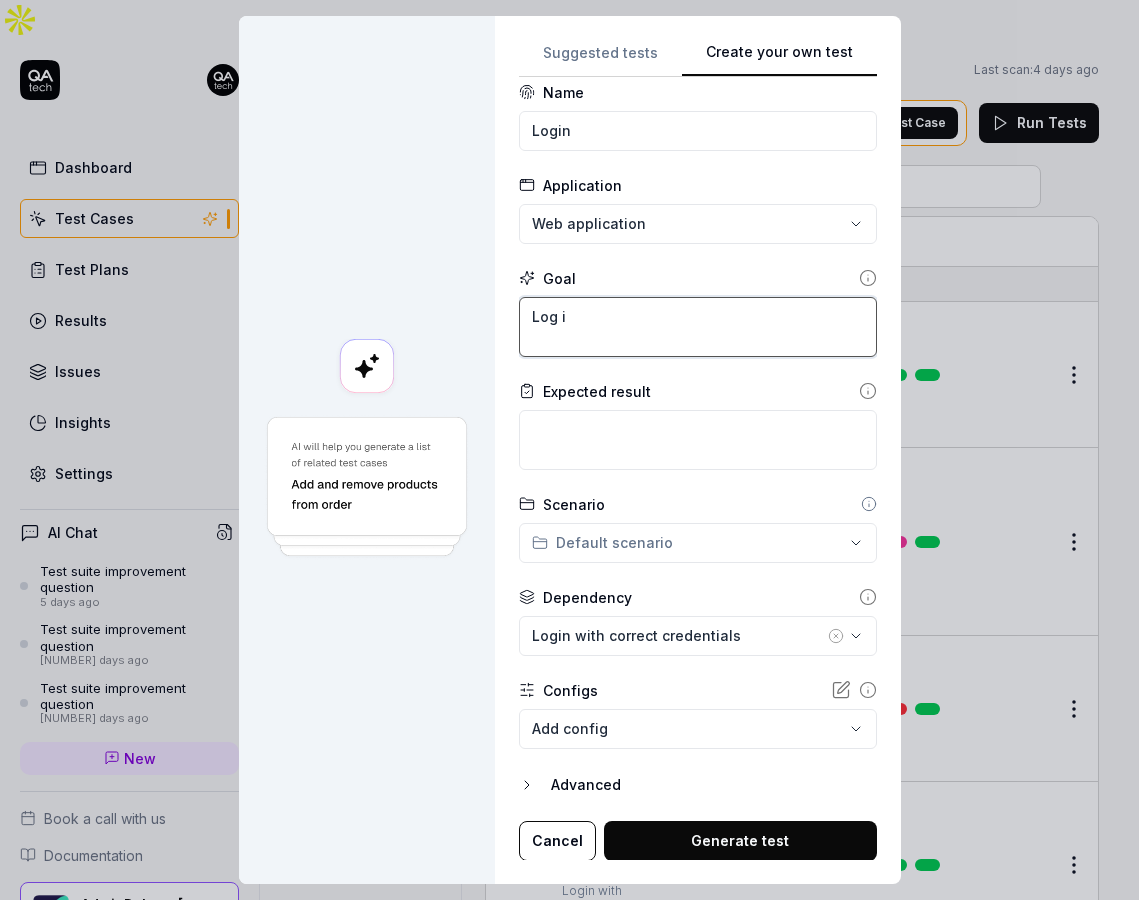type on "*" 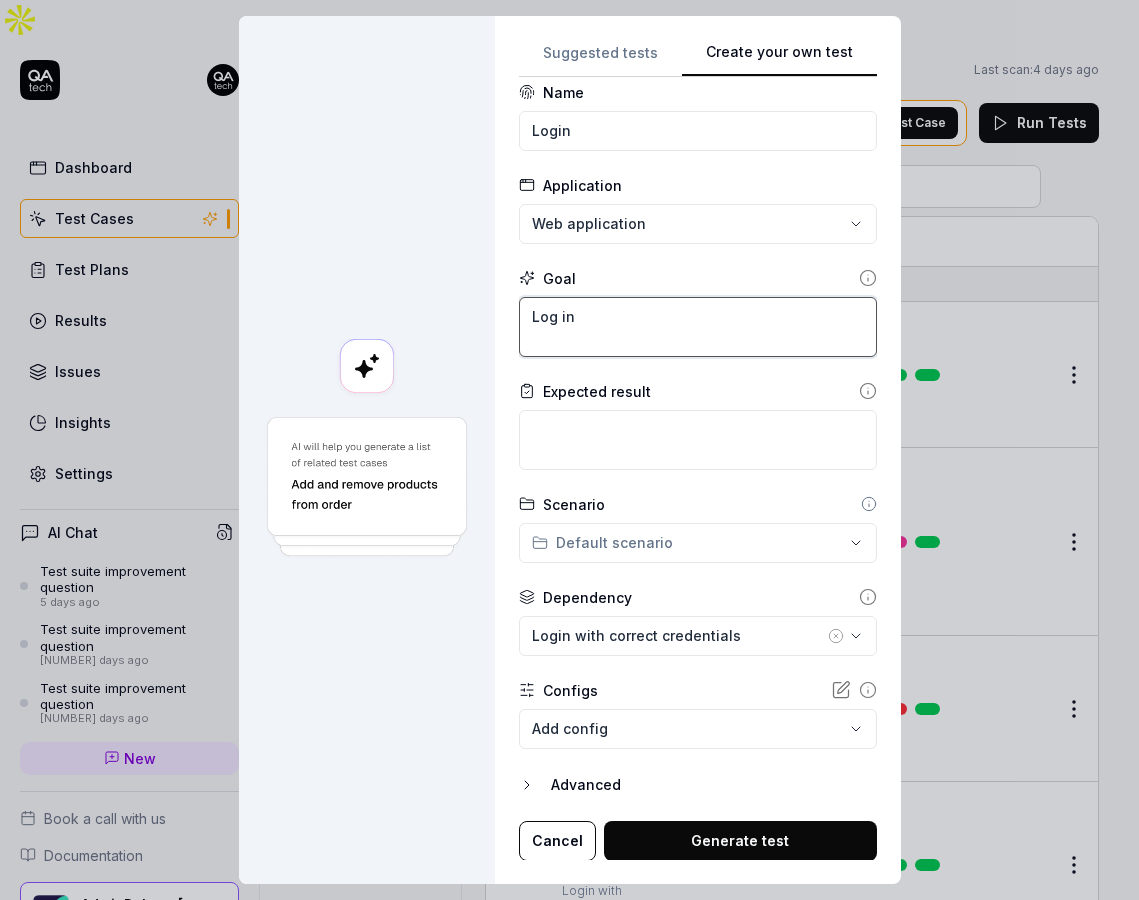 type on "*" 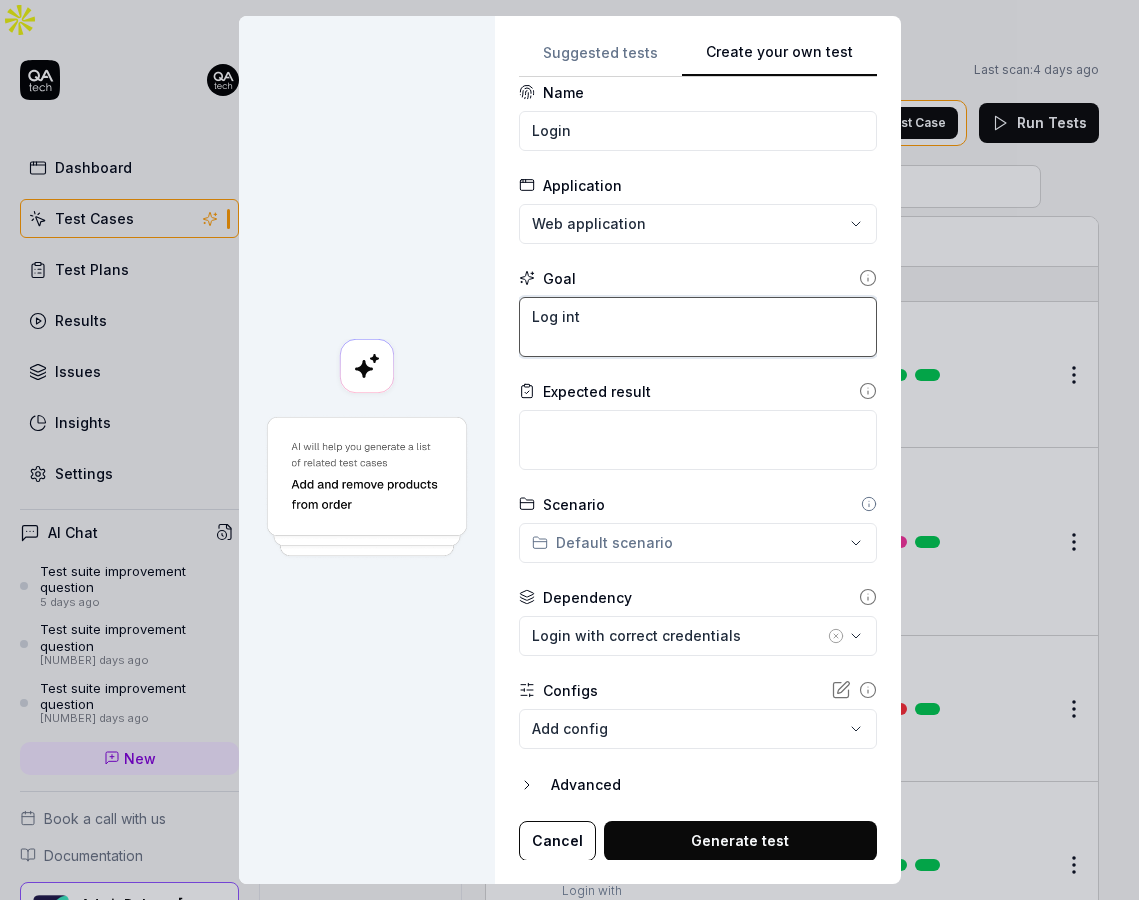 type on "*" 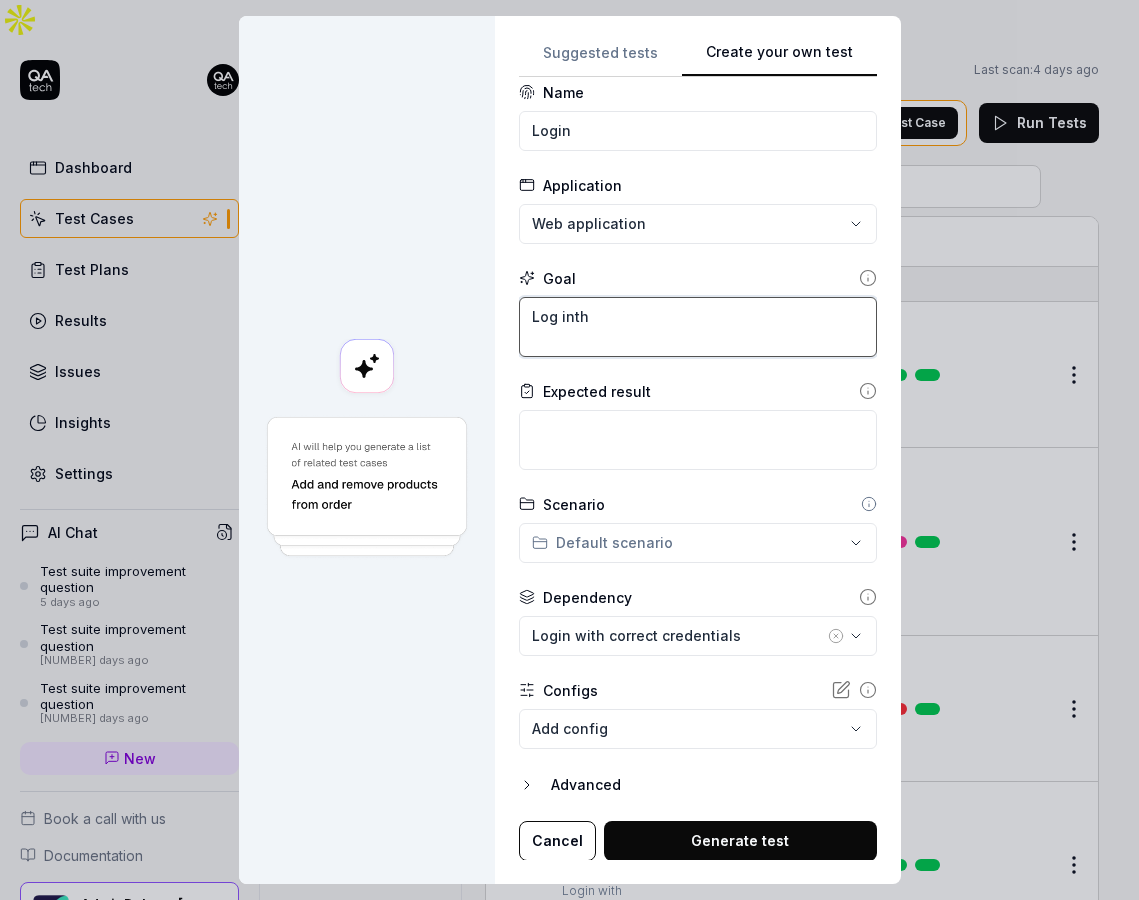 type on "*" 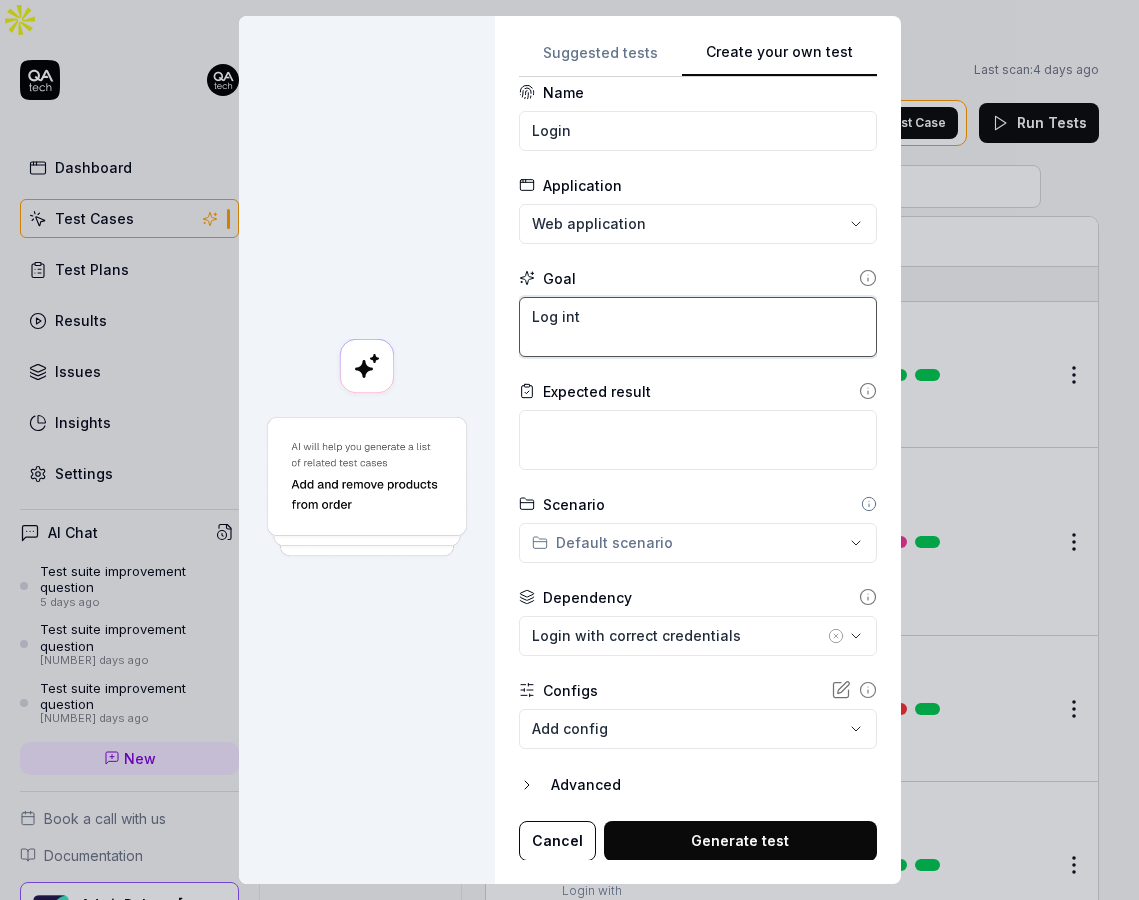 type on "*" 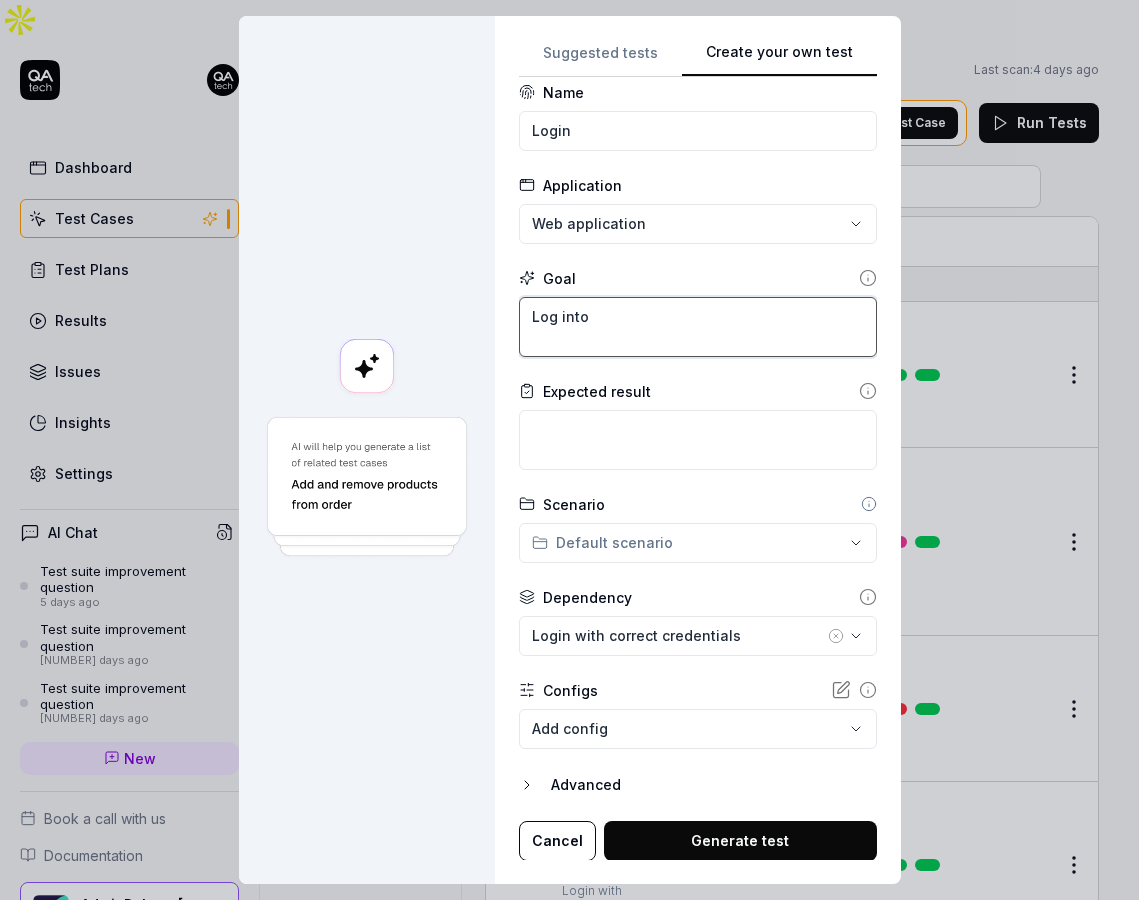 type on "*" 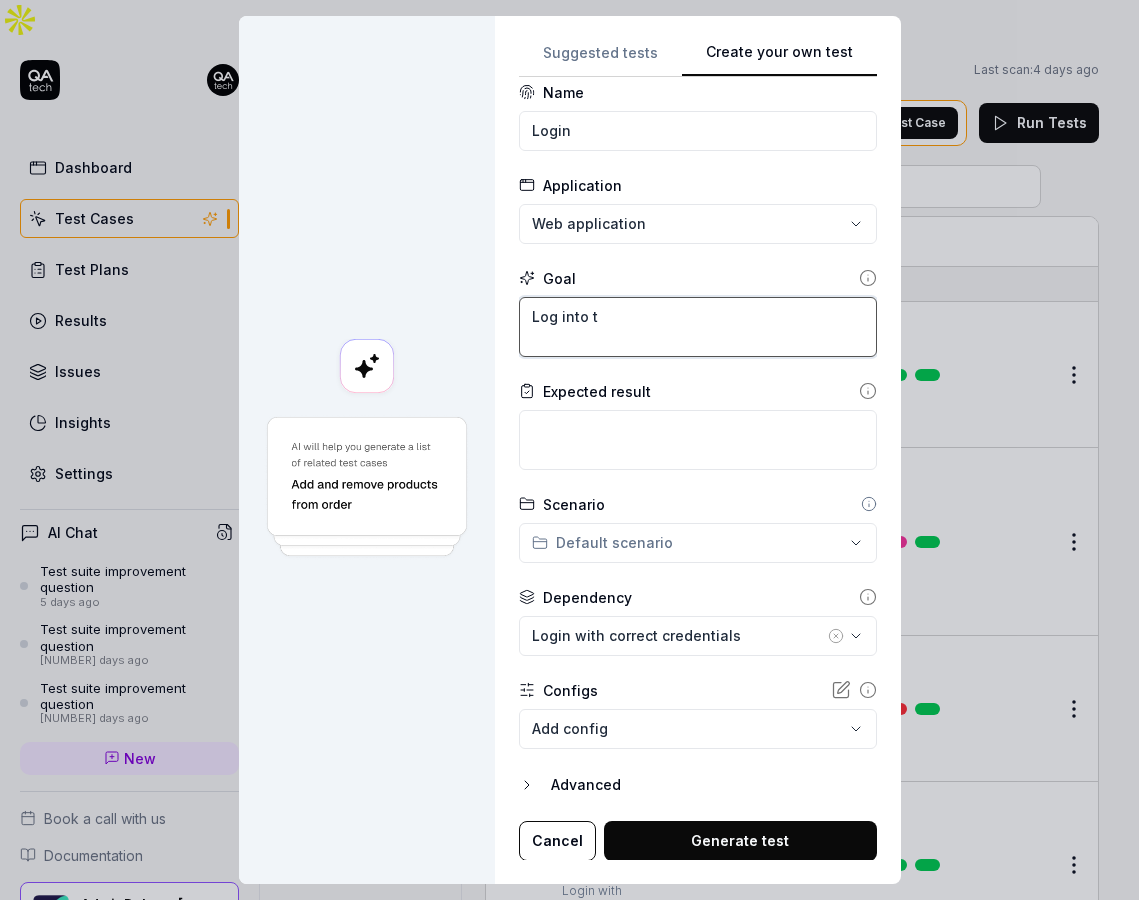 type on "*" 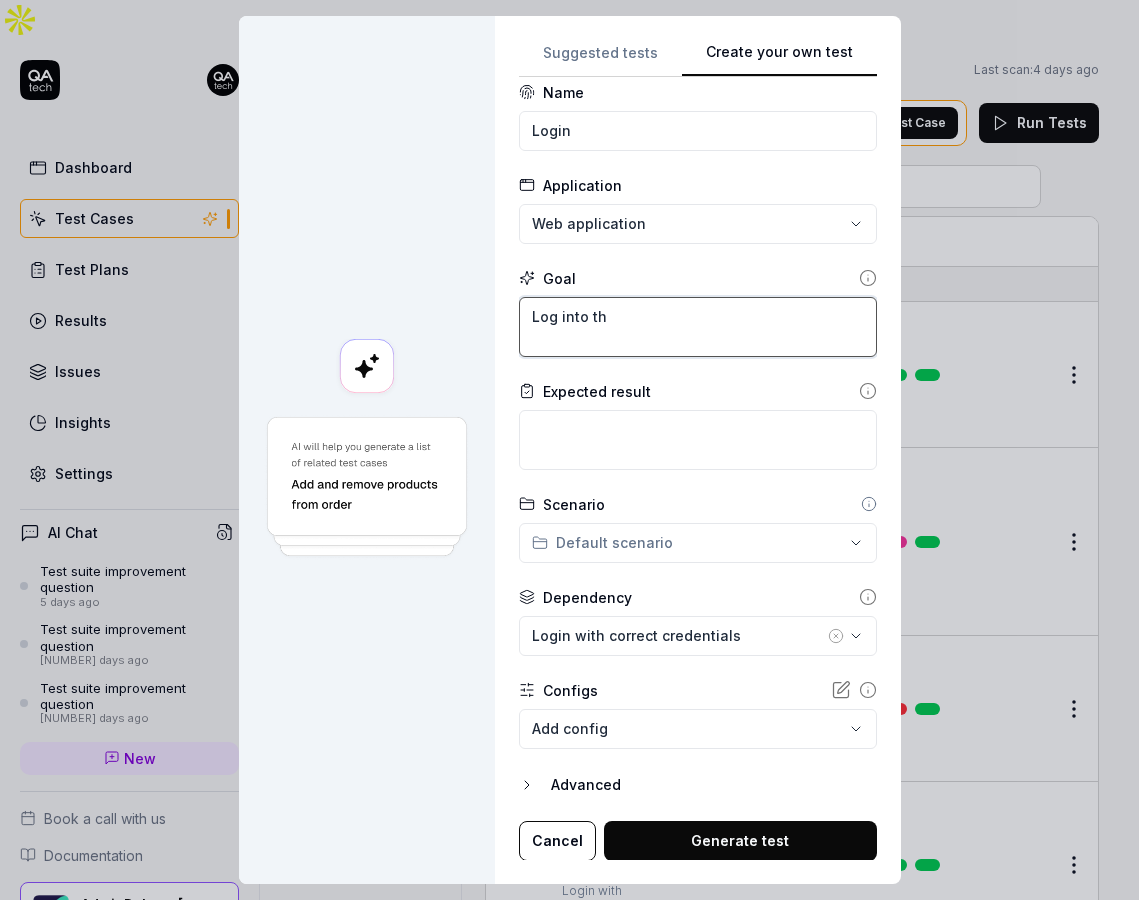 type on "*" 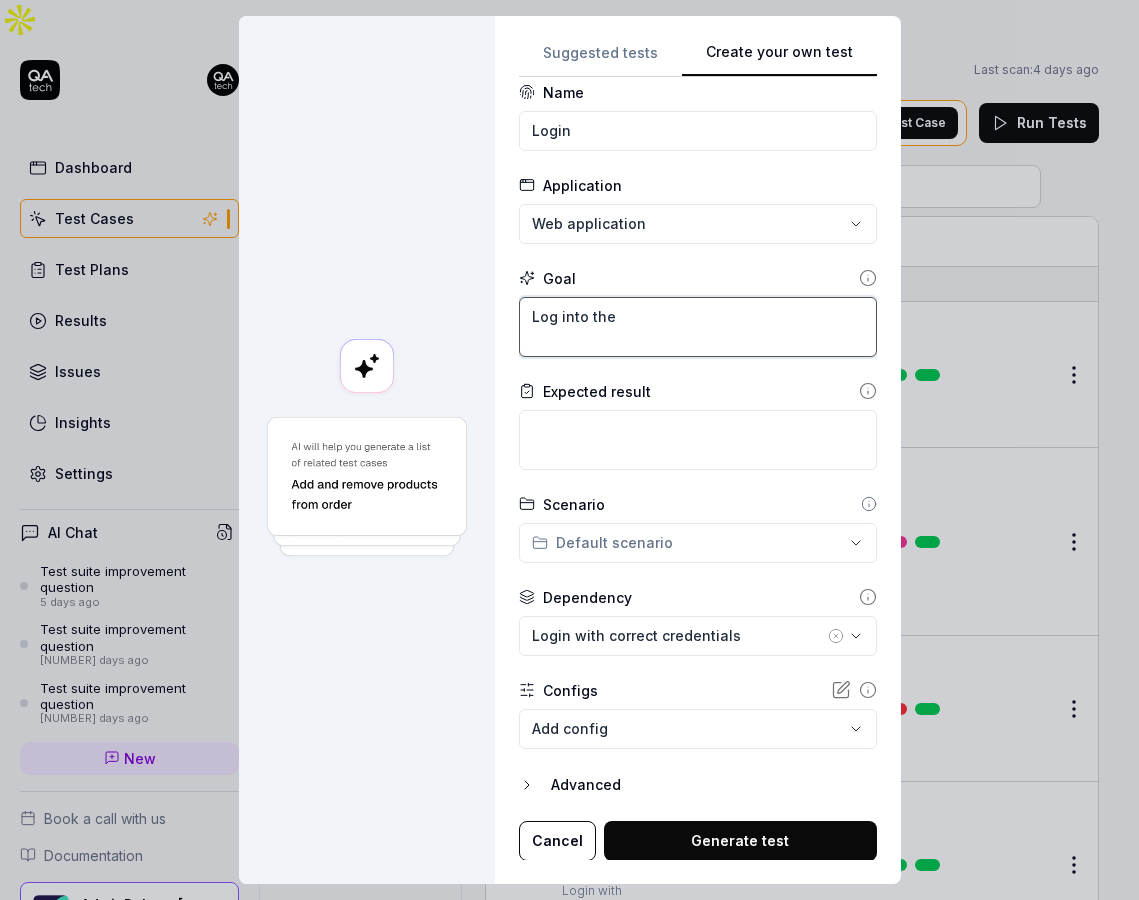 type on "*" 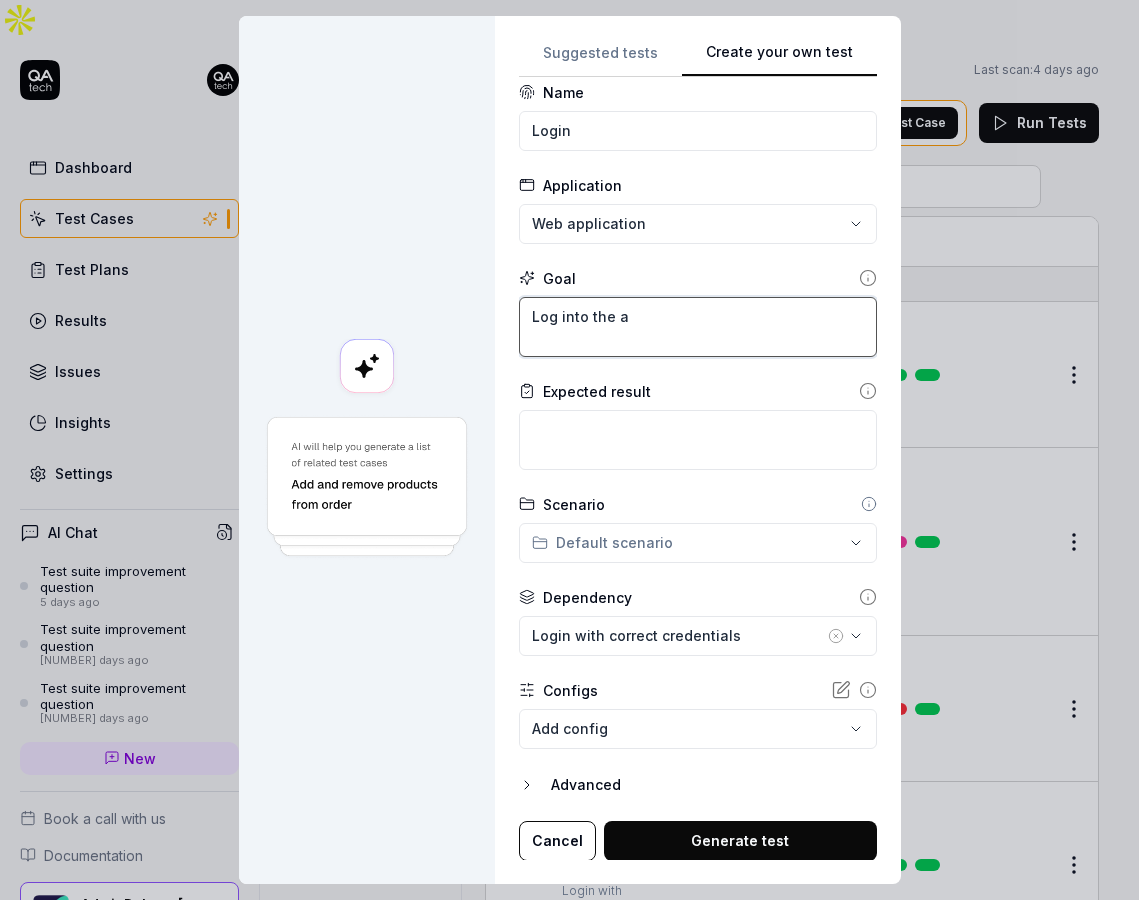 type on "*" 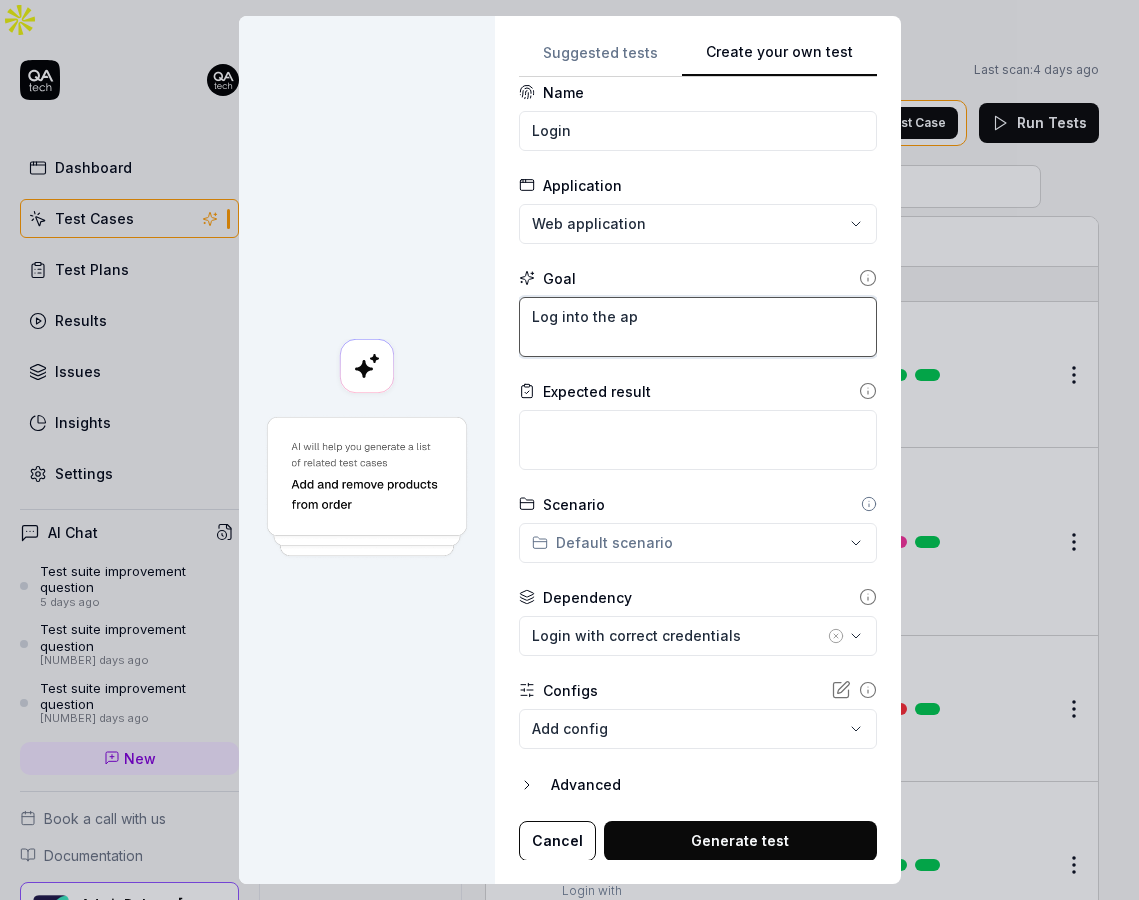 type on "*" 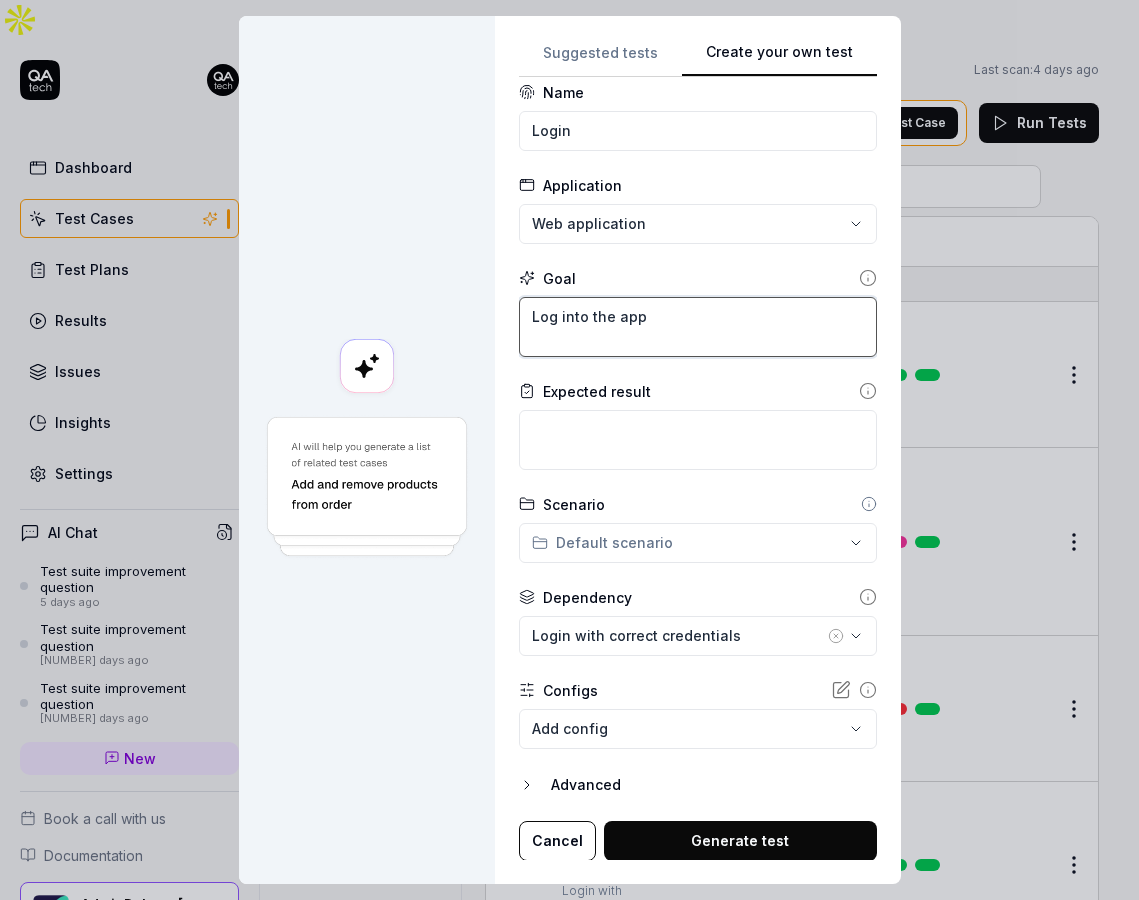 type on "*" 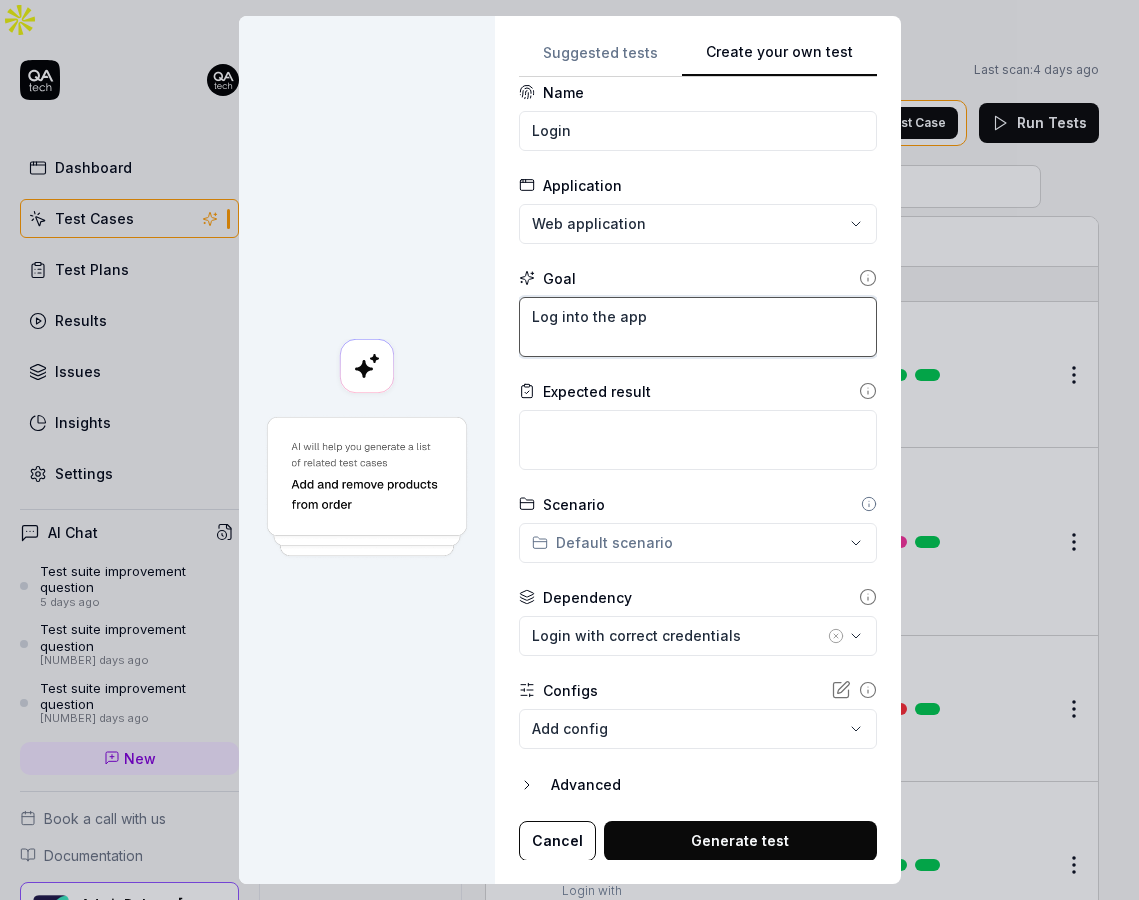 type on "Log into the app" 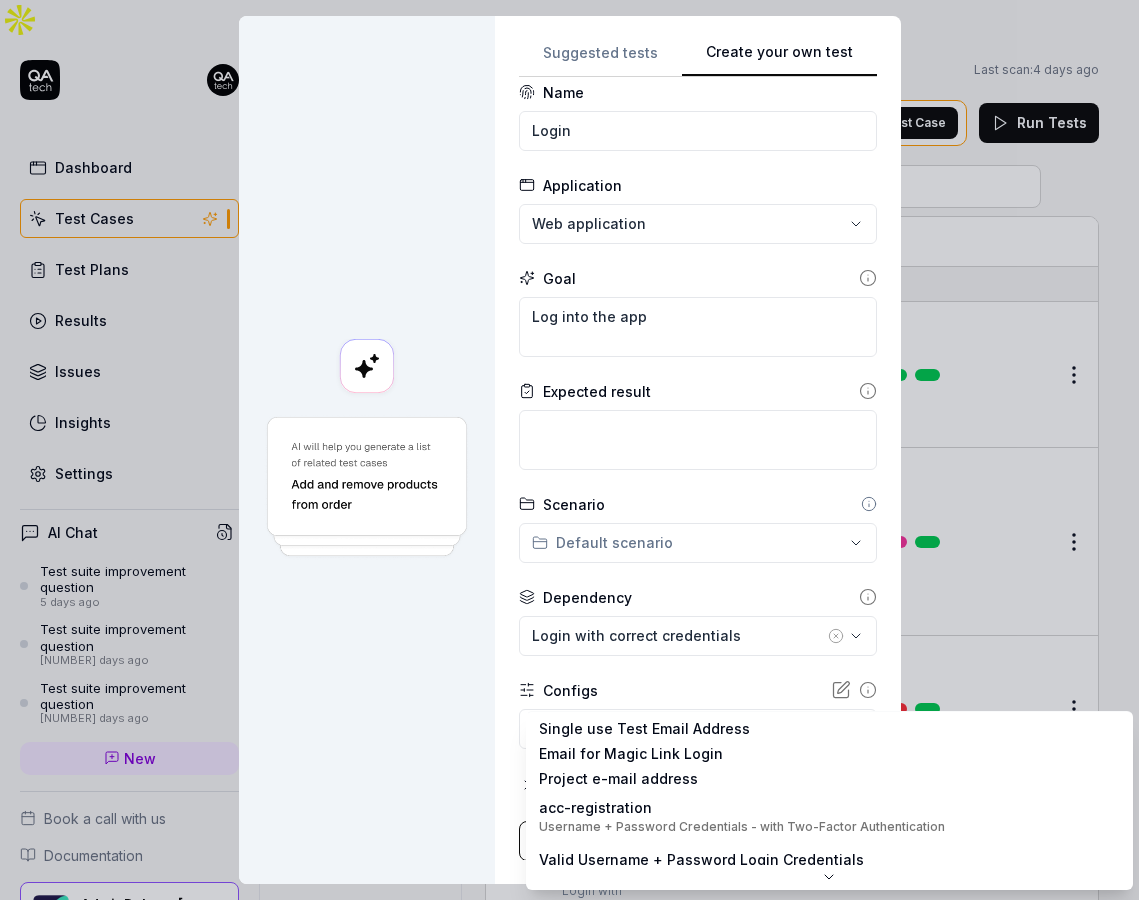 click on "AdminPulse - [PHONE] AdminPulse Collapse Sidebar Home / All Test Cases Home / All Test Cases Last scan:  4 days ago Test Cases We have new tests for you! Dismiss Add Test Case Run Tests All Test Cases 36 Data Backup 0 Documents 5 Email Management 1 Filtering 2 HRM 2 Invoices 5 Language 0 Login 7 Logout 1 Navigation 1 Registrations 1 Relation - Interactions 1 Relations 1 Report Generation 1 Roles 1 Settings 2 Tags 1 Tasks 3 To-do's 1 Filters Name Status Last Run Documents Add a document to a relation Login with correct credentials Active Edit Download document from Documents page Login with correct credentials Active Edit Filter documents without tags Login with correct credentials Active Edit Upload a document to a document folder Login with correct credentials Active" at bounding box center (569, 470) 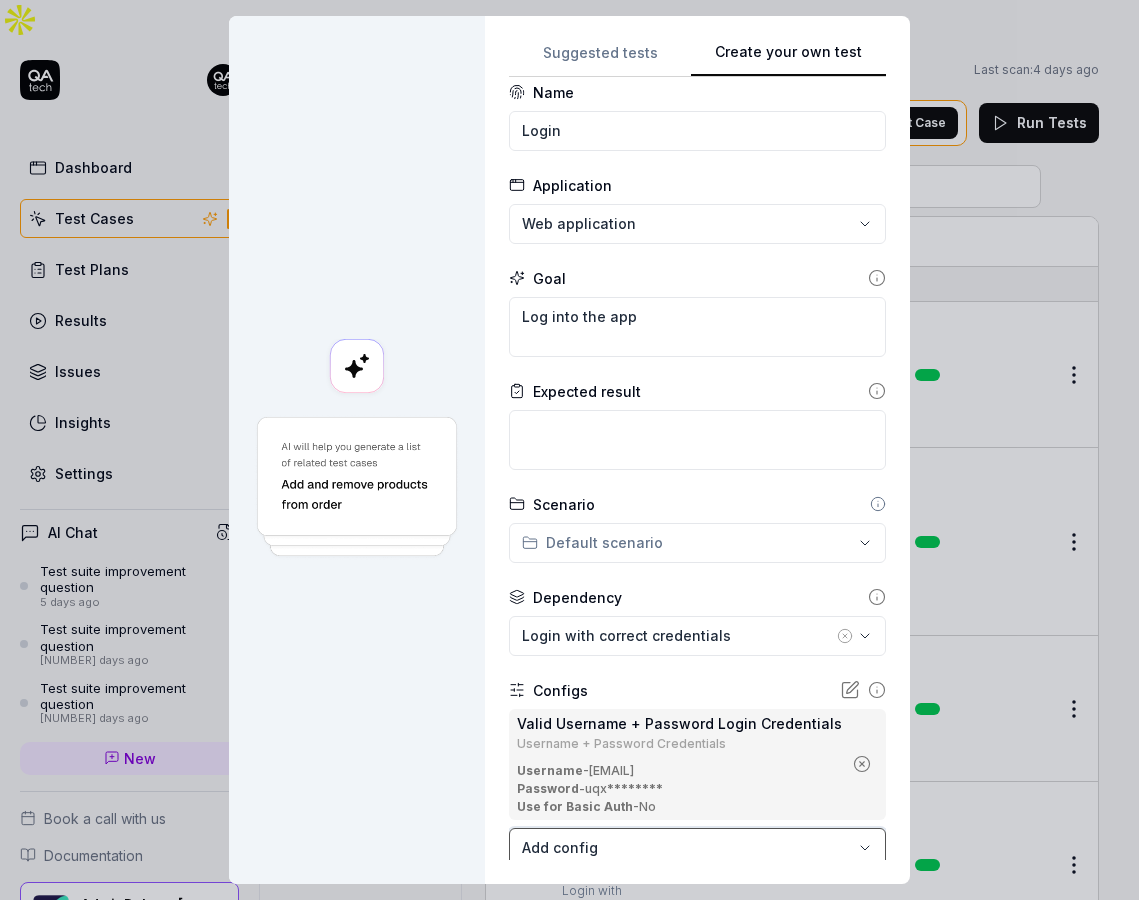 scroll, scrollTop: 138, scrollLeft: 0, axis: vertical 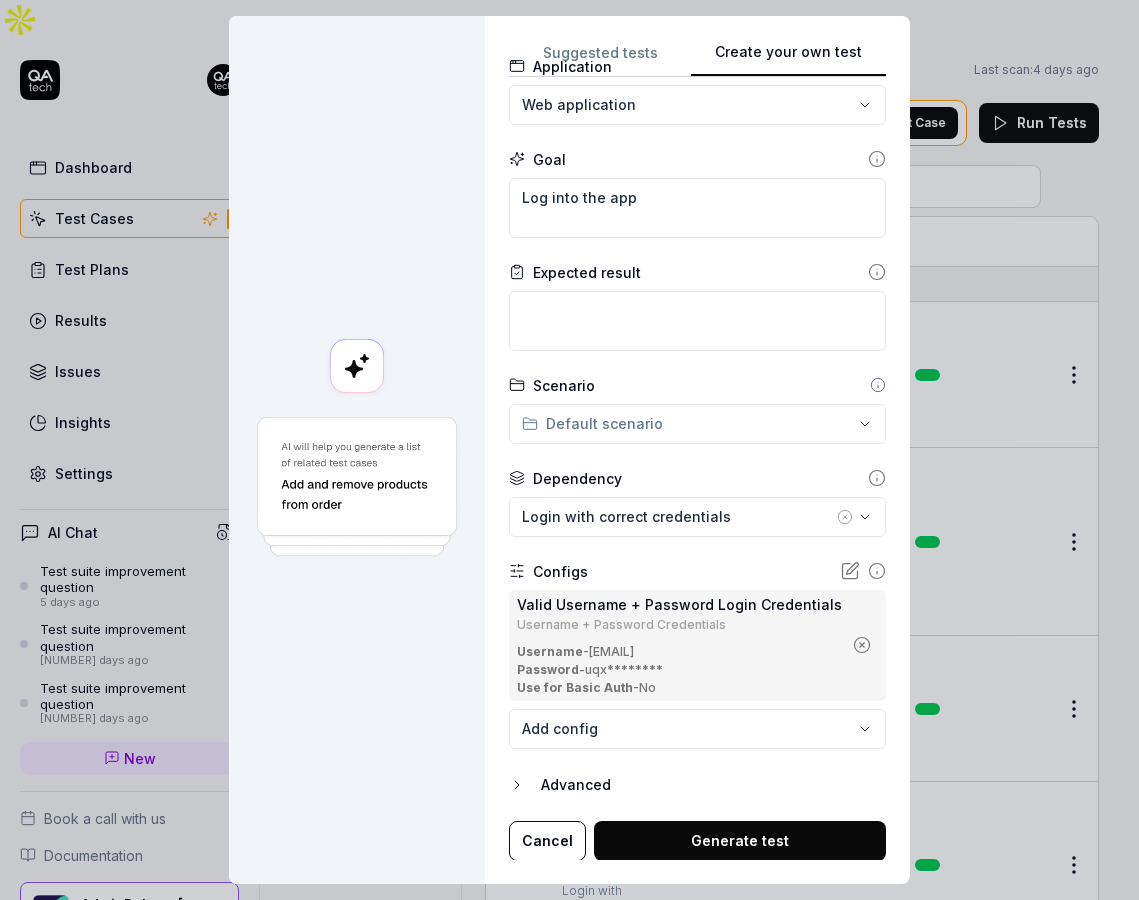 type on "*" 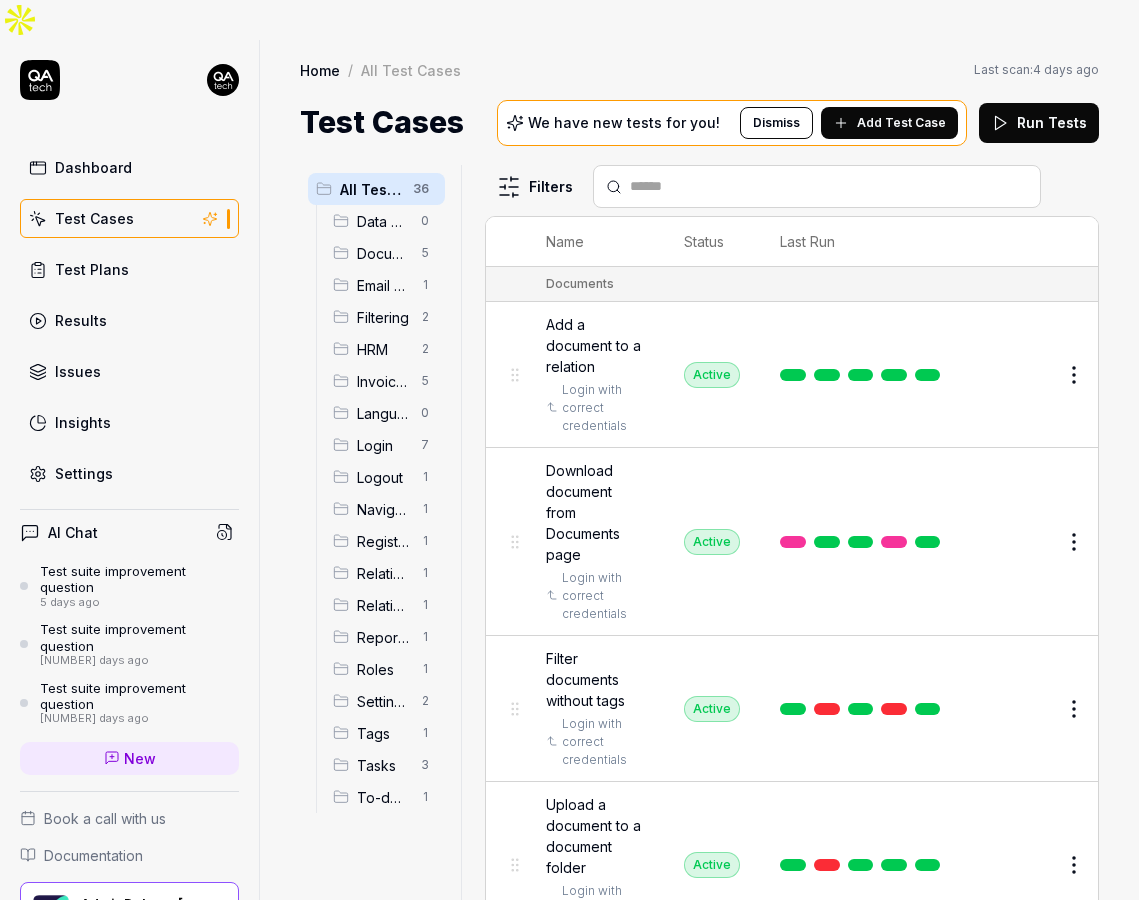 click at bounding box center (860, 542) 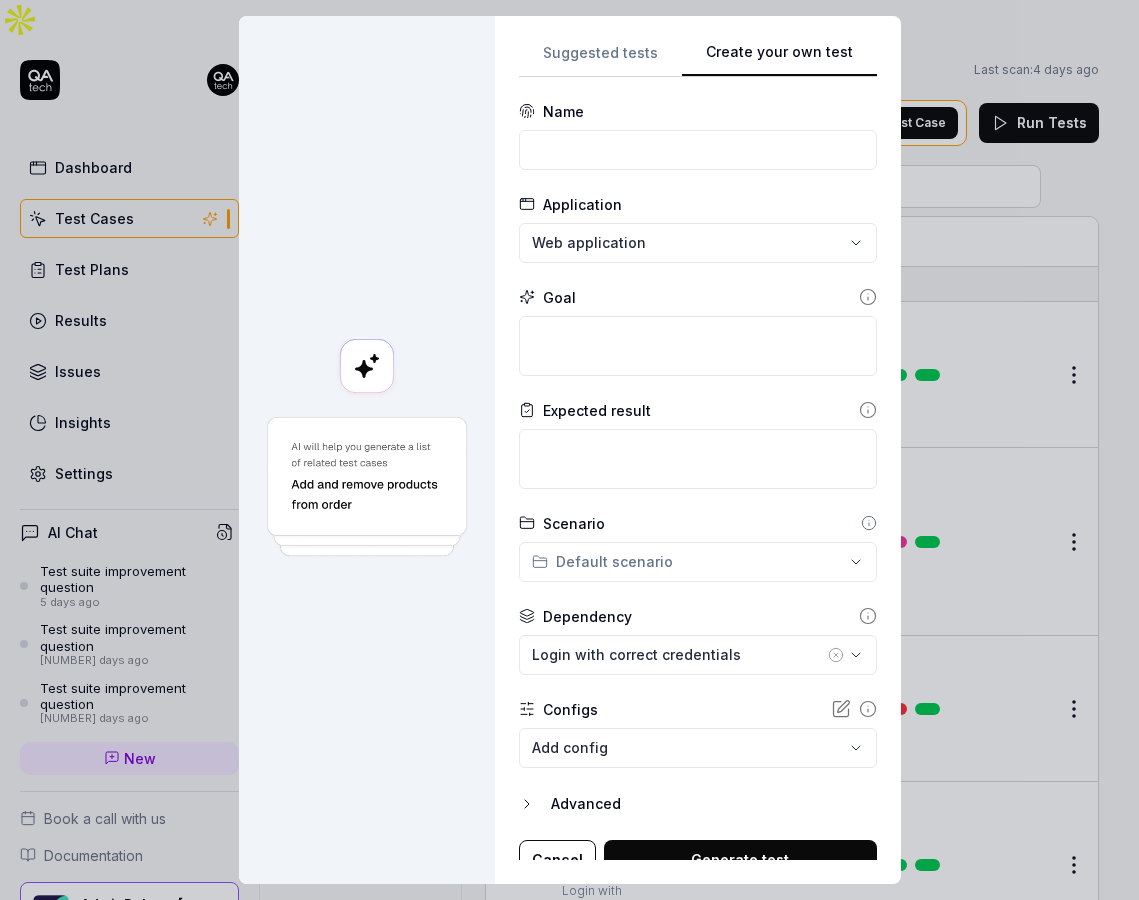 scroll, scrollTop: 0, scrollLeft: 0, axis: both 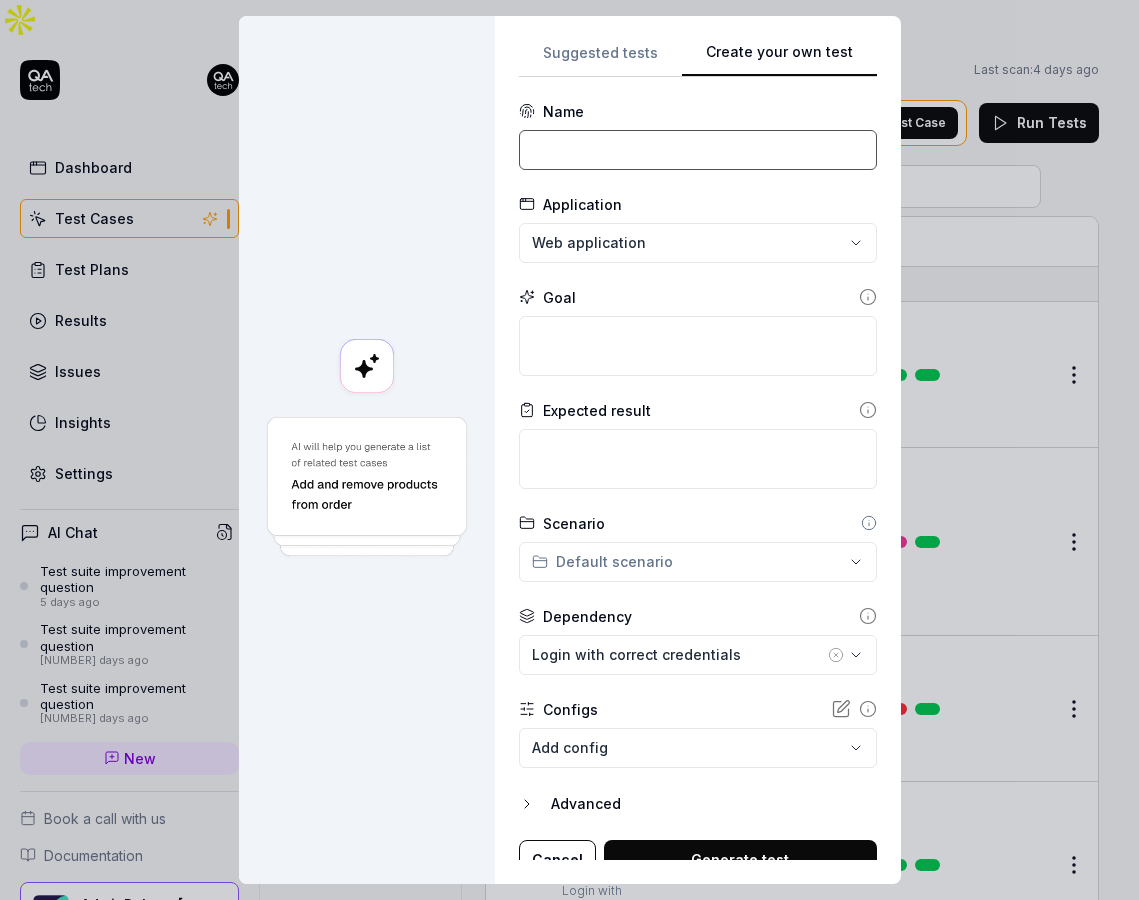 click at bounding box center [698, 150] 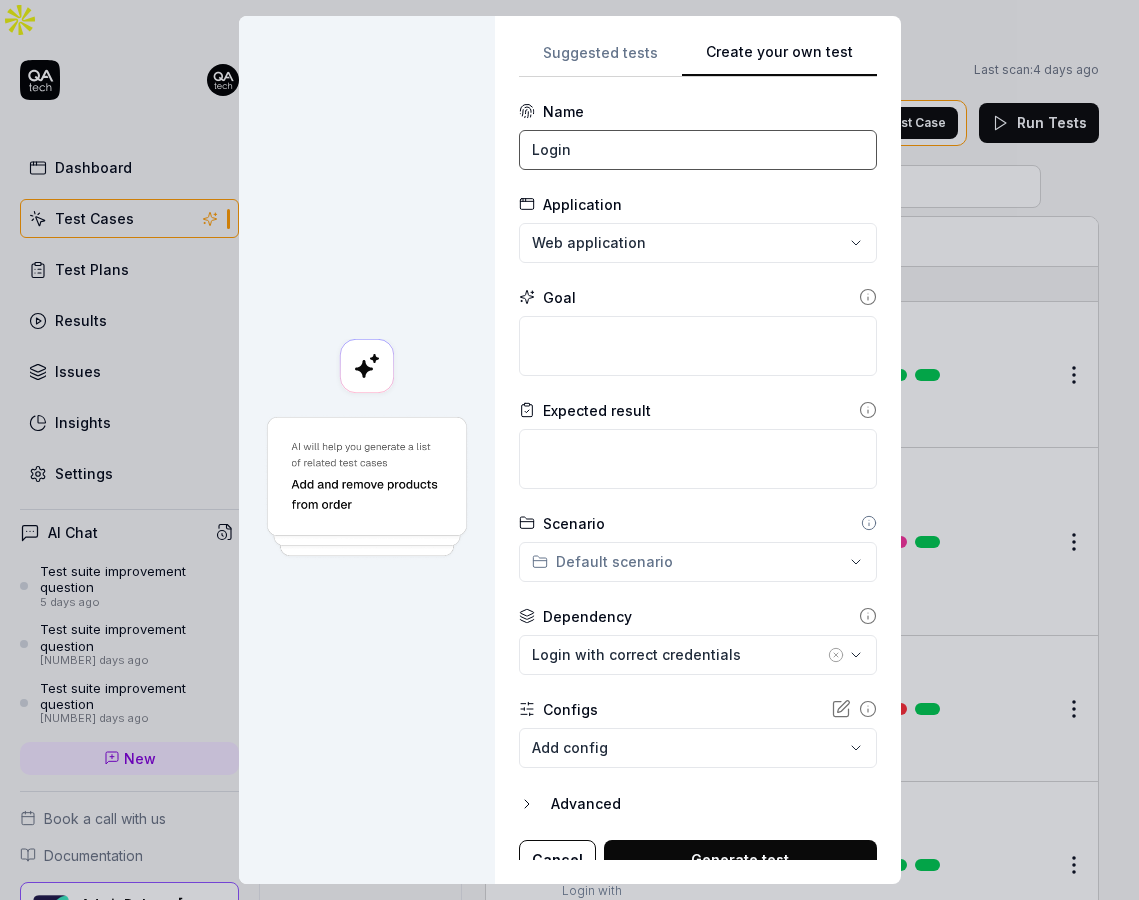 type on "Login" 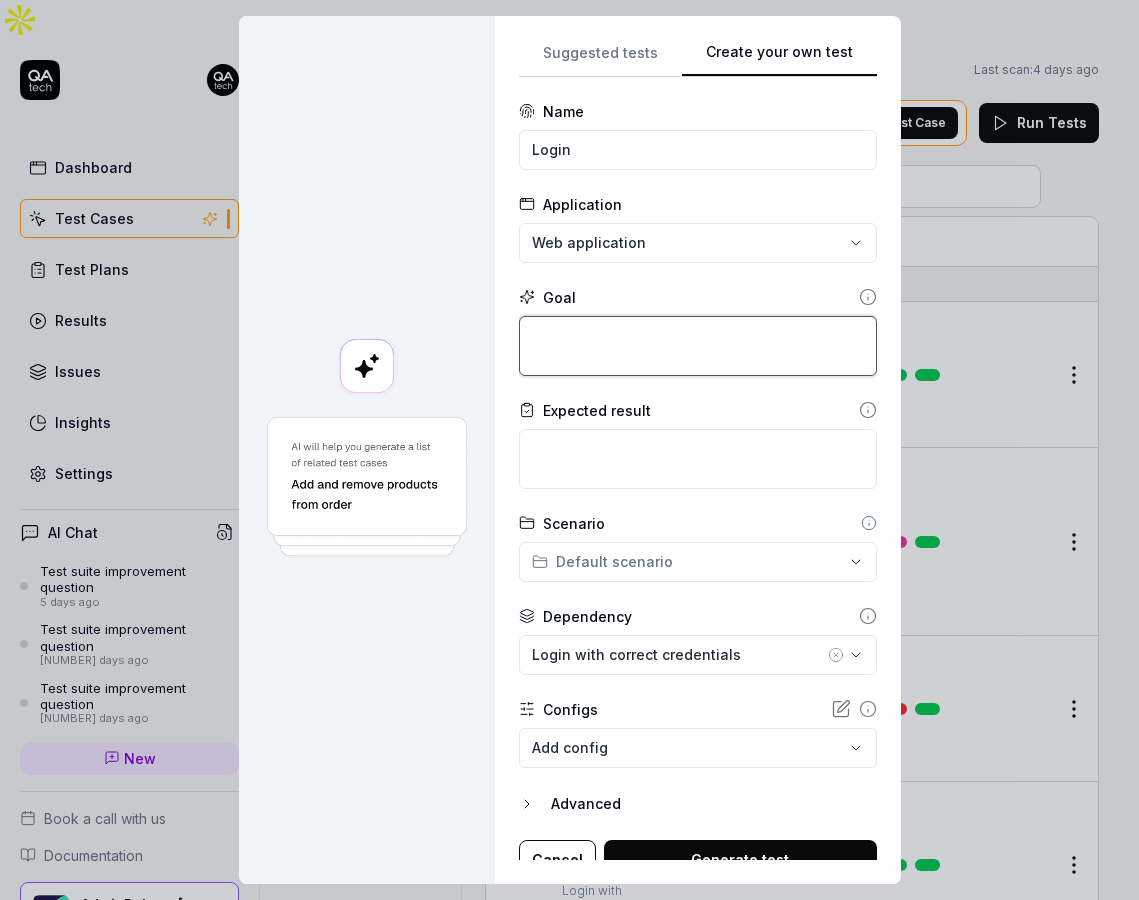 click at bounding box center [698, 346] 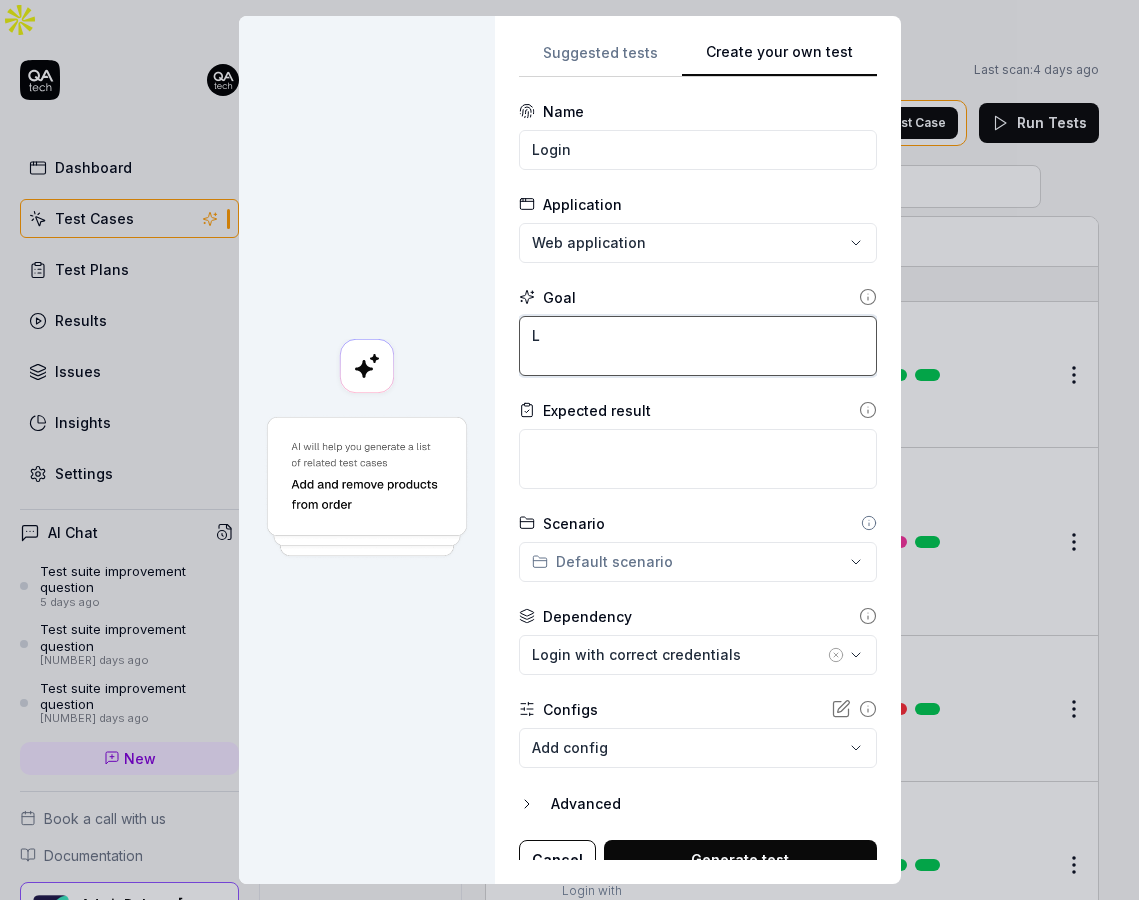 type on "*" 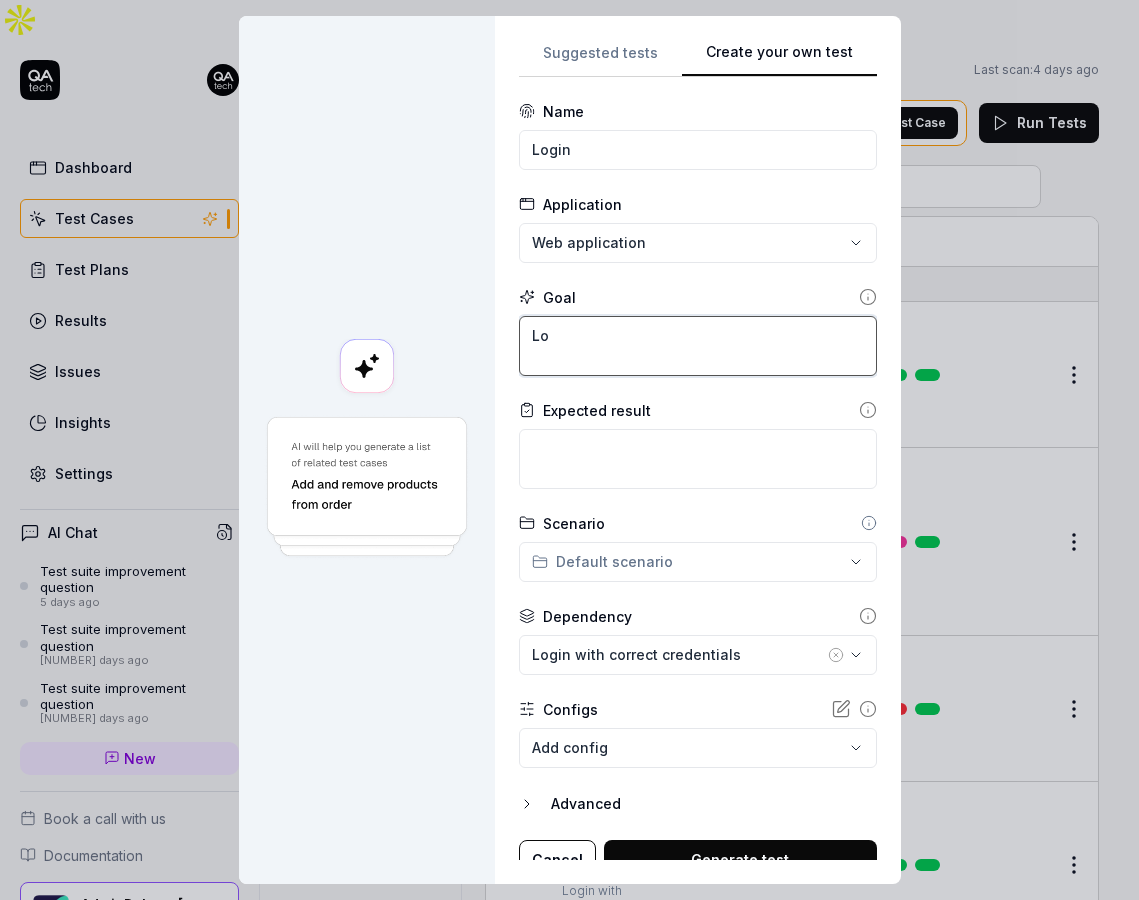 type on "*" 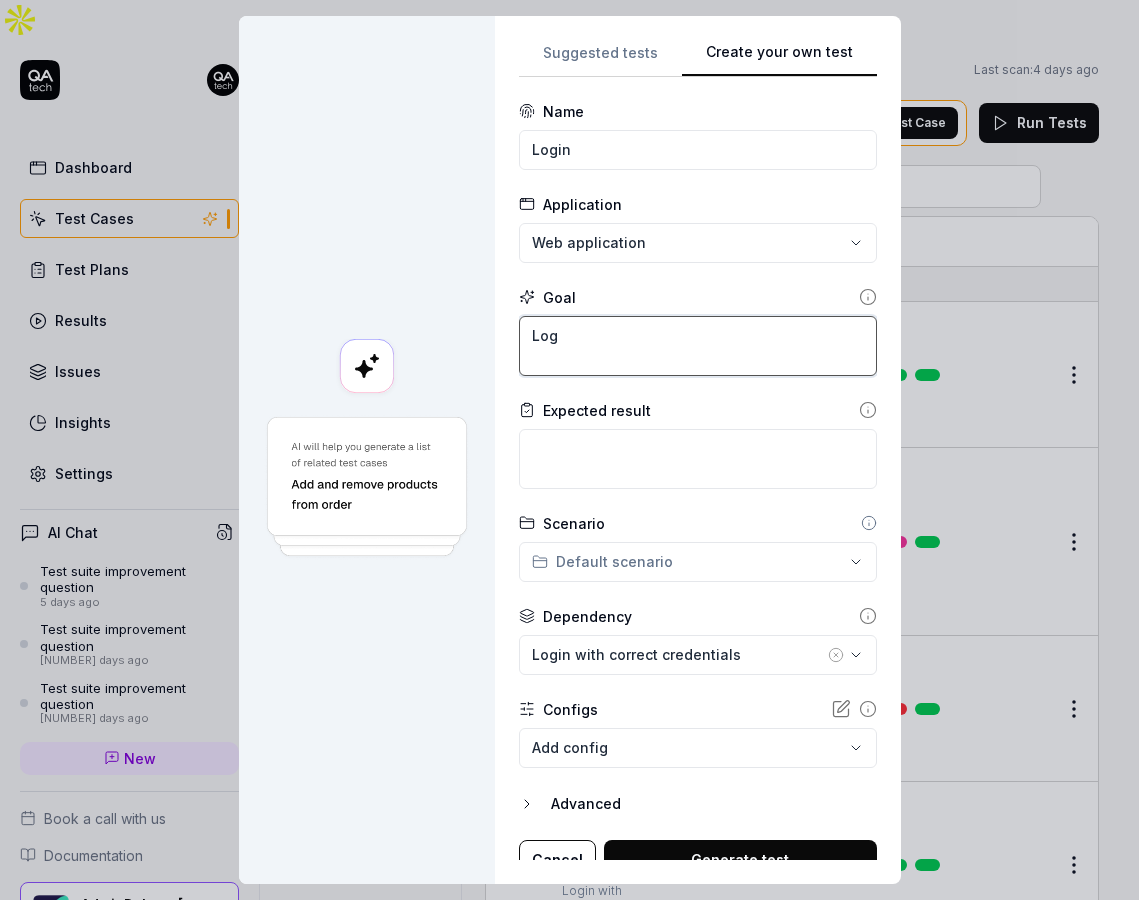 type on "*" 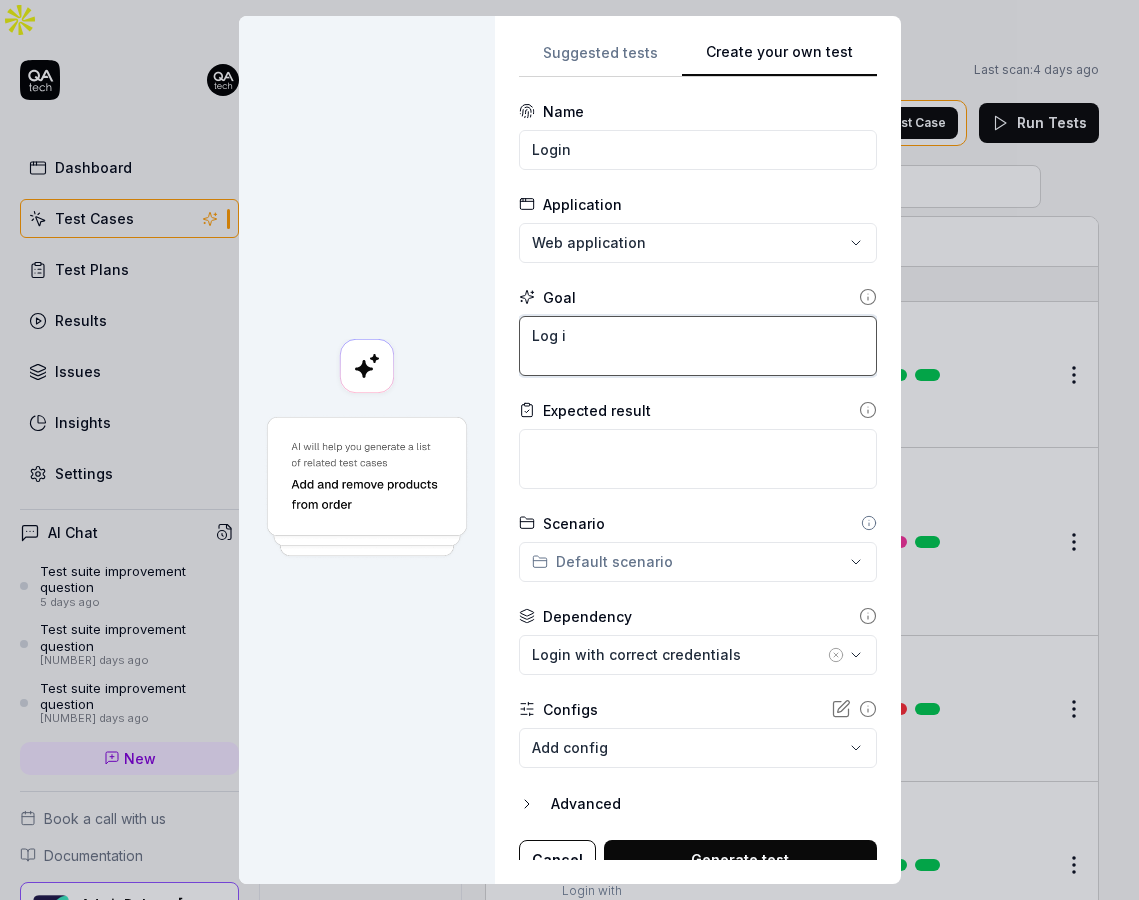 type on "*" 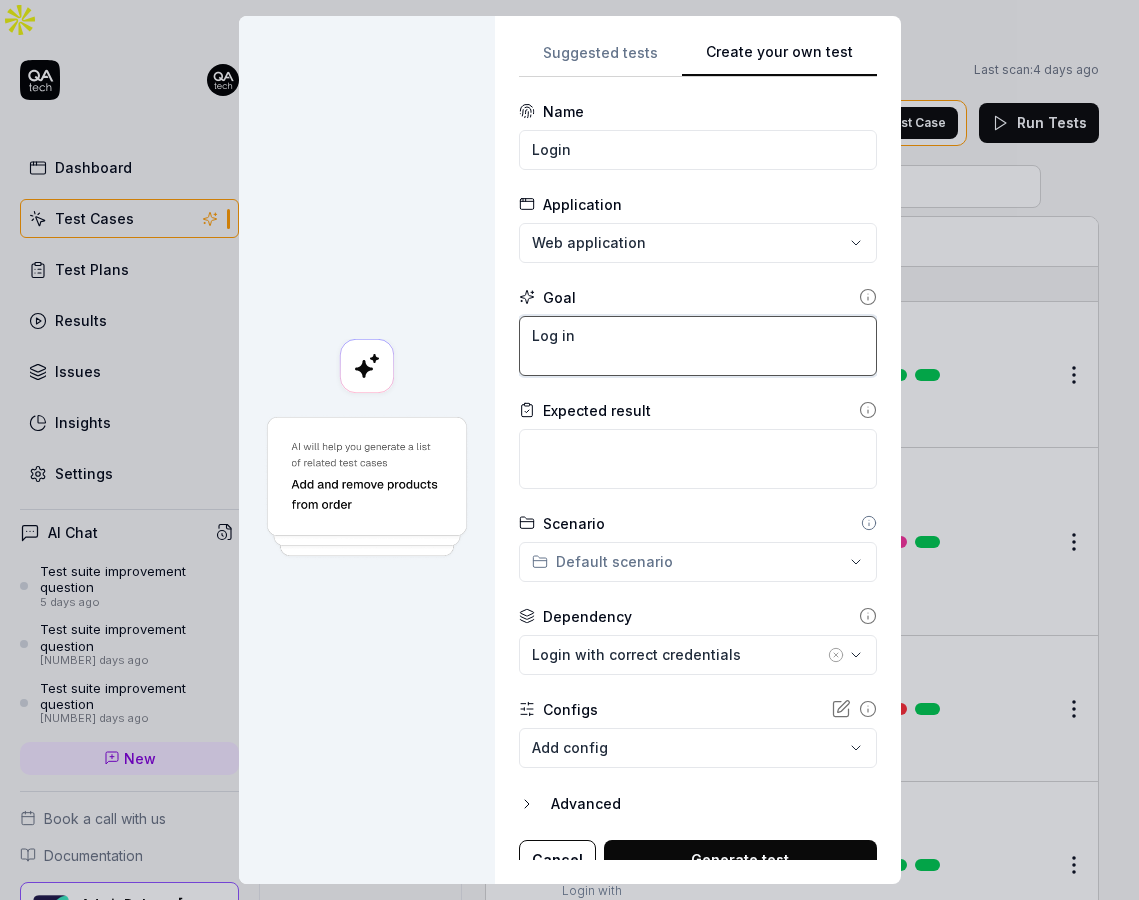 type on "*" 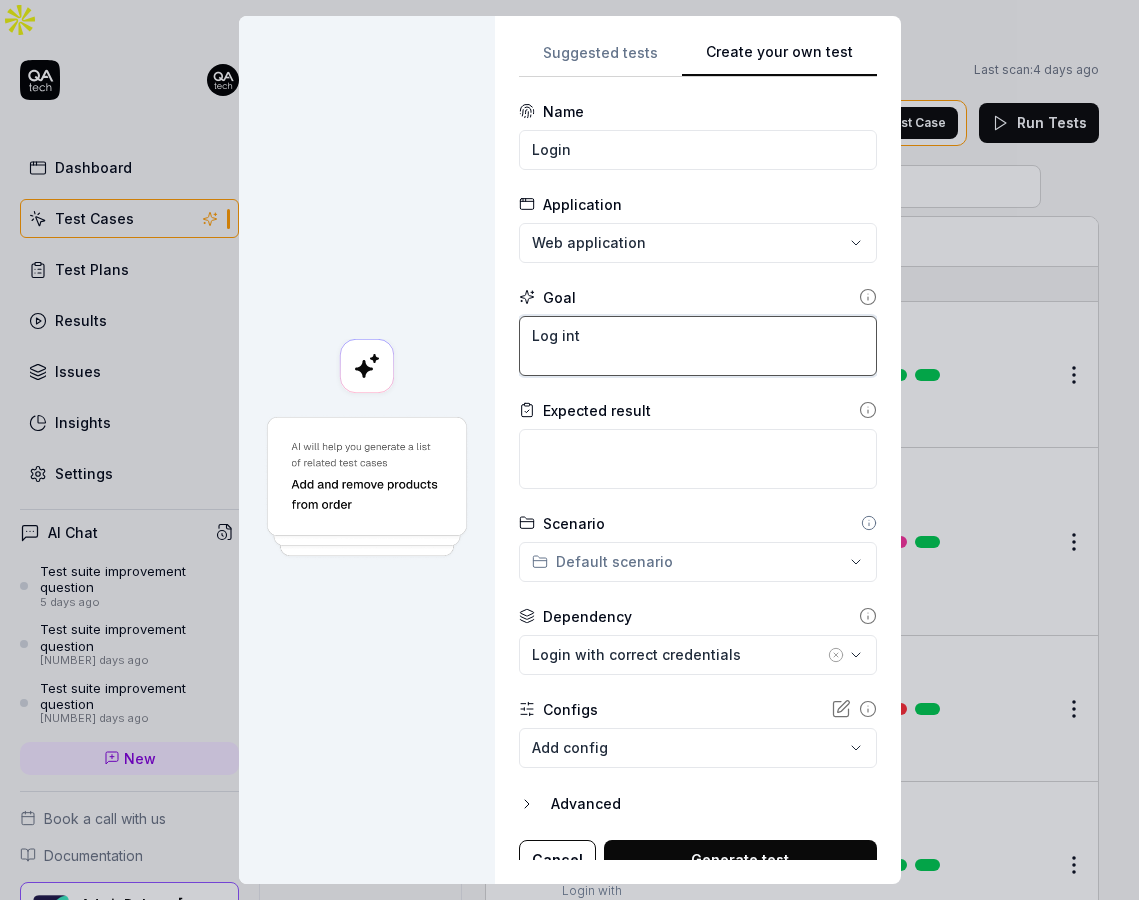 type on "*" 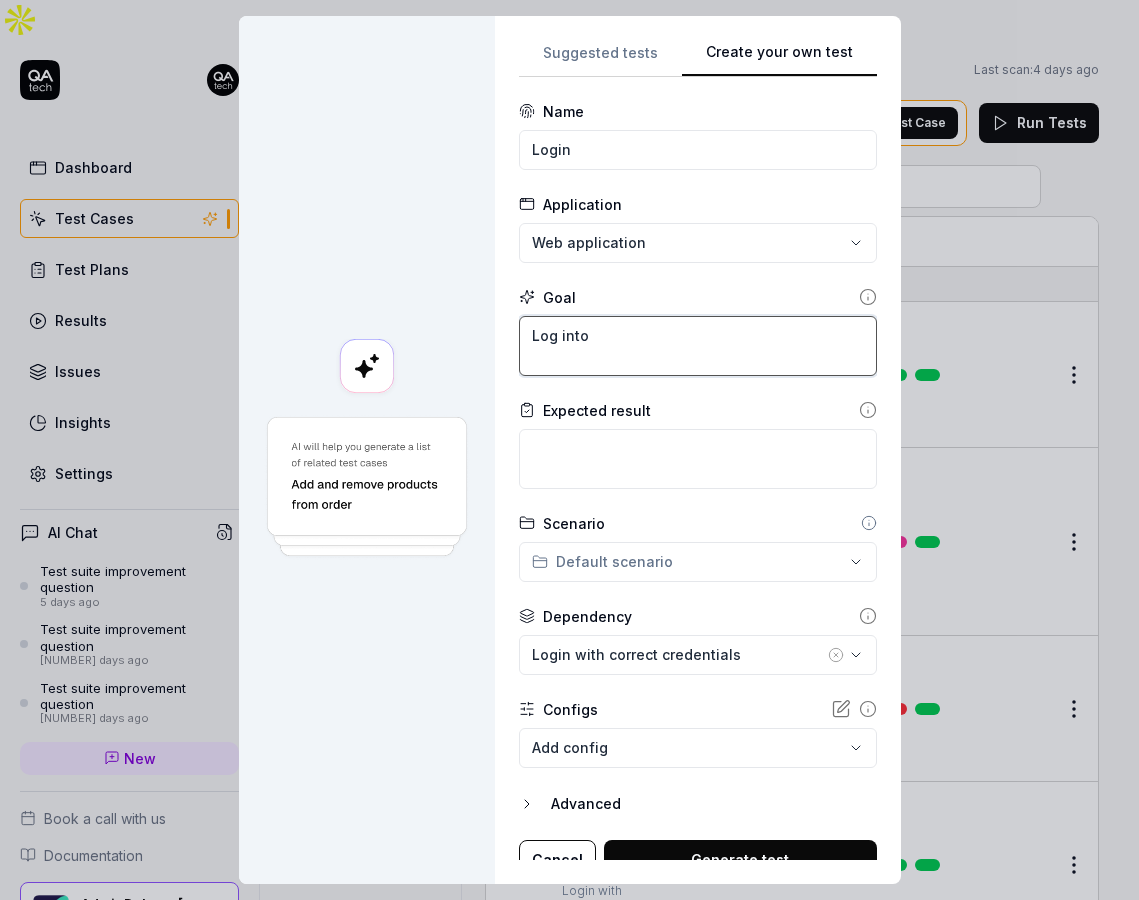 type on "*" 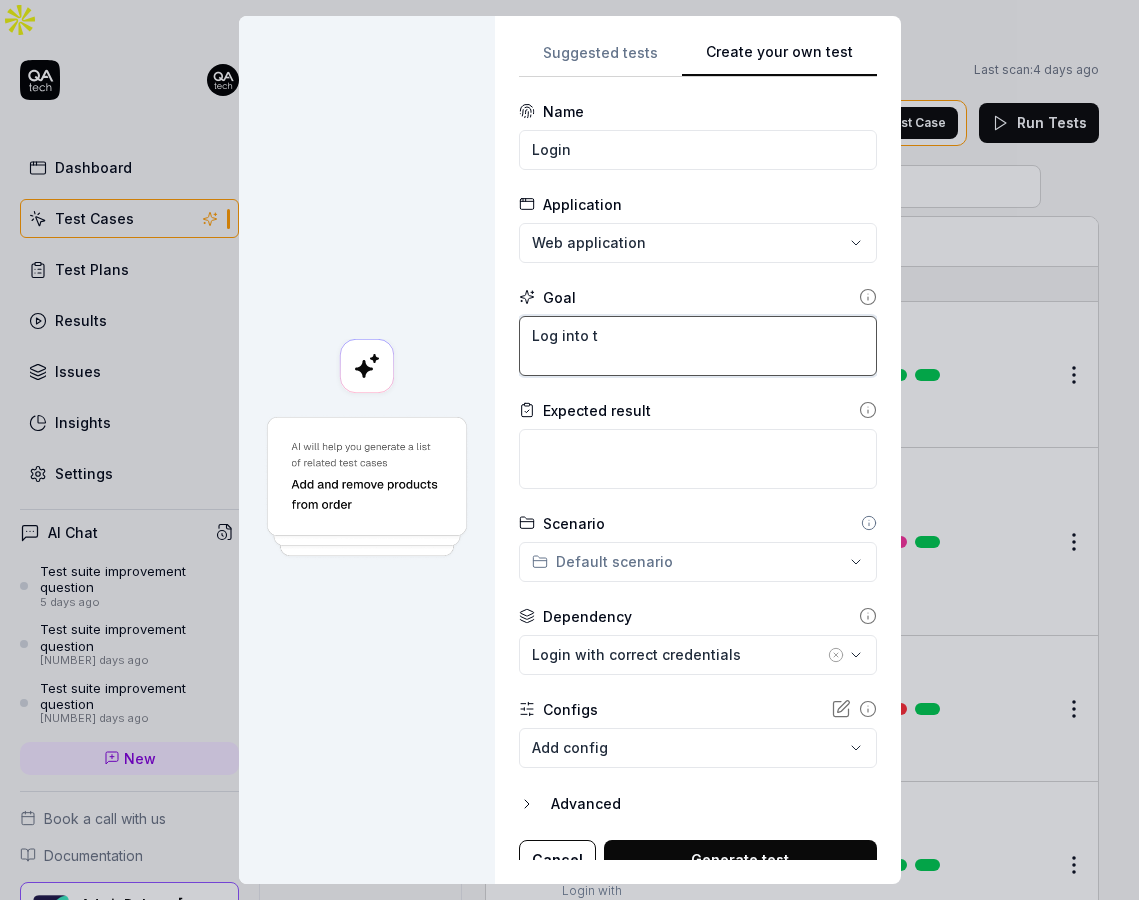 type on "*" 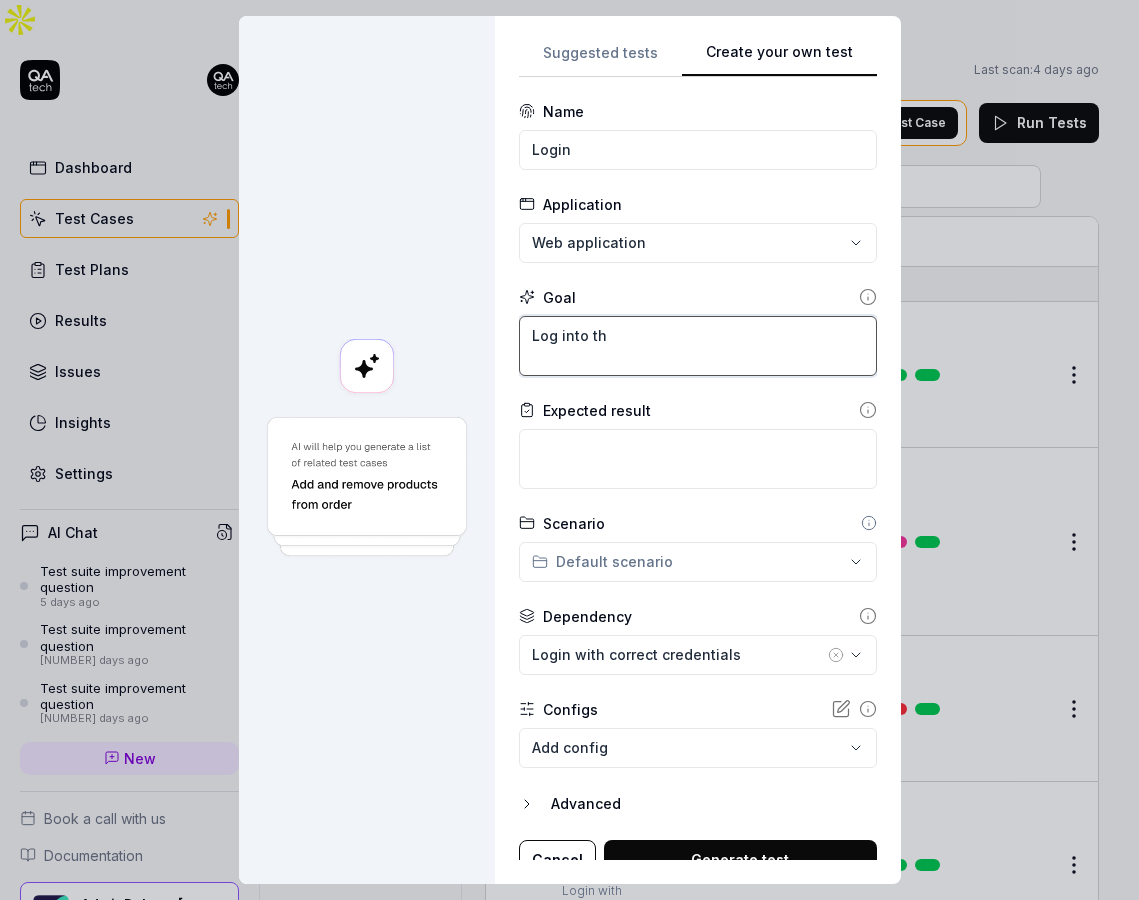 type on "*" 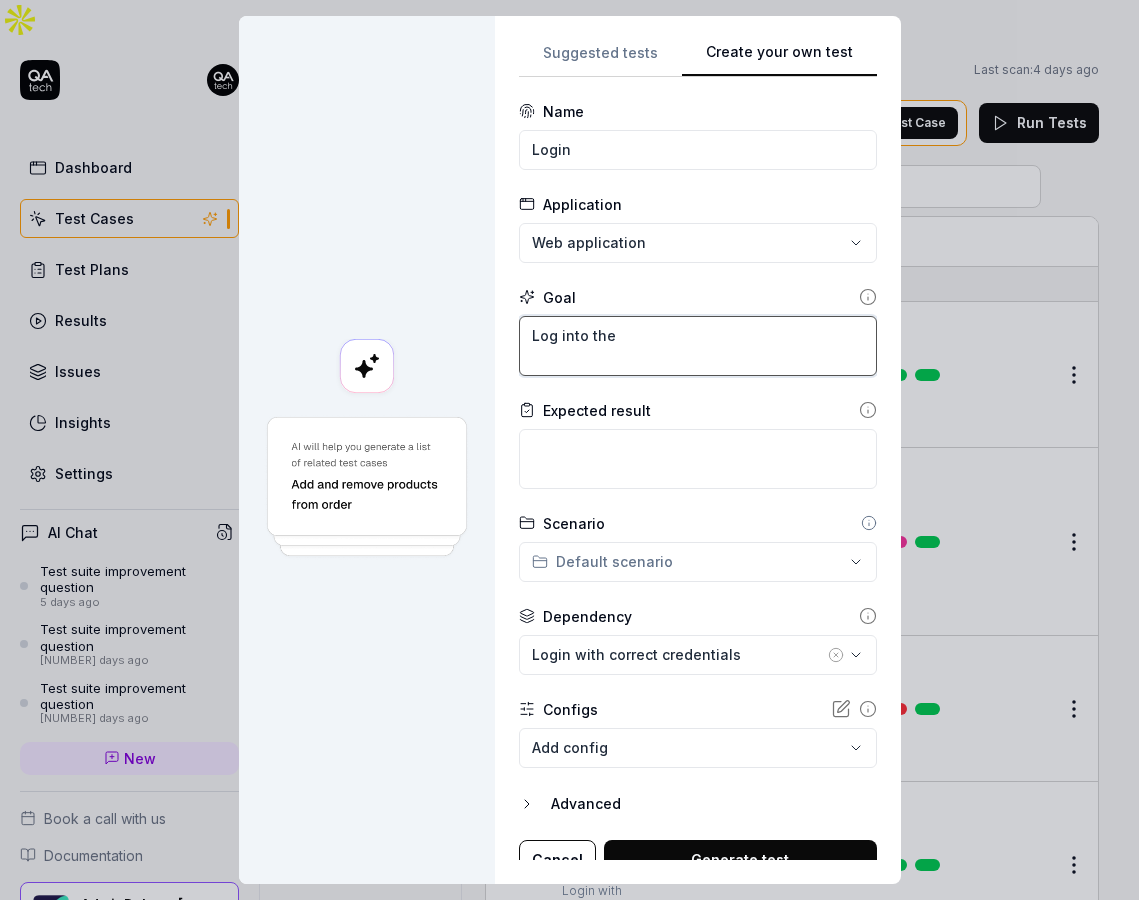 type on "*" 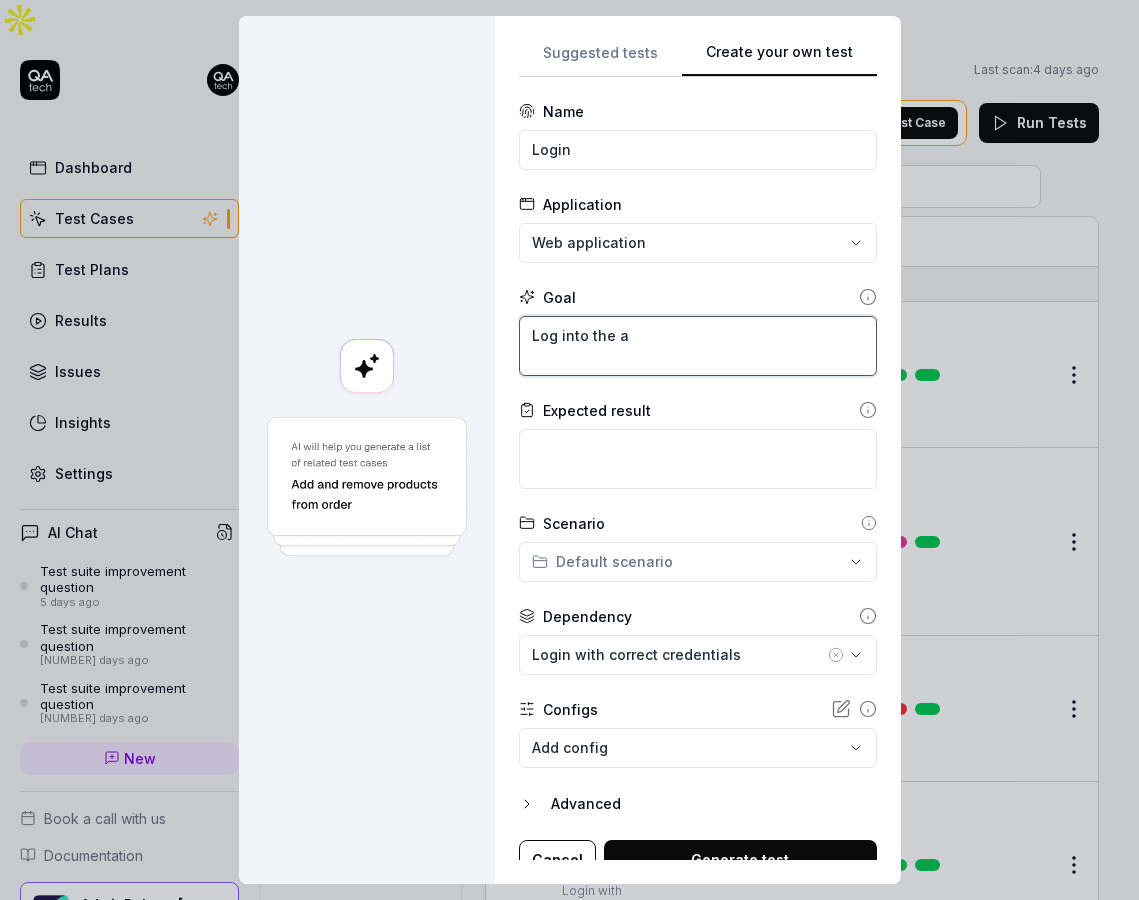 type on "*" 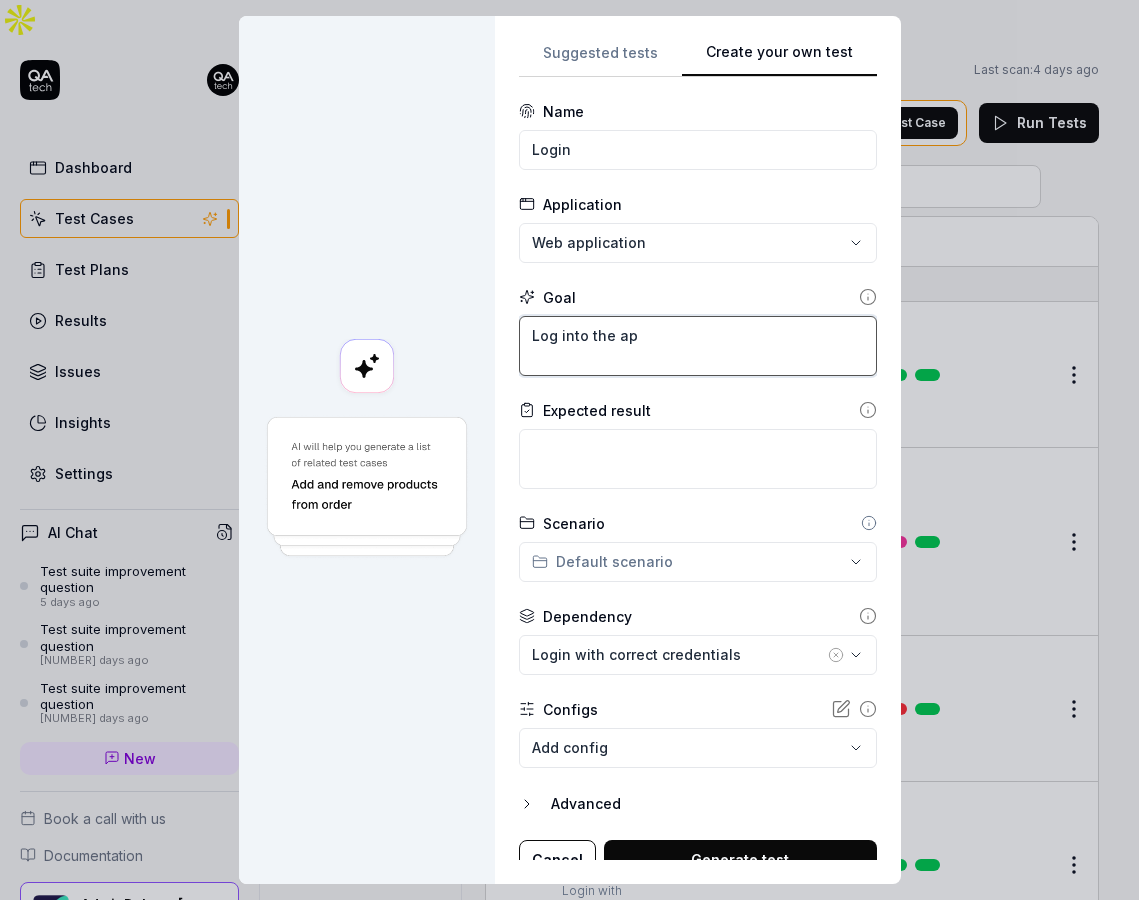 type on "*" 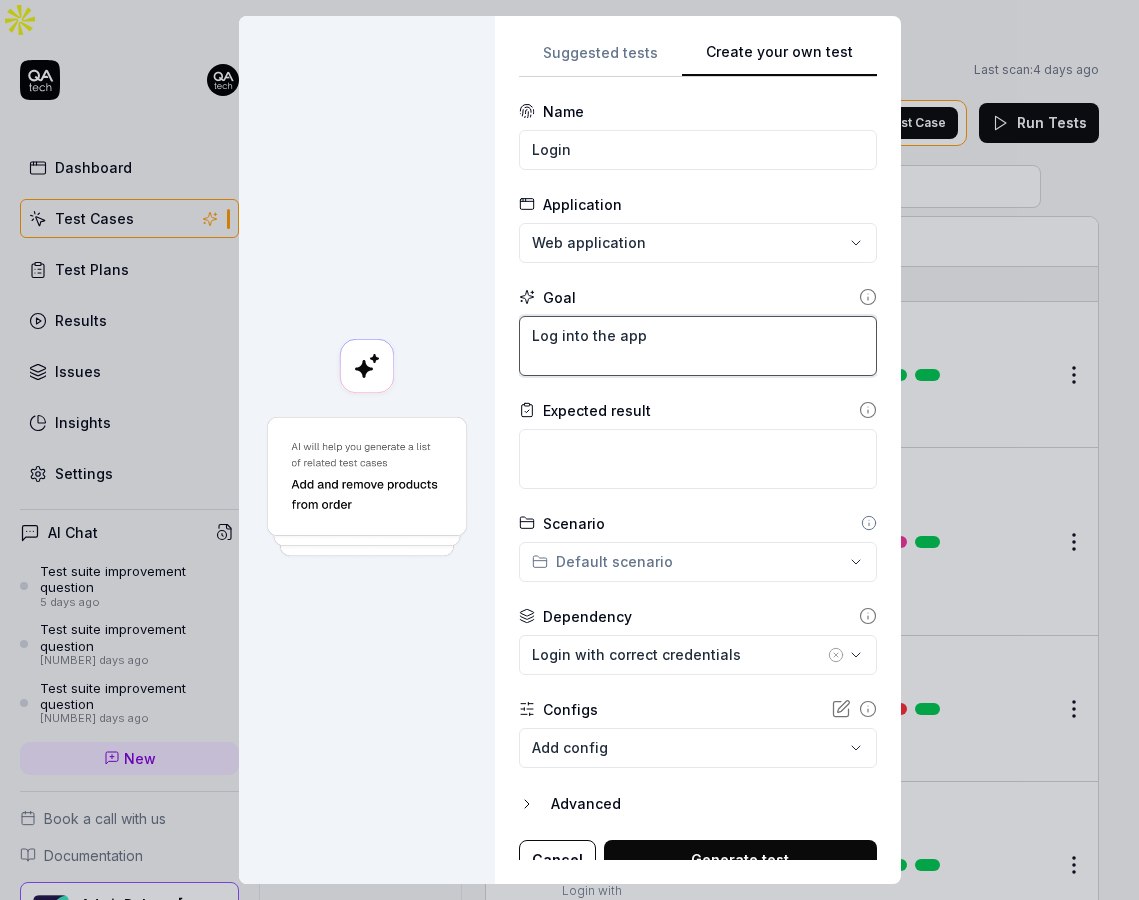 scroll, scrollTop: 19, scrollLeft: 0, axis: vertical 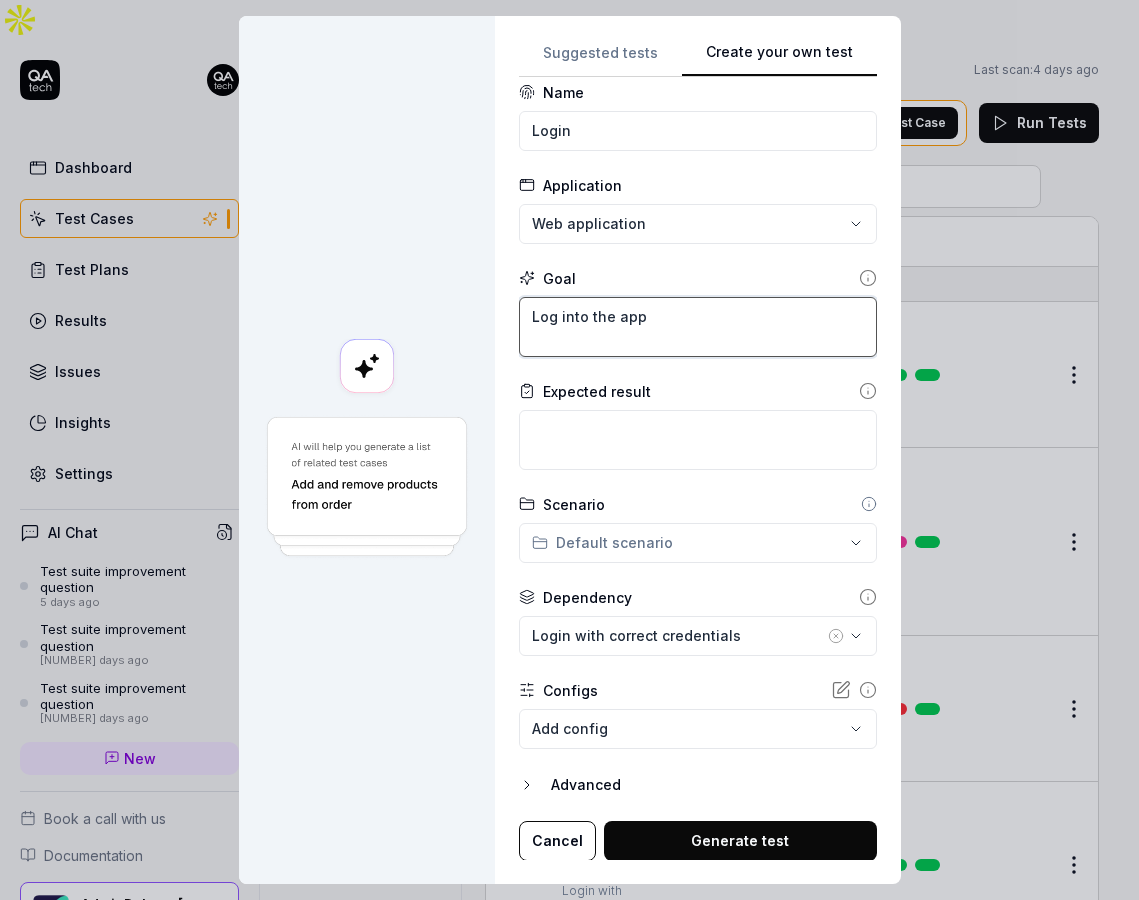 type on "Log into the app" 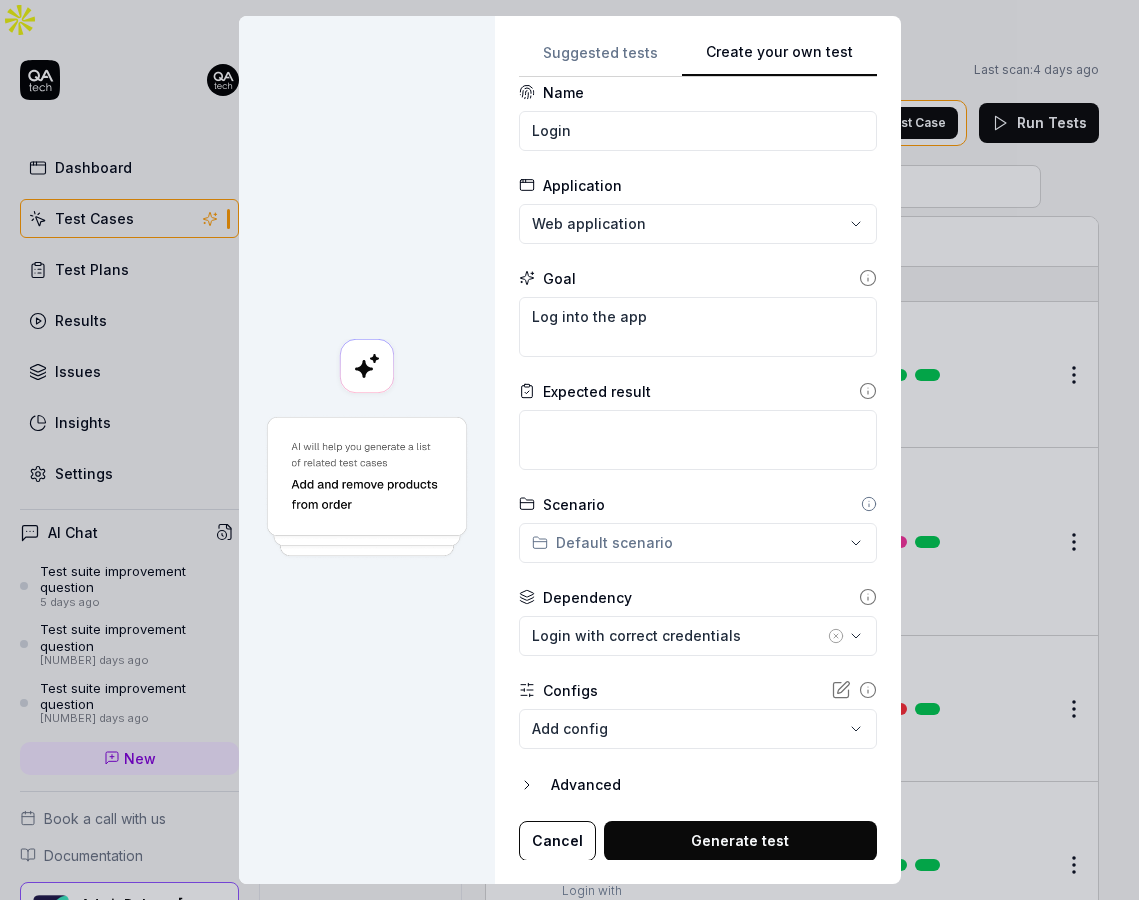 click on "AdminPulse - [PHONE] AdminPulse Collapse Sidebar Home / All Test Cases Home / All Test Cases Last scan:  4 days ago Test Cases We have new tests for you! Dismiss Add Test Case Run Tests All Test Cases 36 Data Backup 0 Documents 5 Email Management 1 Filtering 2 HRM 2 Invoices 5 Language 0 Login 7 Logout 1 Navigation 1 Registrations 1 Relation - Interactions 1 Relations 1 Report Generation 1 Roles 1 Settings 2 Tags 1 Tasks 3 To-do's 1 Filters Name Status Last Run Documents Add a document to a relation Login with correct credentials Active Edit Download document from Documents page Login with correct credentials Active Edit Filter documents without tags Login with correct credentials Active Edit Upload a document to a document folder Login with correct credentials Active" at bounding box center [569, 470] 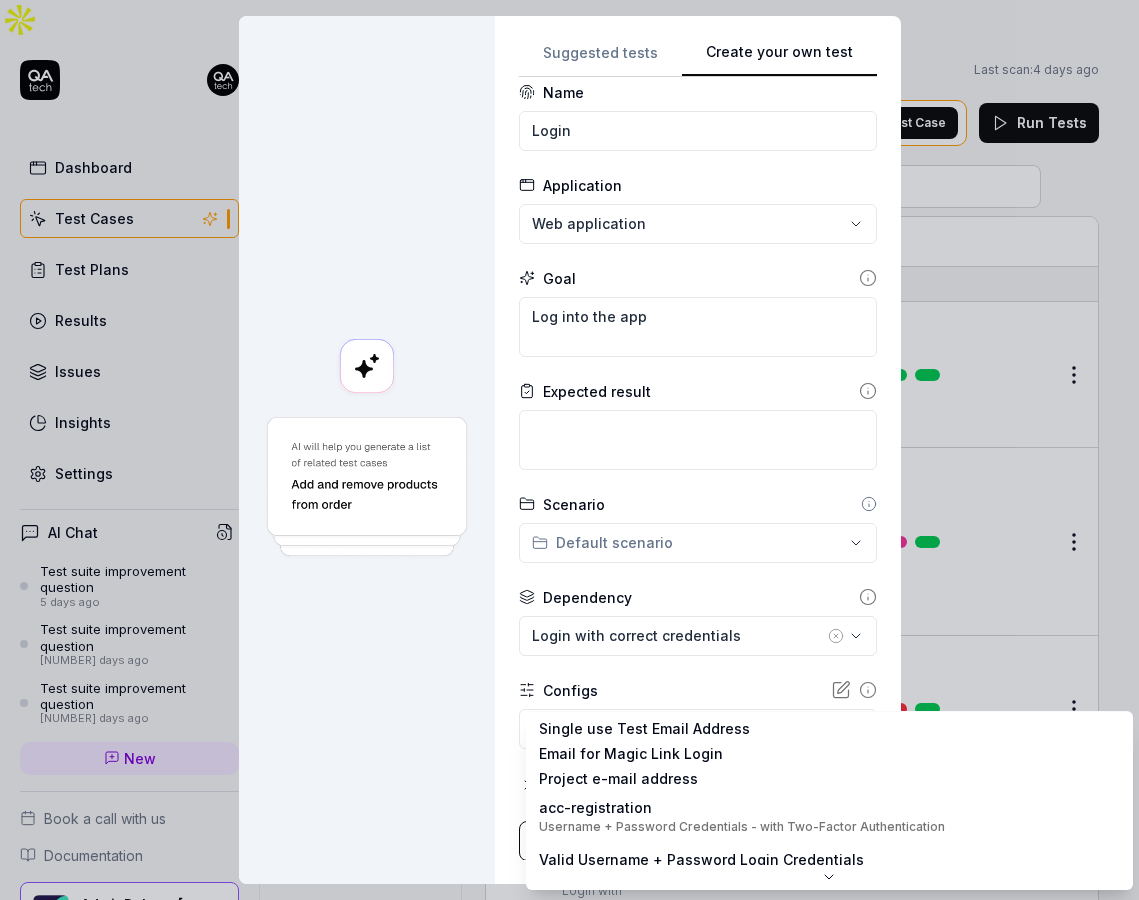 scroll, scrollTop: 0, scrollLeft: 0, axis: both 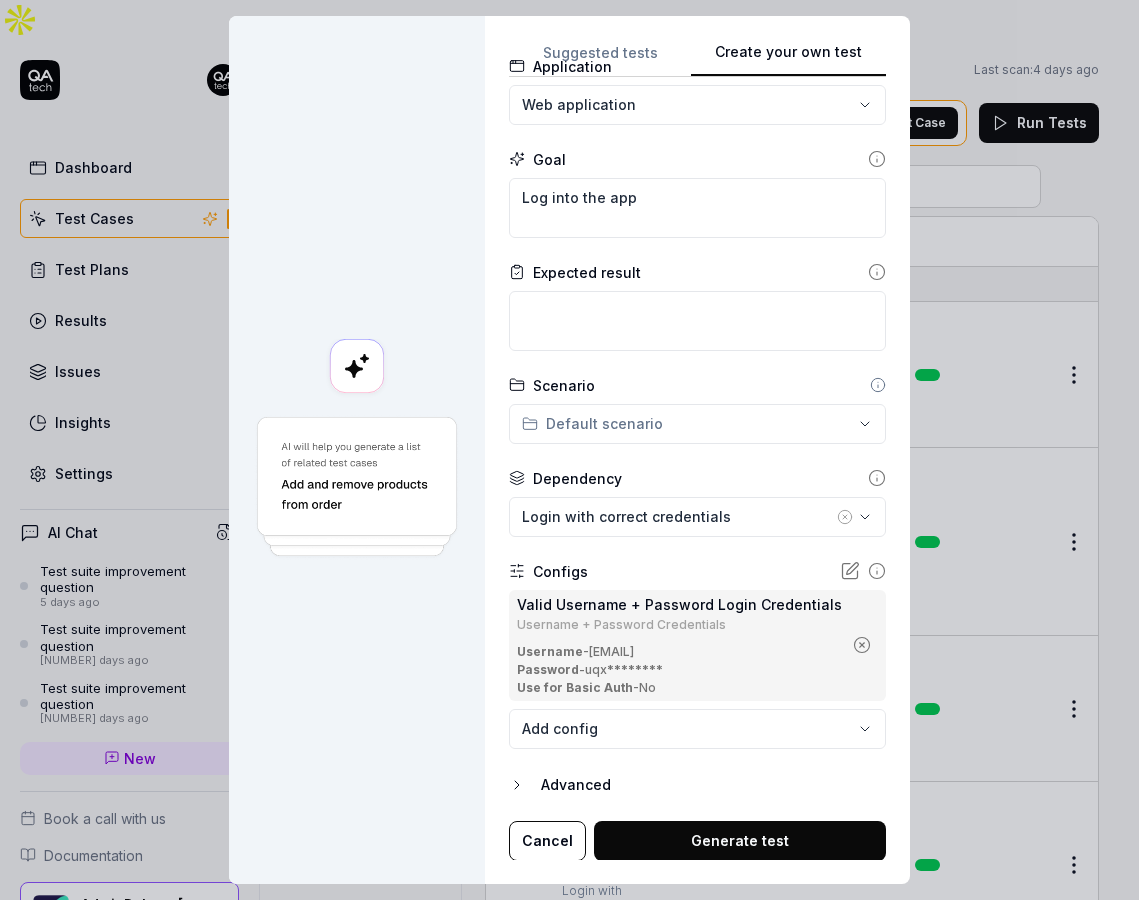 click on "Generate test" at bounding box center (740, 841) 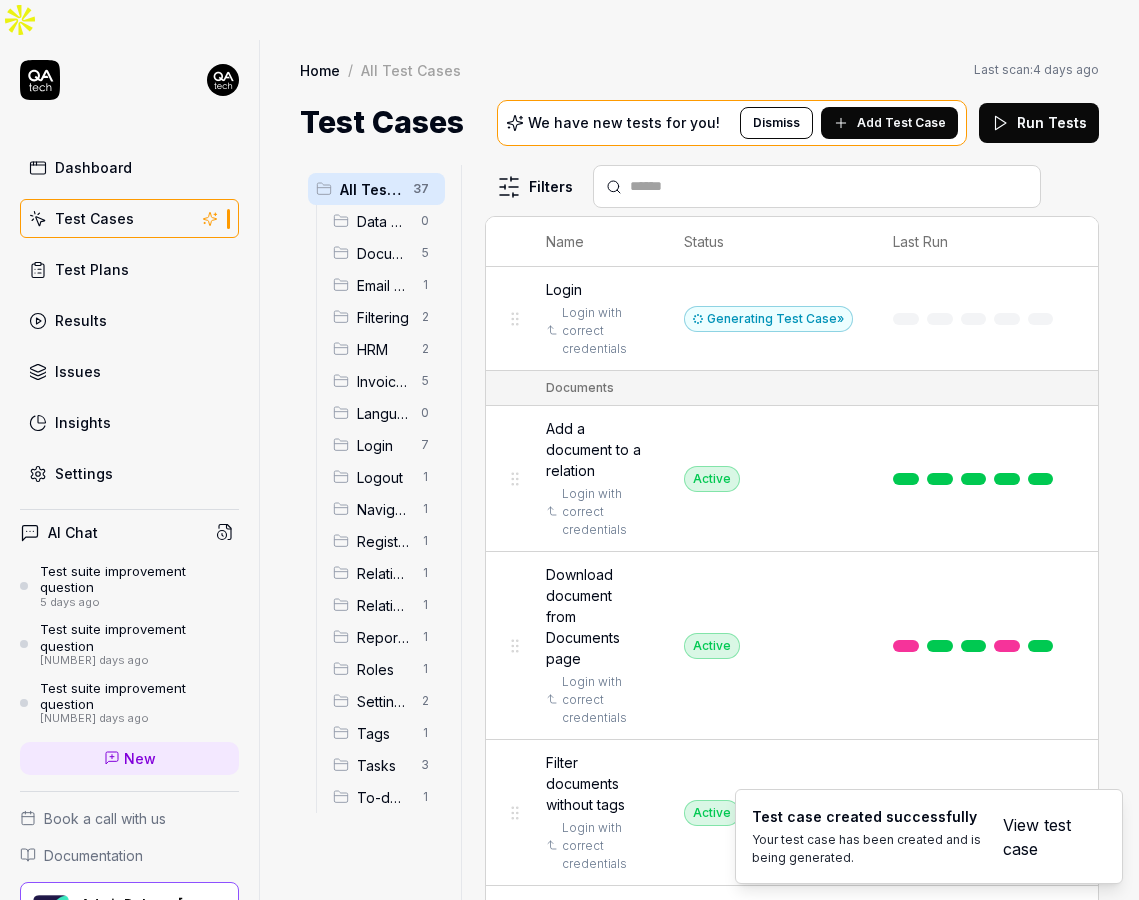 click on "Login" at bounding box center [595, 289] 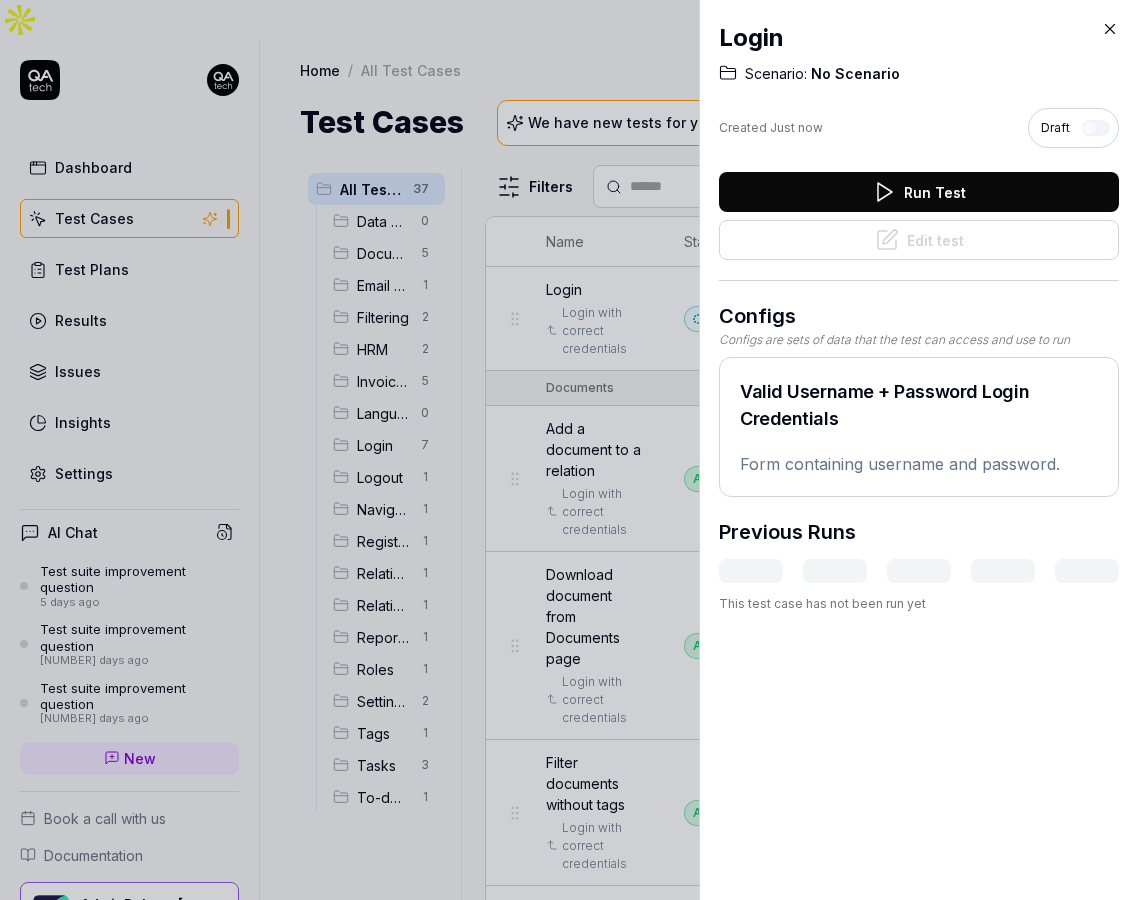 click 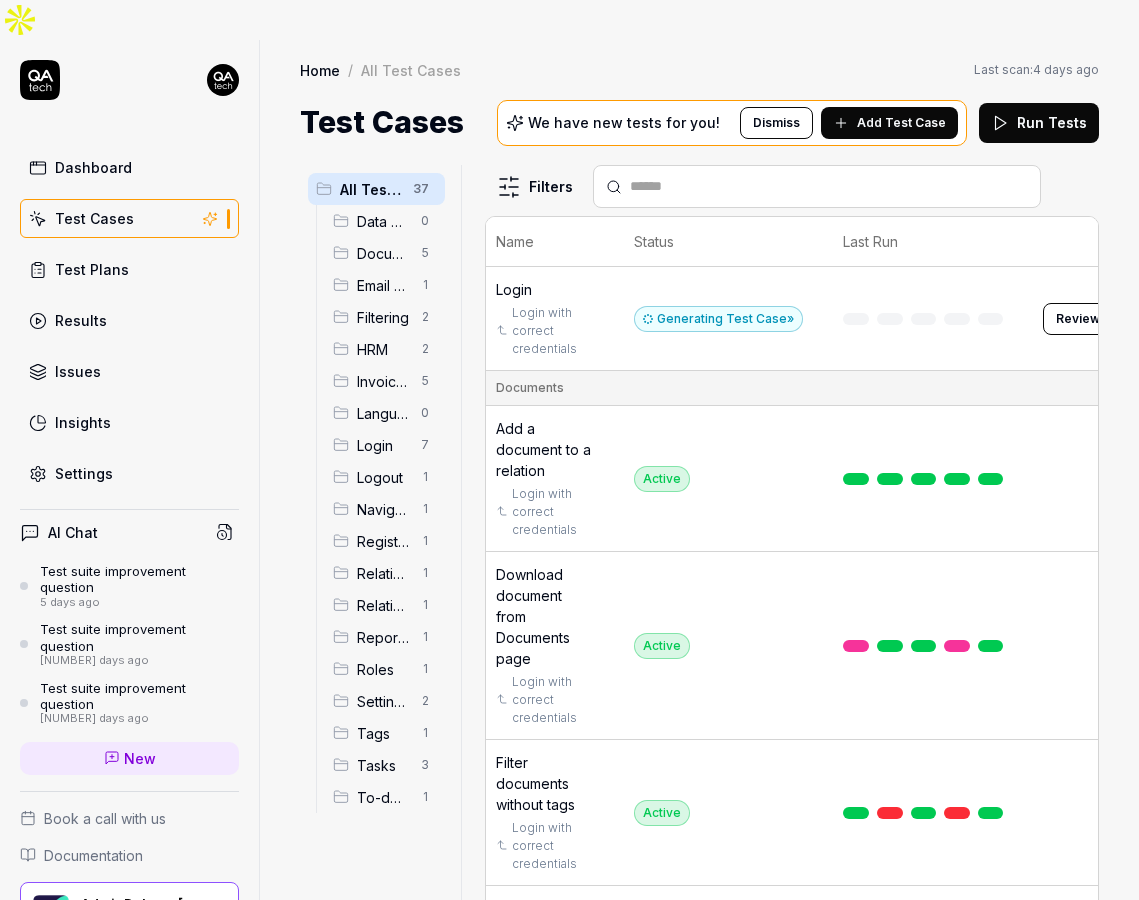 scroll, scrollTop: 0, scrollLeft: 62, axis: horizontal 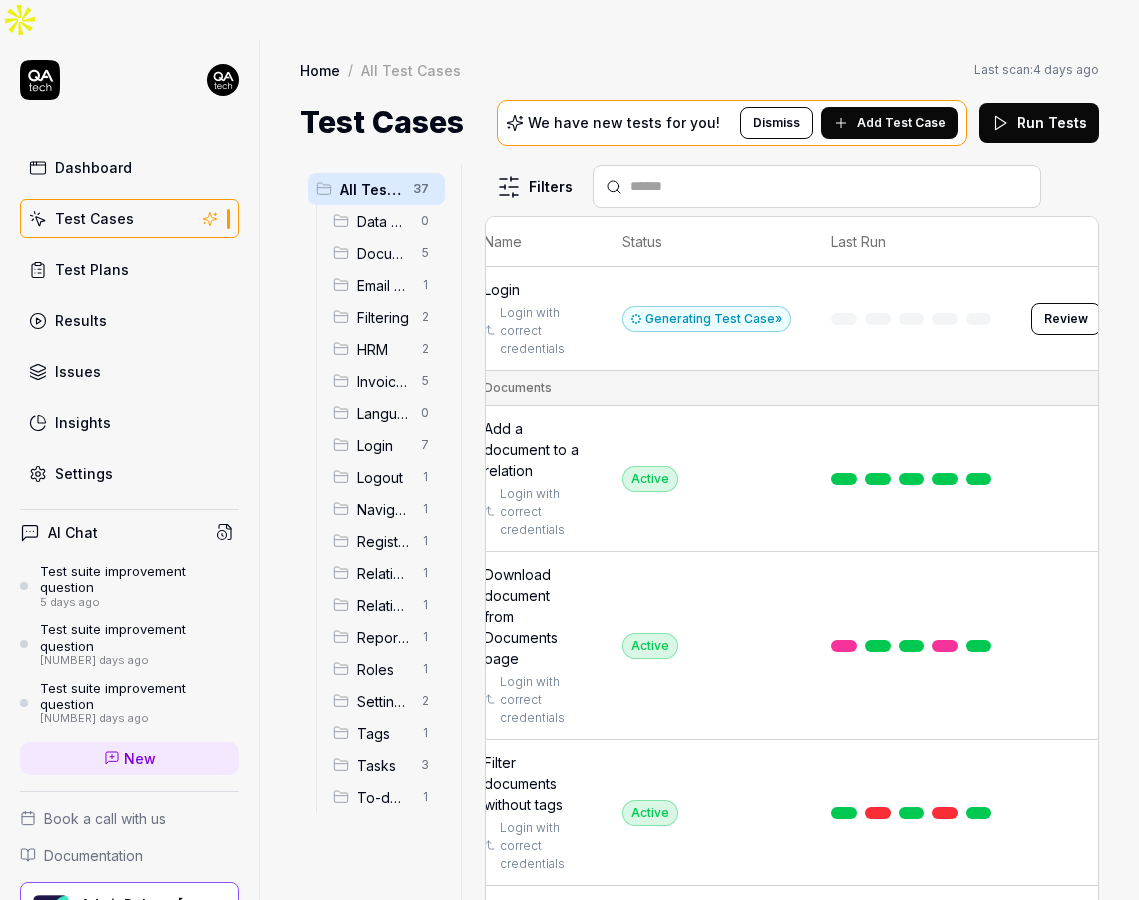 click on "Review" at bounding box center [1066, 319] 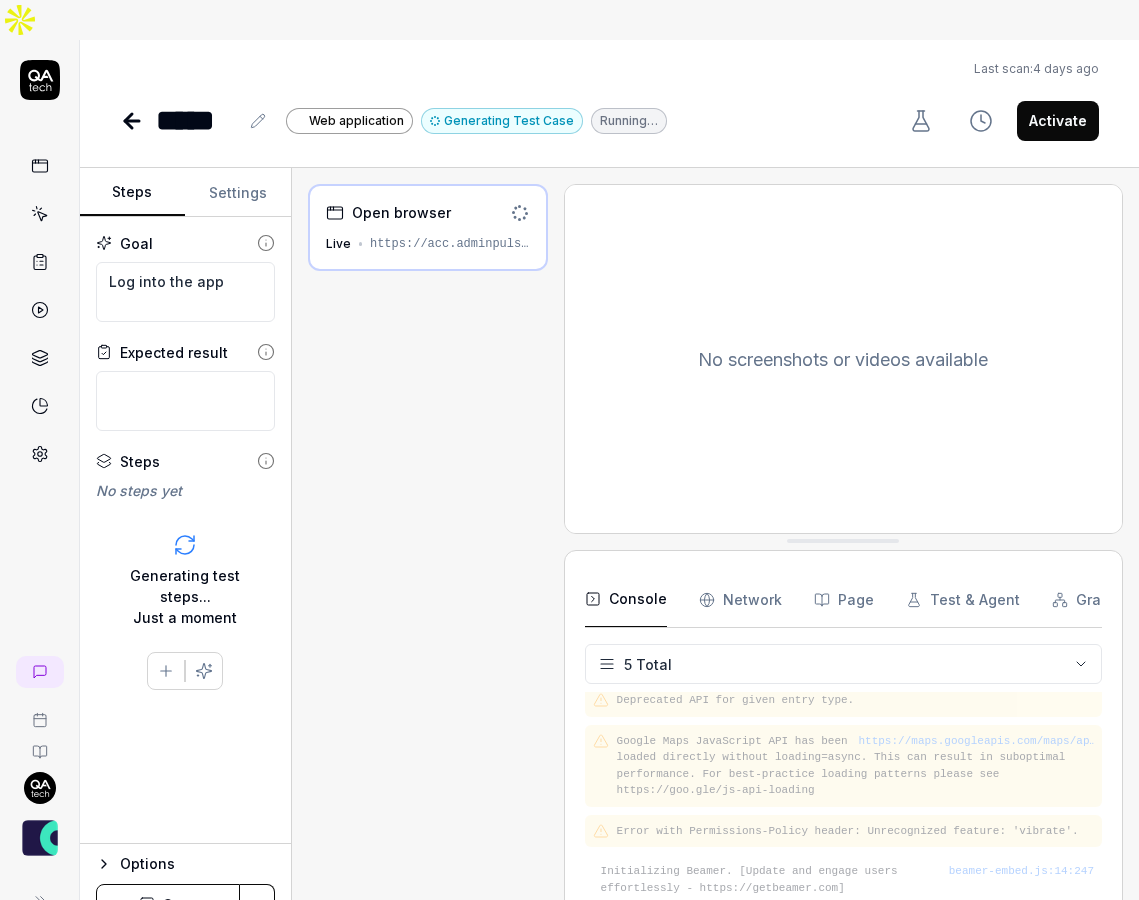 scroll, scrollTop: 48, scrollLeft: 0, axis: vertical 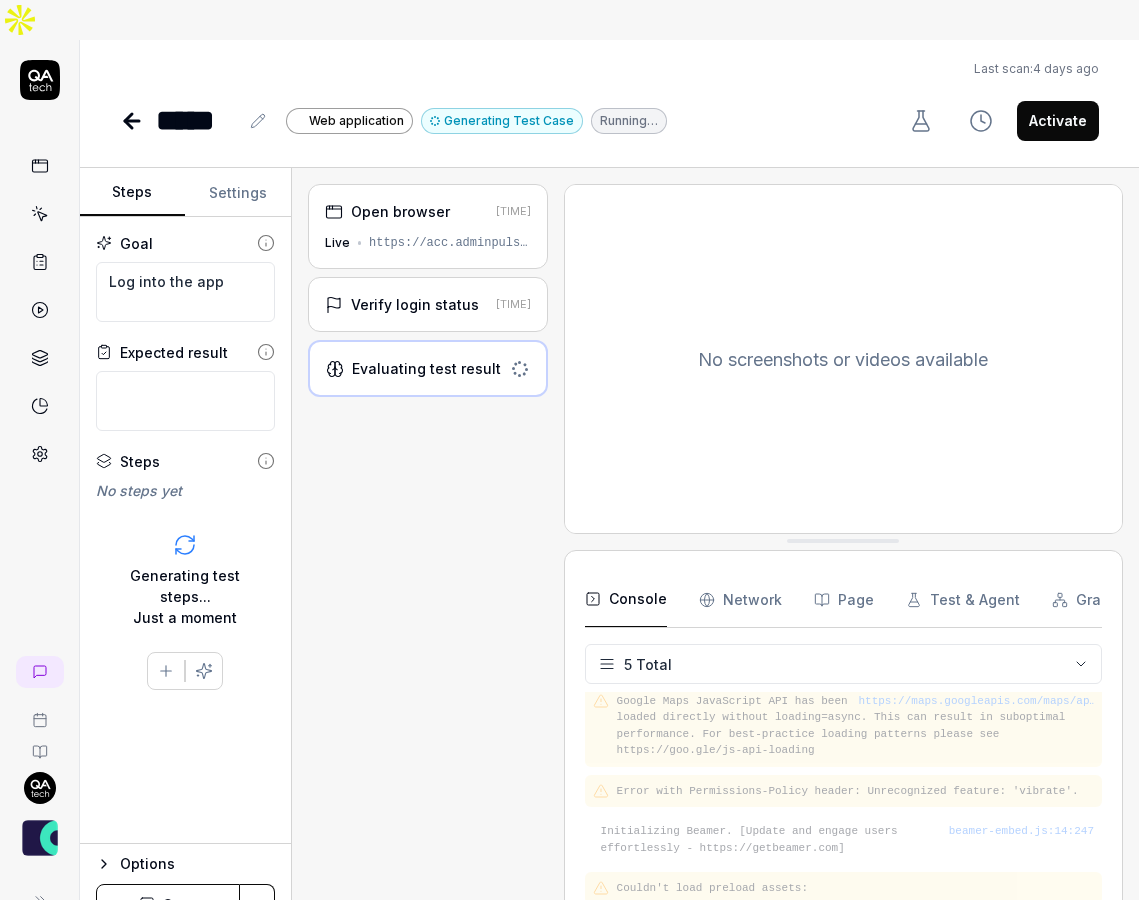 click on "Open browser 14:13:35 Live https://acc.adminpulse.be/#/" at bounding box center (428, 226) 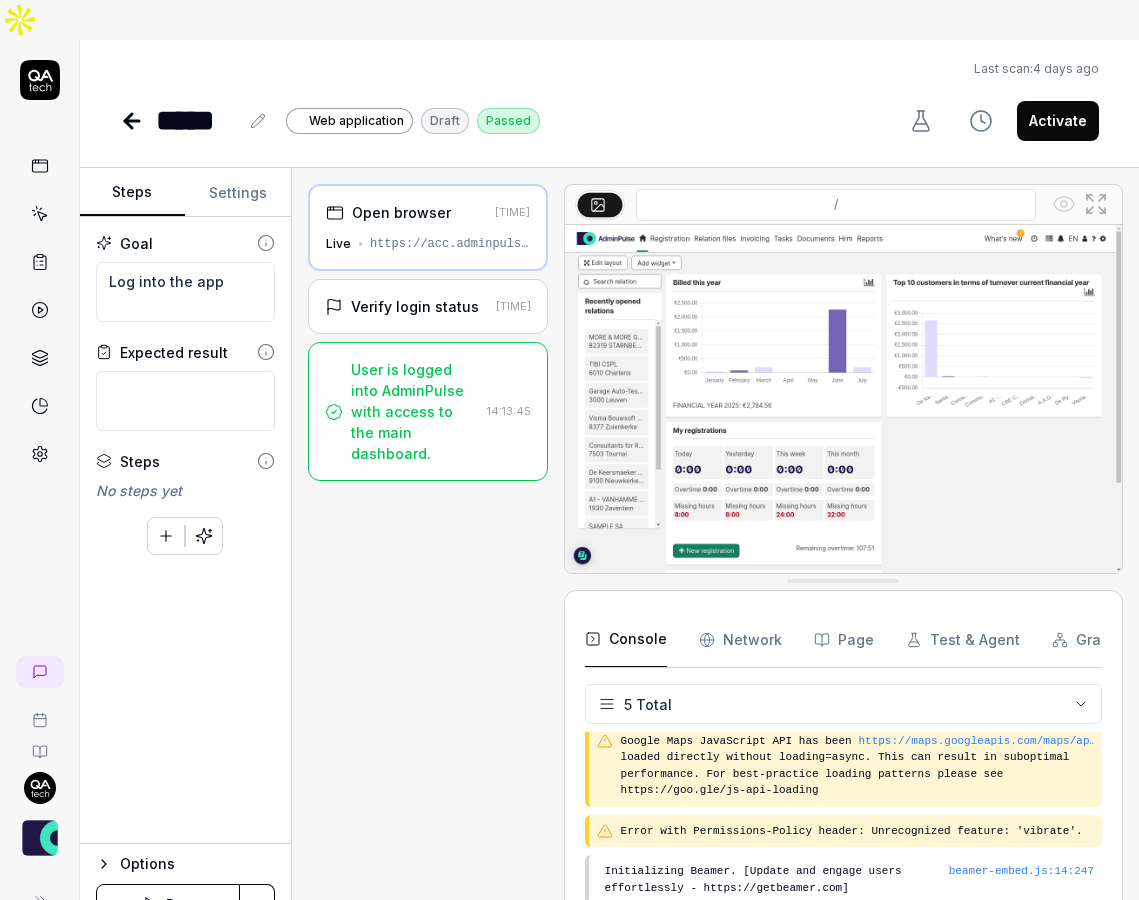 click on "Verify login status" at bounding box center (415, 306) 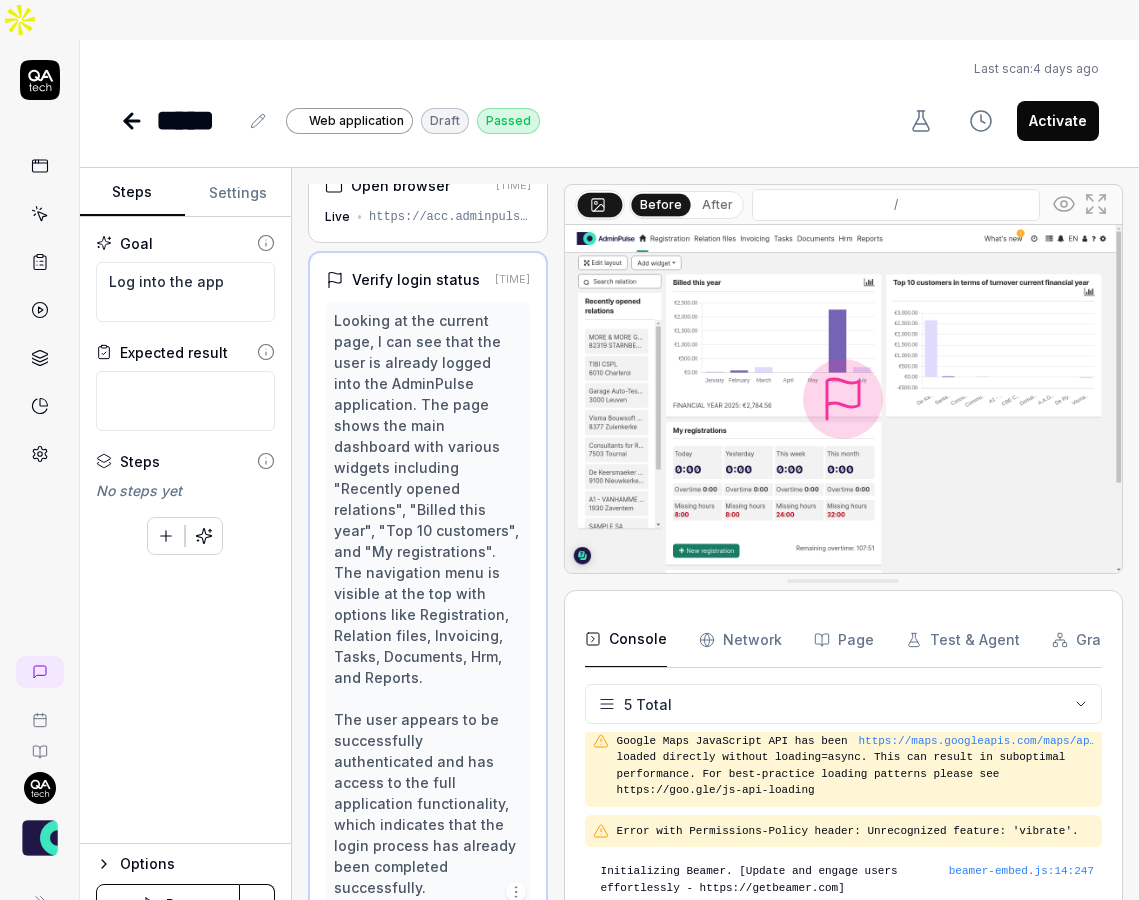 scroll, scrollTop: 33, scrollLeft: 0, axis: vertical 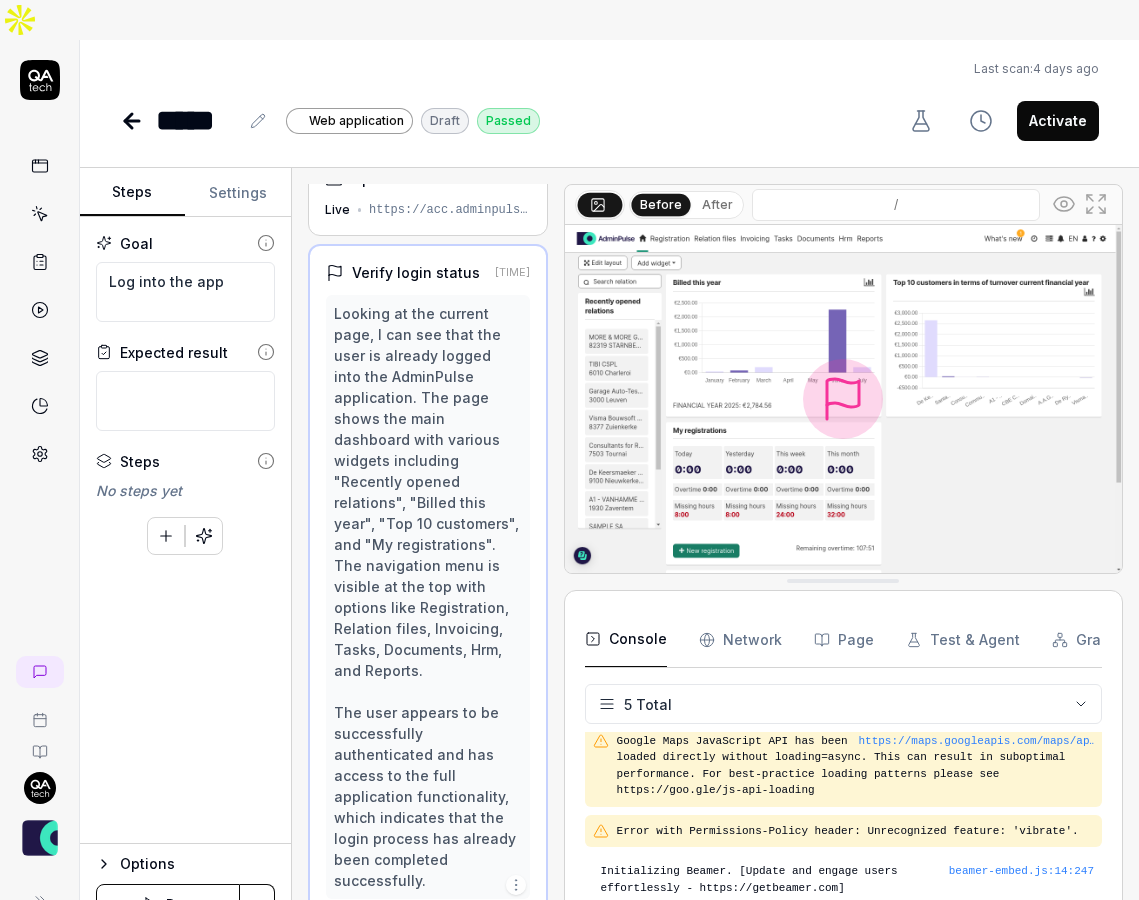 click on "Looking at the current page, I can see that the user is already logged into the AdminPulse application. The page shows the main dashboard with various widgets including "Recently opened relations", "Billed this year", "Top 10 customers", and "My registrations". The navigation menu is visible at the top with options like Registration, Relation files, Invoicing, Tasks, Documents, Hrm, and Reports.
The user appears to be successfully authenticated and has access to the full application functionality, which indicates that the login process has already been completed successfully." at bounding box center [428, 597] 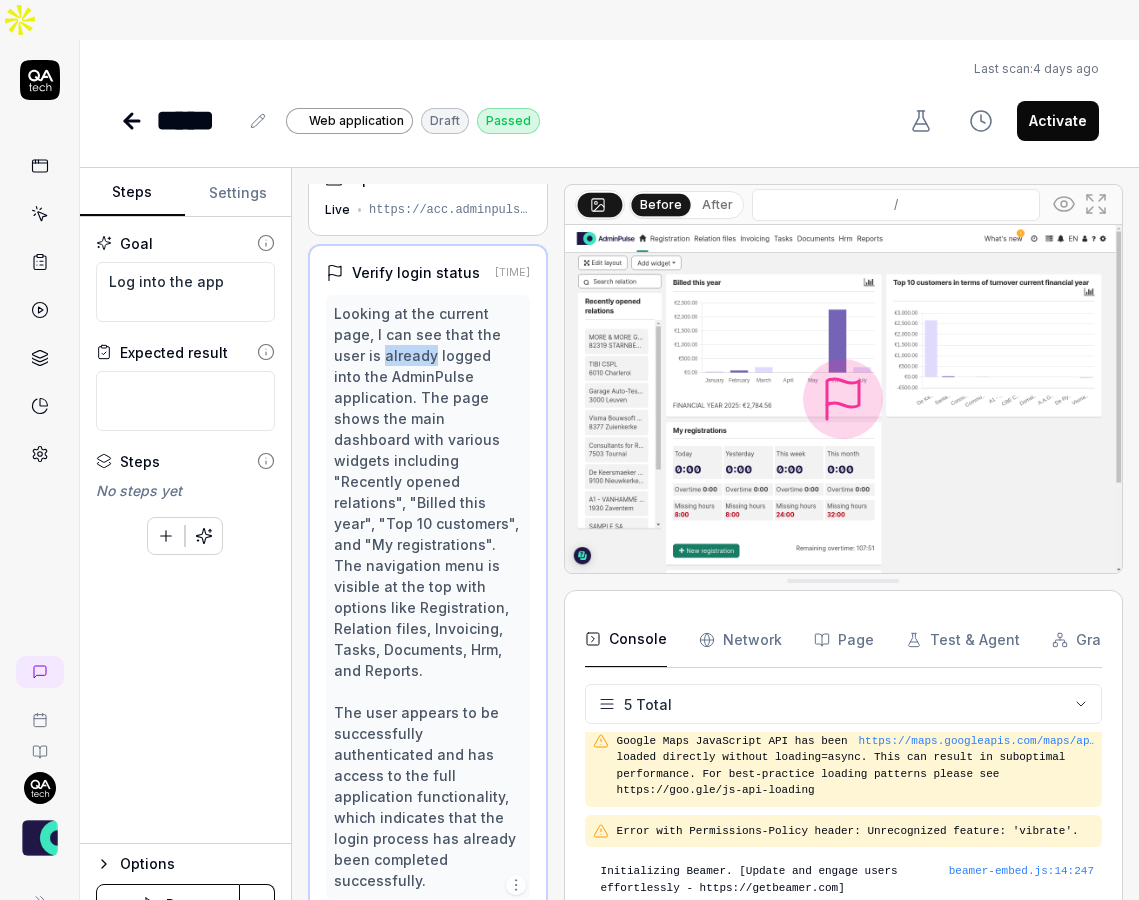 click on "Looking at the current page, I can see that the user is already logged into the AdminPulse application. The page shows the main dashboard with various widgets including "Recently opened relations", "Billed this year", "Top 10 customers", and "My registrations". The navigation menu is visible at the top with options like Registration, Relation files, Invoicing, Tasks, Documents, Hrm, and Reports.
The user appears to be successfully authenticated and has access to the full application functionality, which indicates that the login process has already been completed successfully." at bounding box center [428, 597] 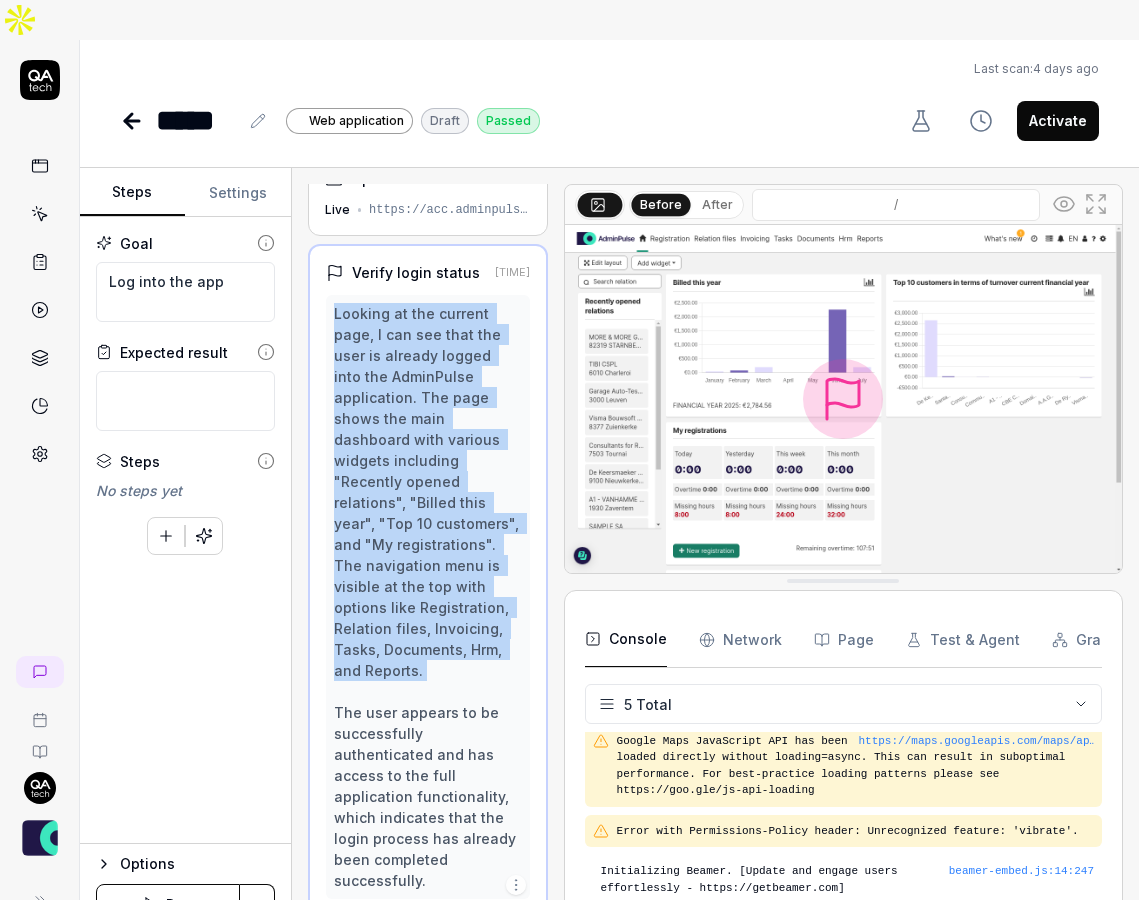 click on "Looking at the current page, I can see that the user is already logged into the AdminPulse application. The page shows the main dashboard with various widgets including "Recently opened relations", "Billed this year", "Top 10 customers", and "My registrations". The navigation menu is visible at the top with options like Registration, Relation files, Invoicing, Tasks, Documents, Hrm, and Reports.
The user appears to be successfully authenticated and has access to the full application functionality, which indicates that the login process has already been completed successfully." at bounding box center (428, 597) 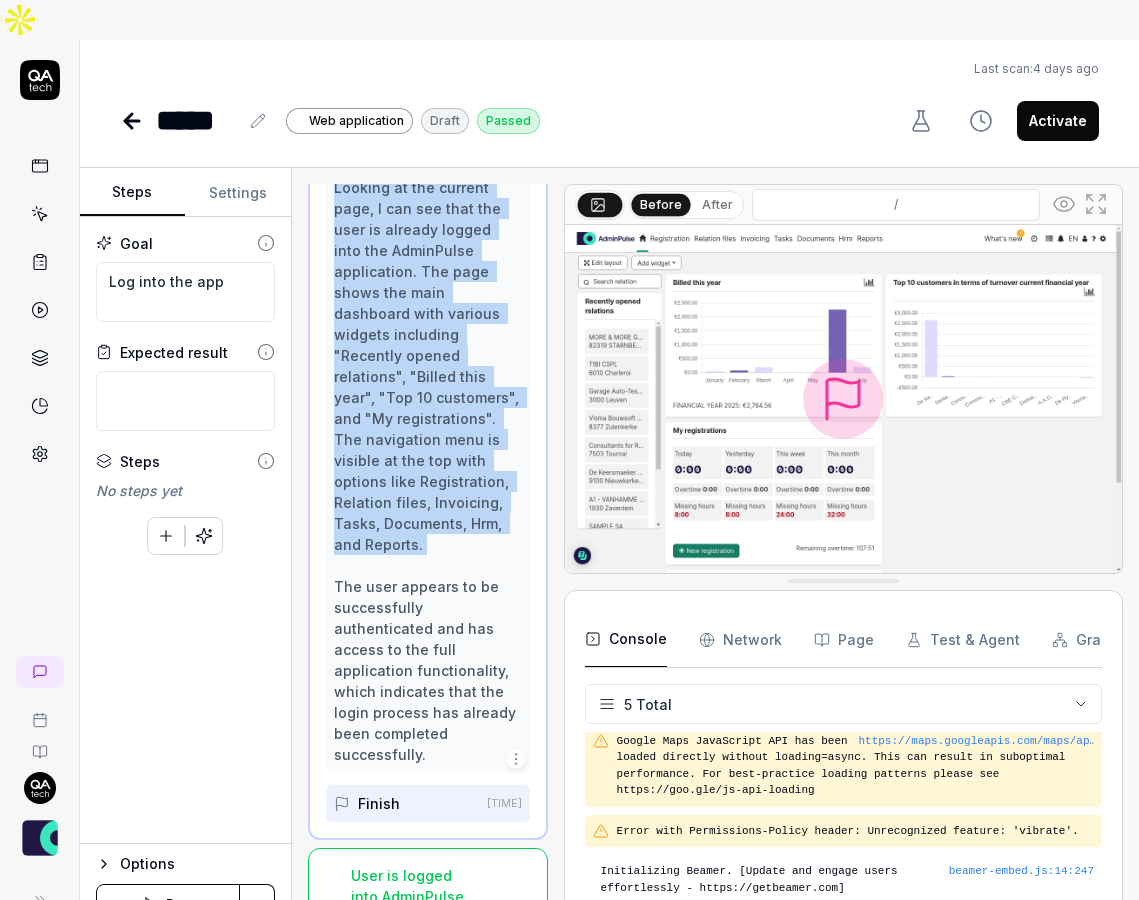 scroll, scrollTop: 0, scrollLeft: 0, axis: both 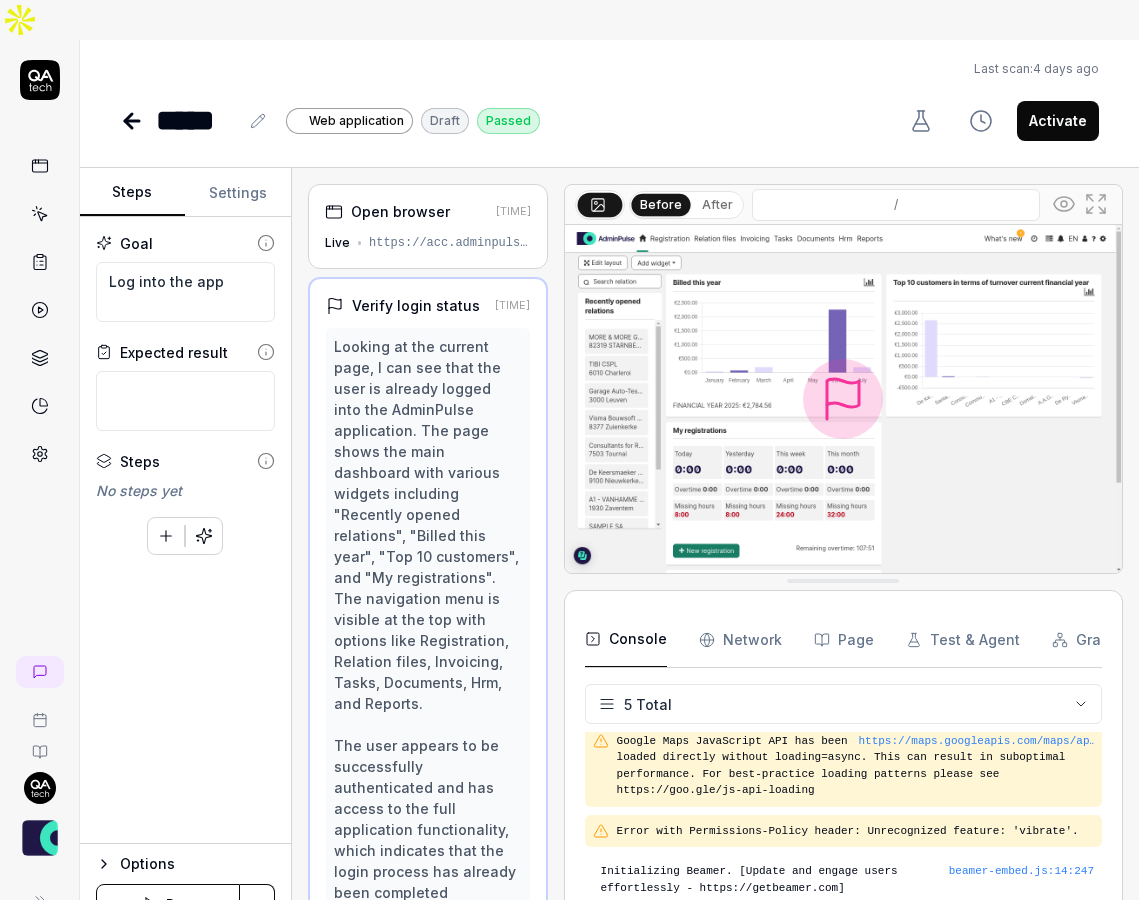 click on "Open browser" at bounding box center (400, 211) 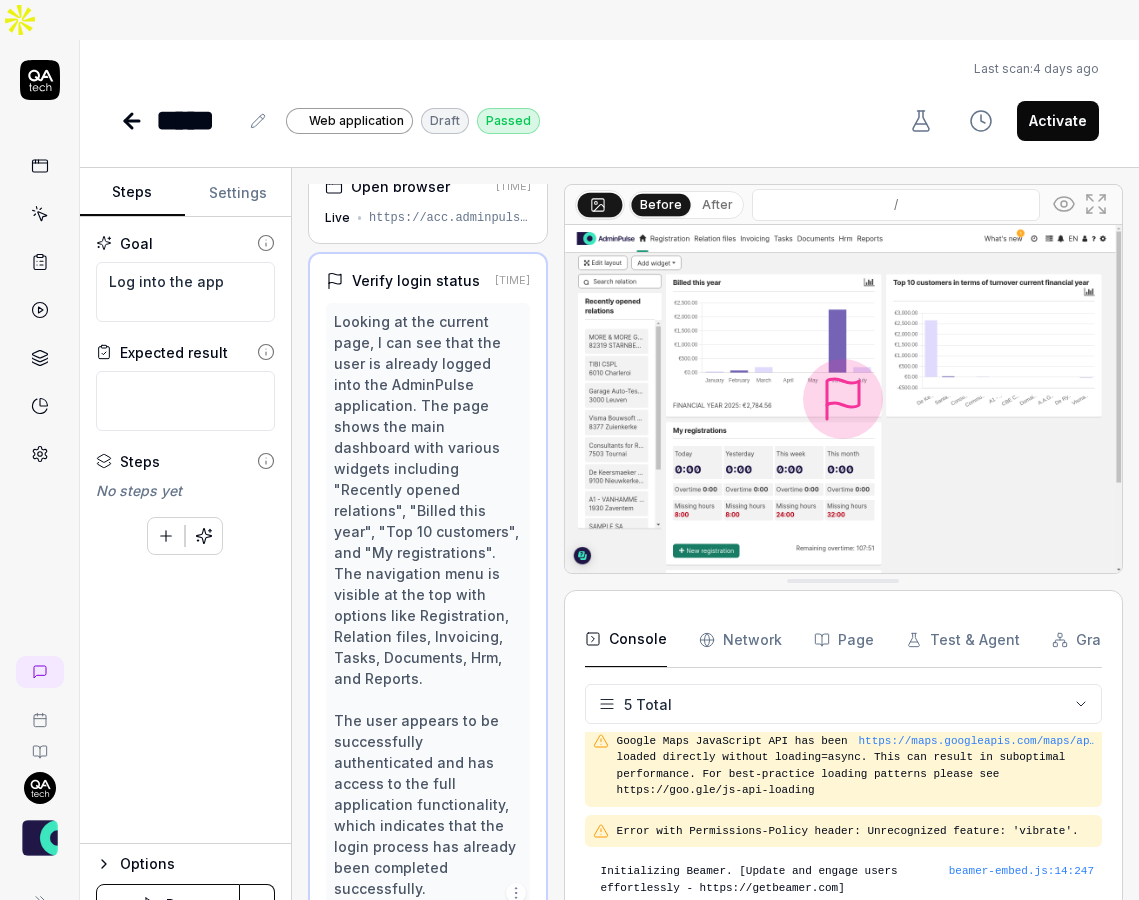 scroll, scrollTop: 33, scrollLeft: 0, axis: vertical 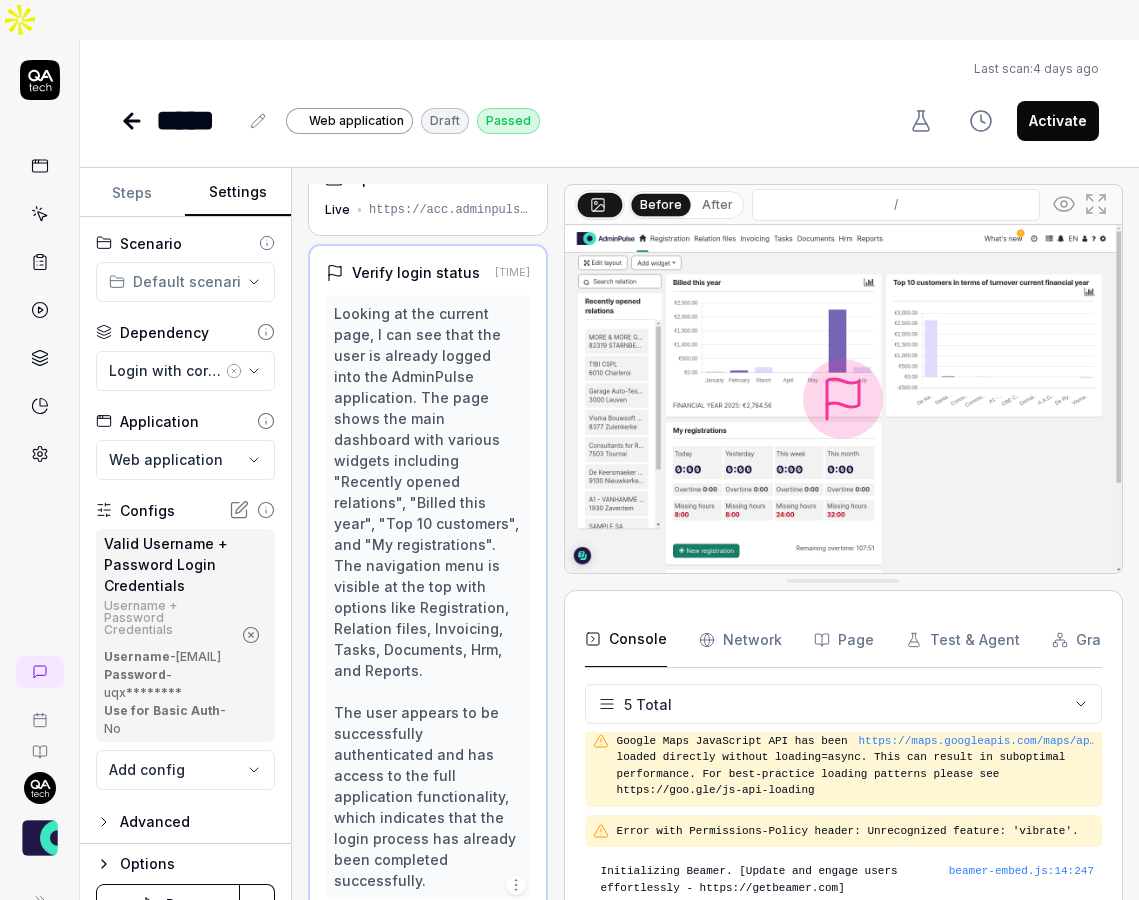 click on "Settings" at bounding box center [238, 193] 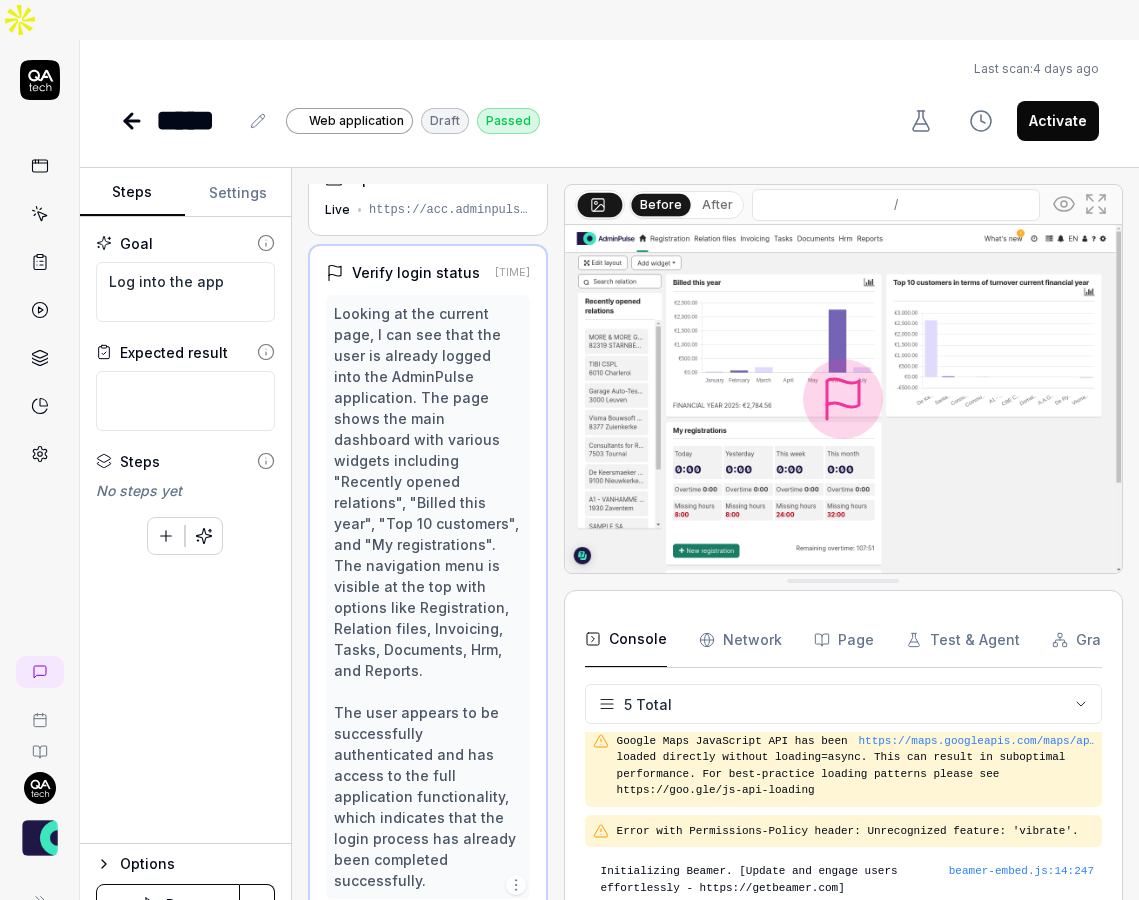 click on "Settings" at bounding box center [238, 193] 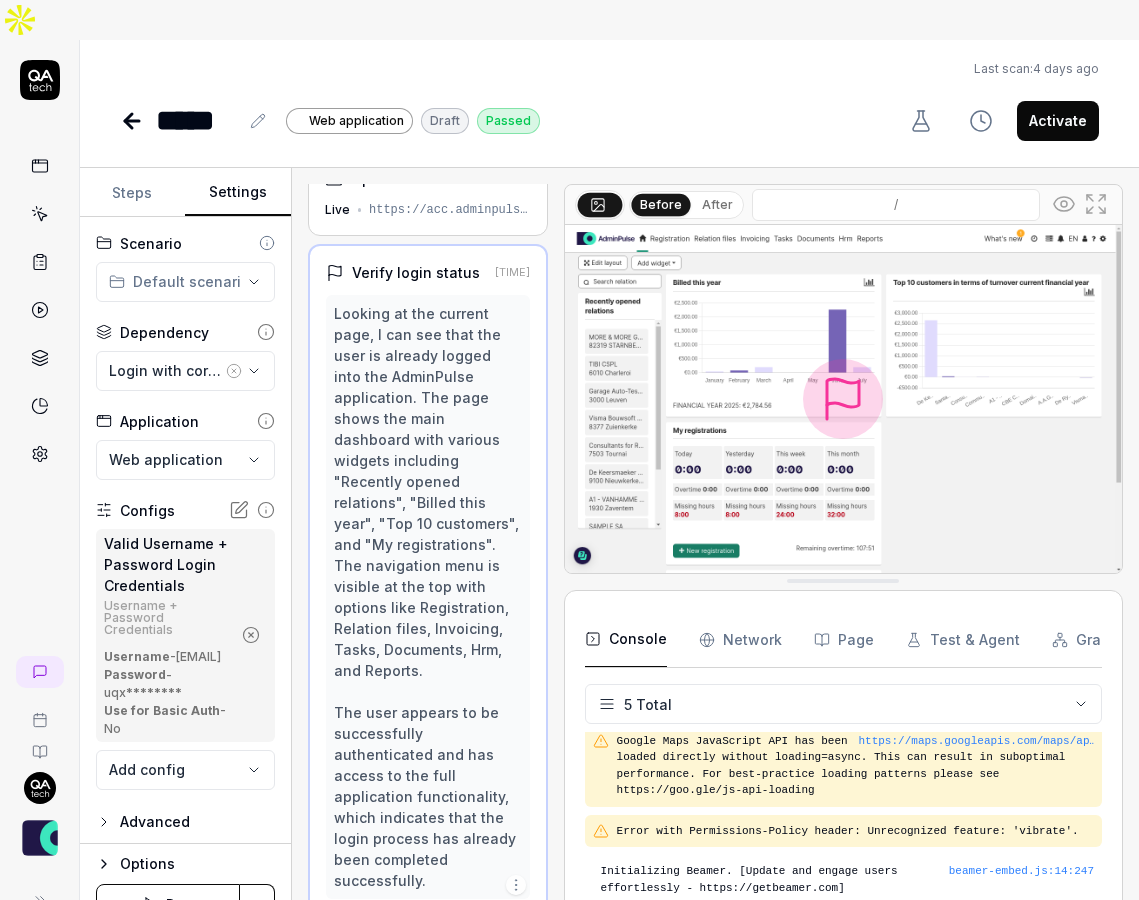 click on "https://acc.adminpulse.be/#/" at bounding box center [450, 210] 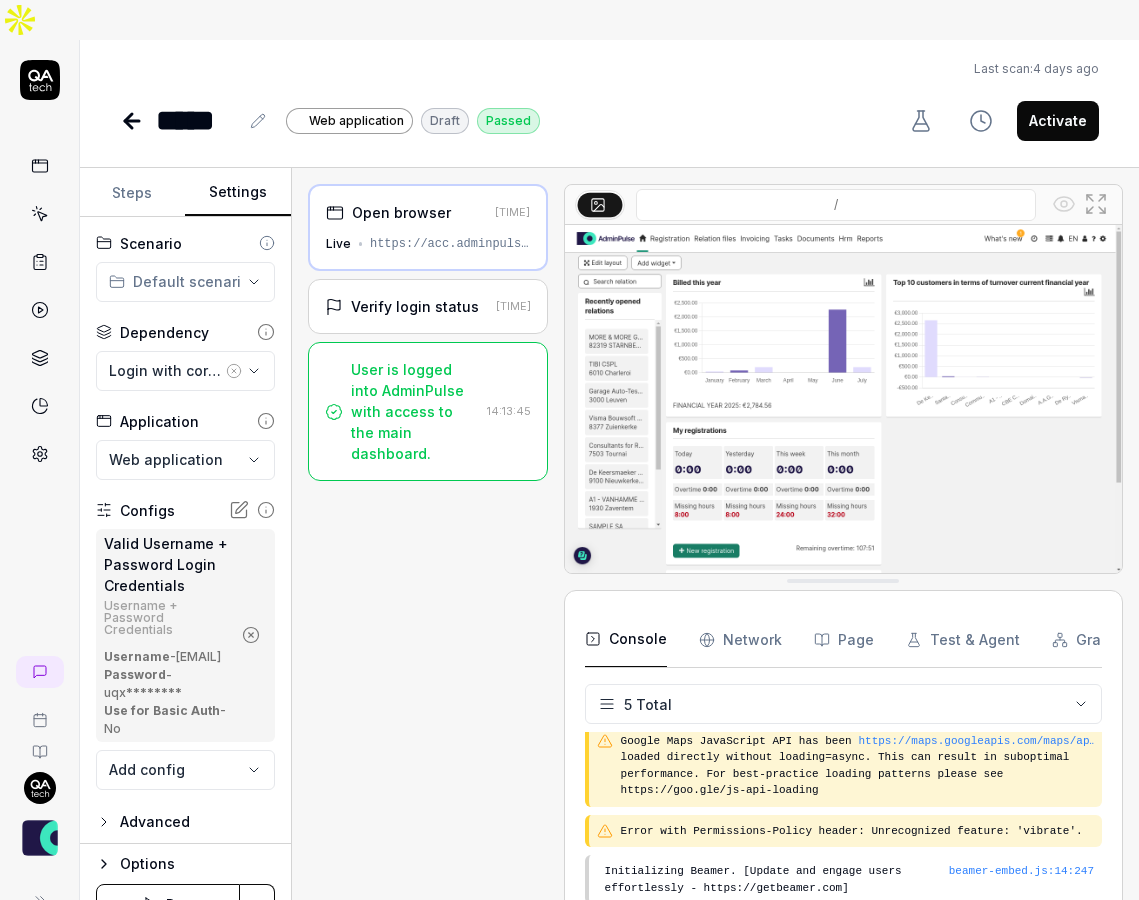 scroll, scrollTop: 0, scrollLeft: 0, axis: both 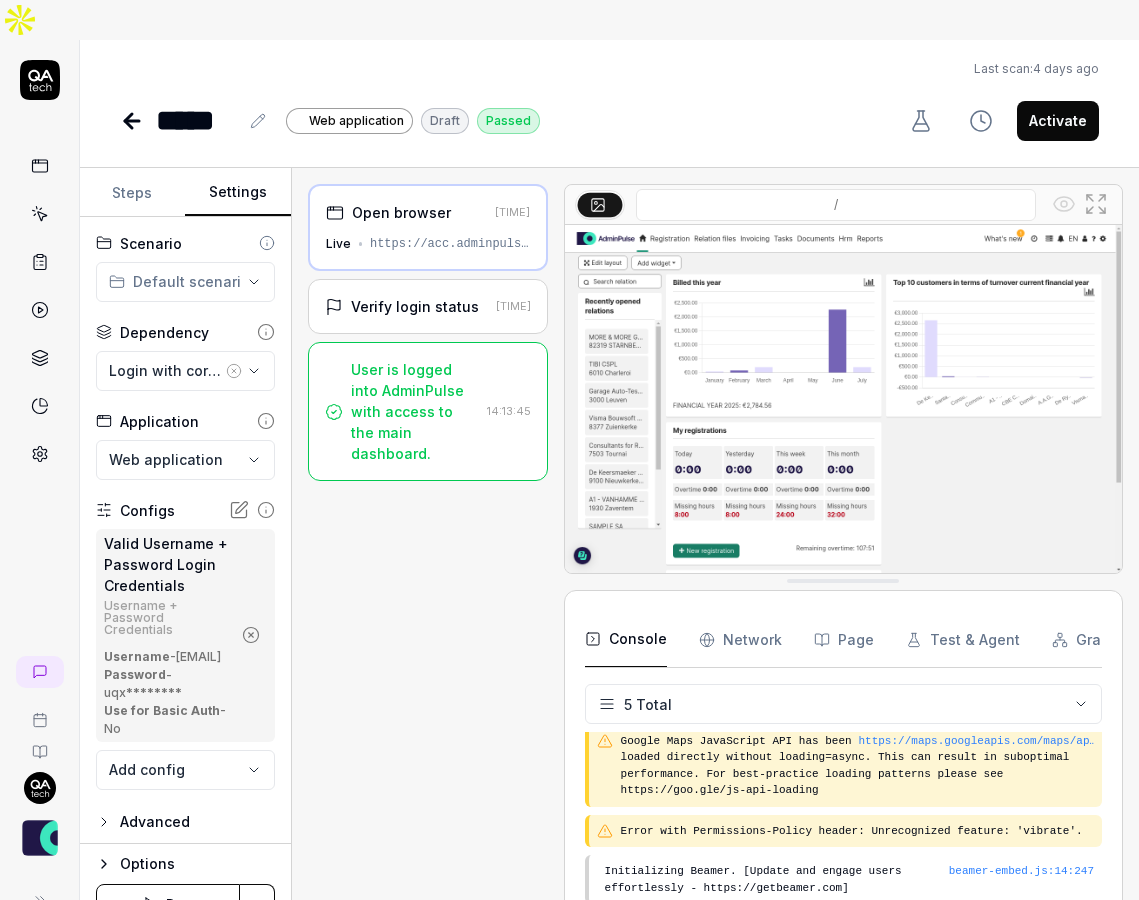click on "Verify login status [TIME]" at bounding box center [428, 306] 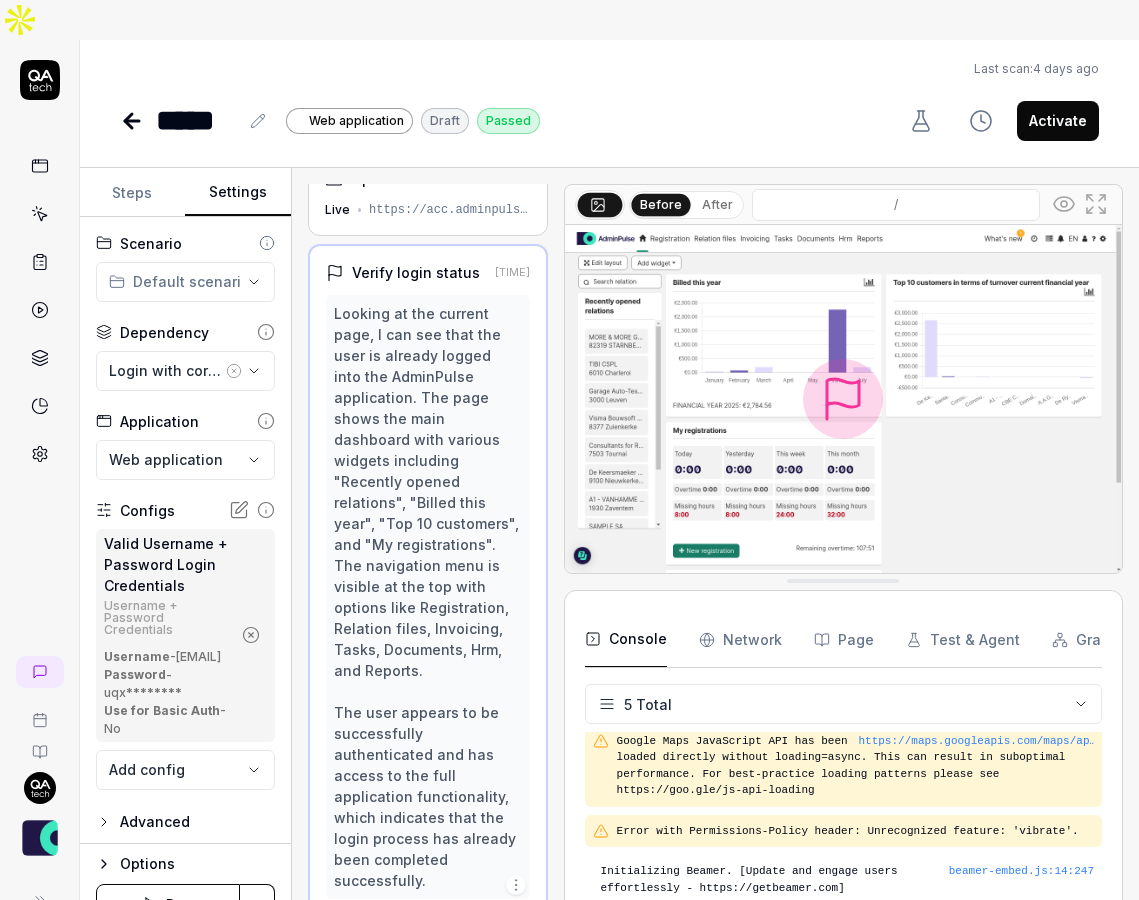 click 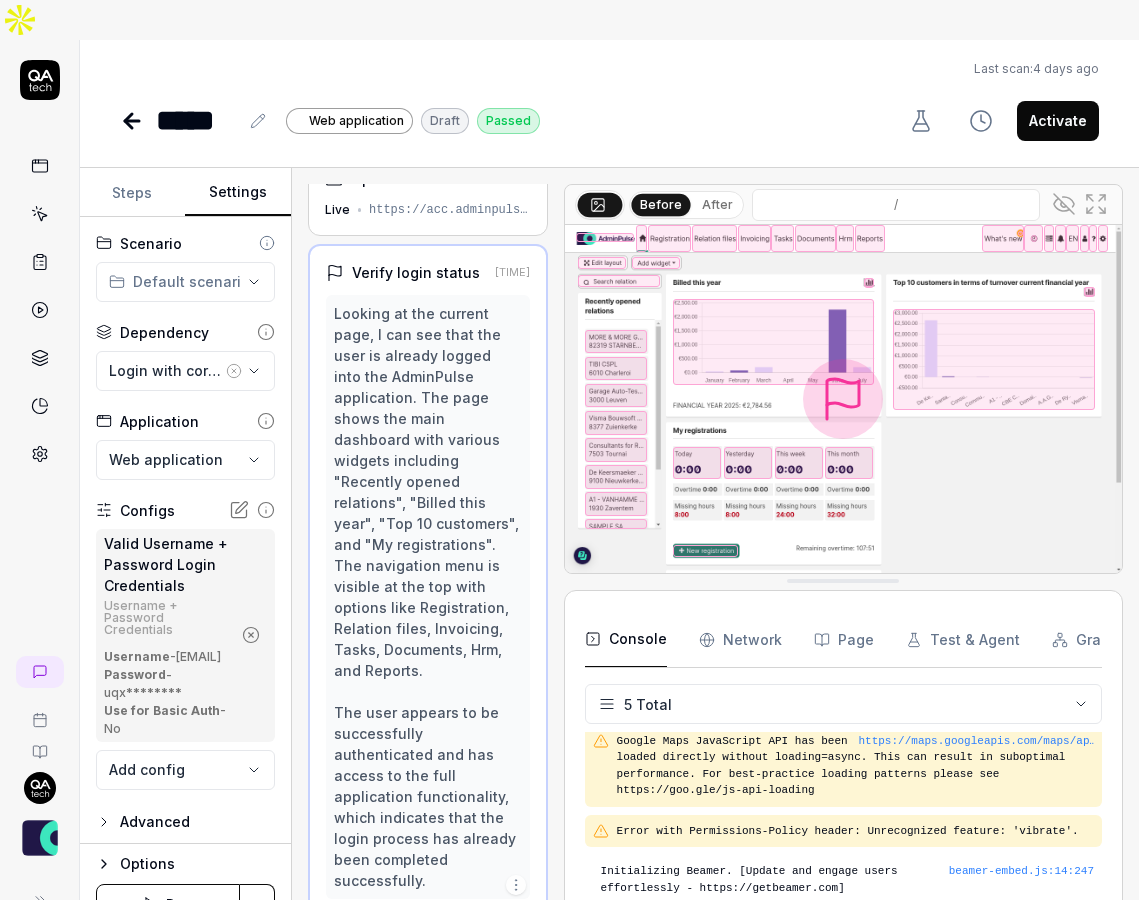 click on "https://acc.adminpulse.be/#/" at bounding box center [450, 210] 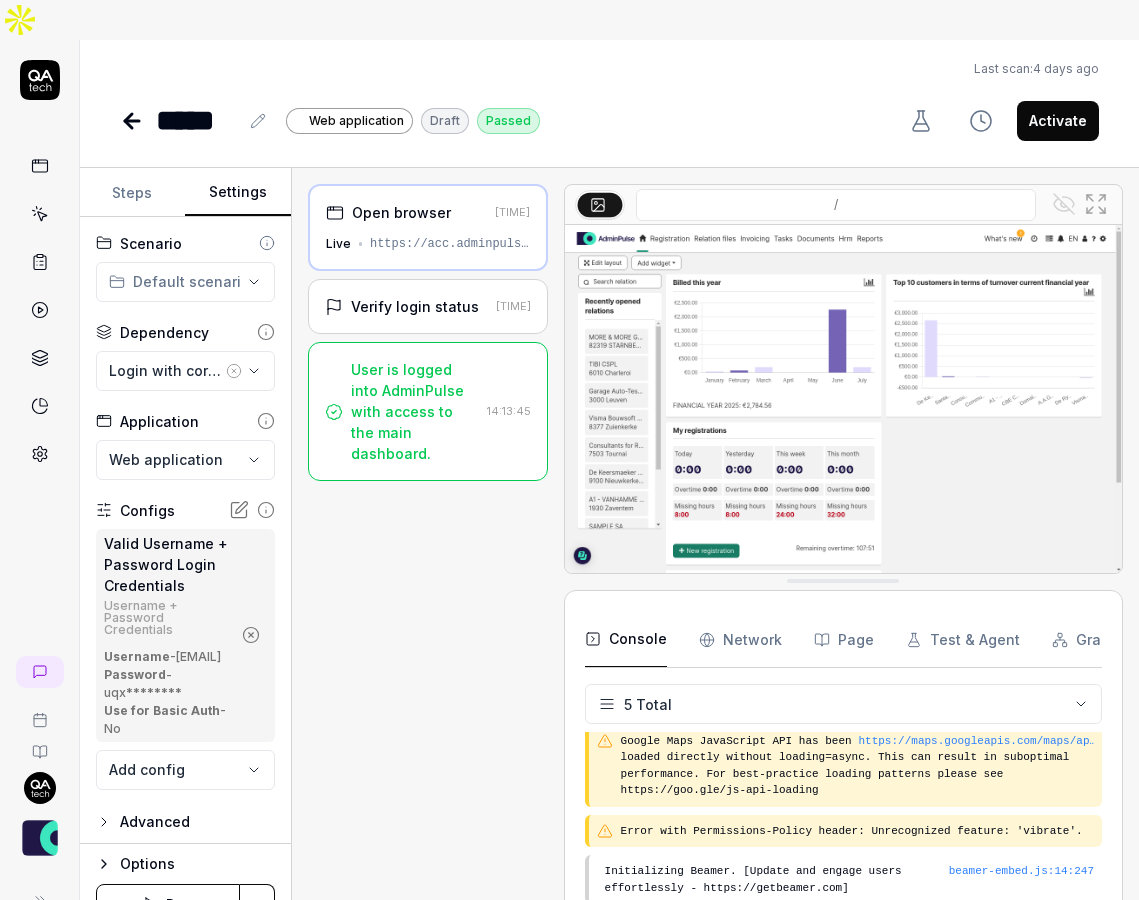 scroll, scrollTop: 0, scrollLeft: 0, axis: both 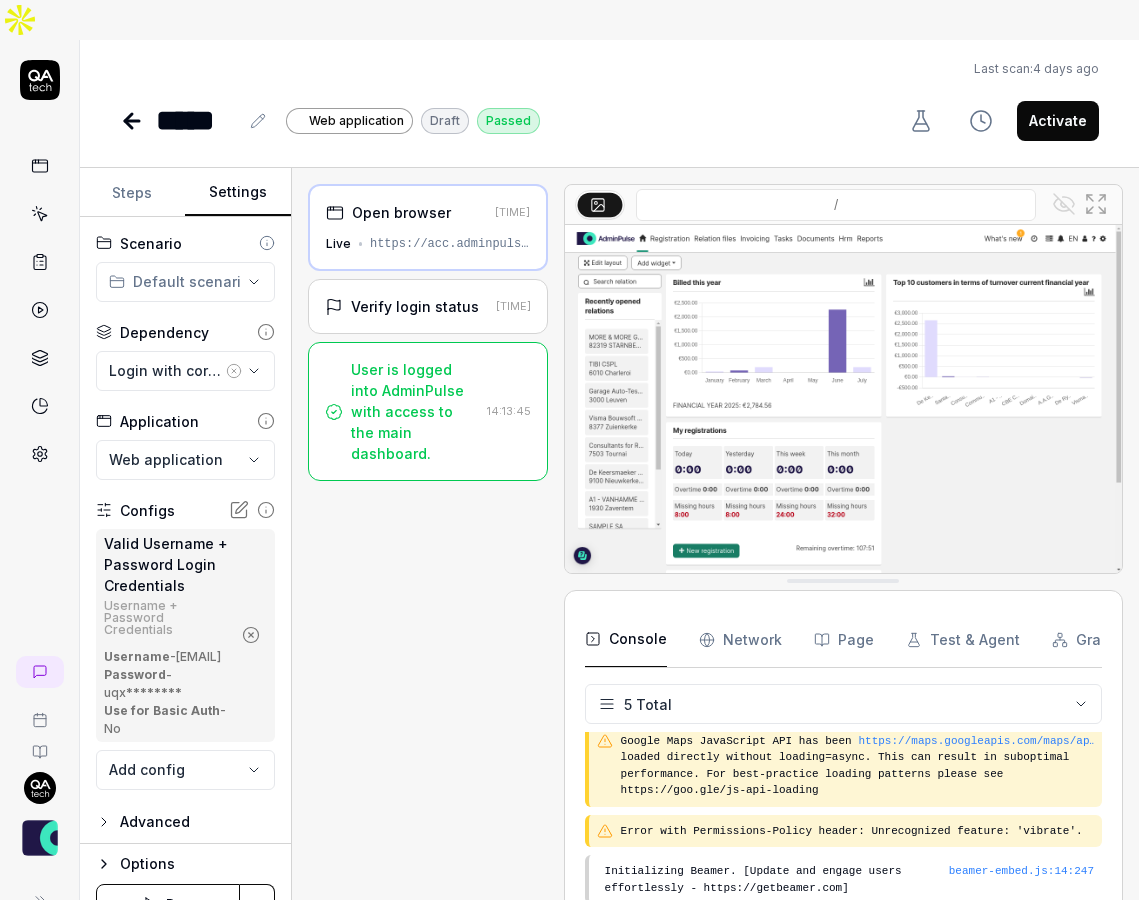 click on "Verify login status" at bounding box center (406, 306) 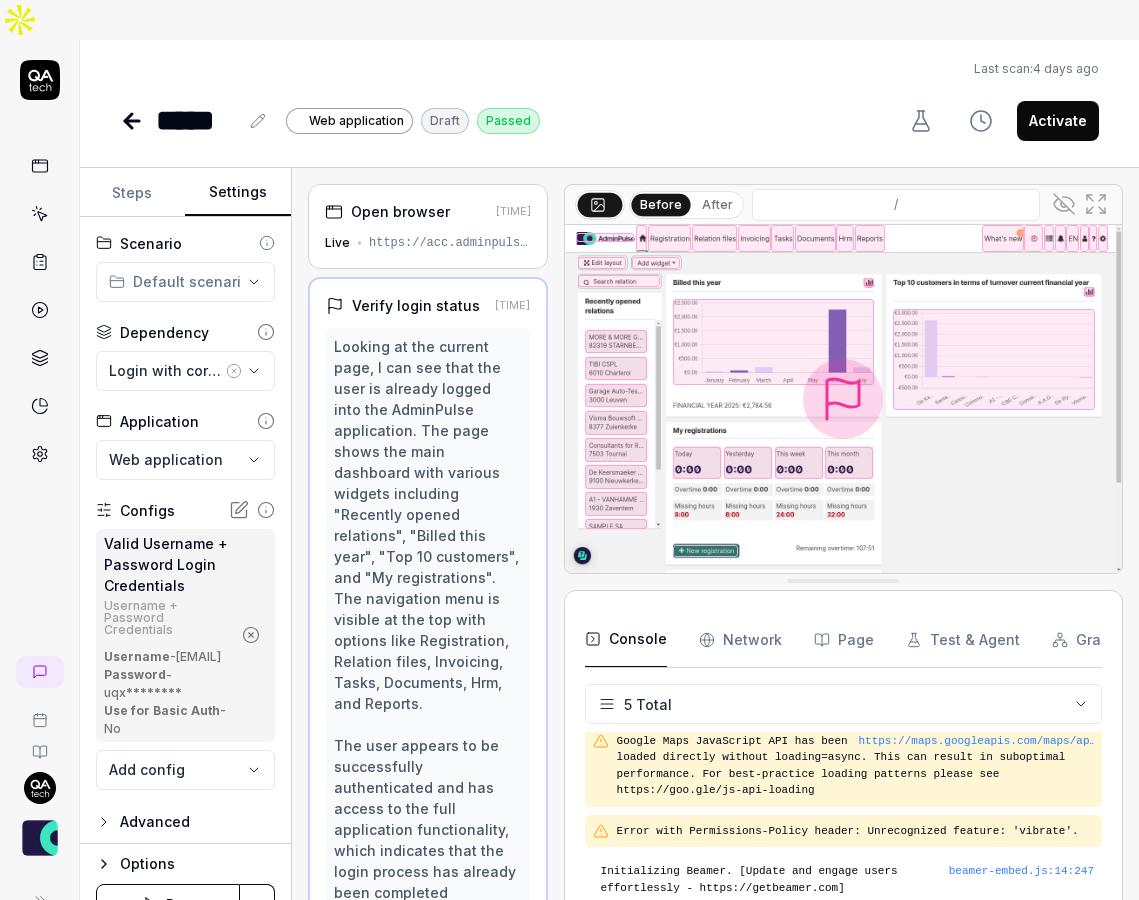 scroll, scrollTop: 33, scrollLeft: 0, axis: vertical 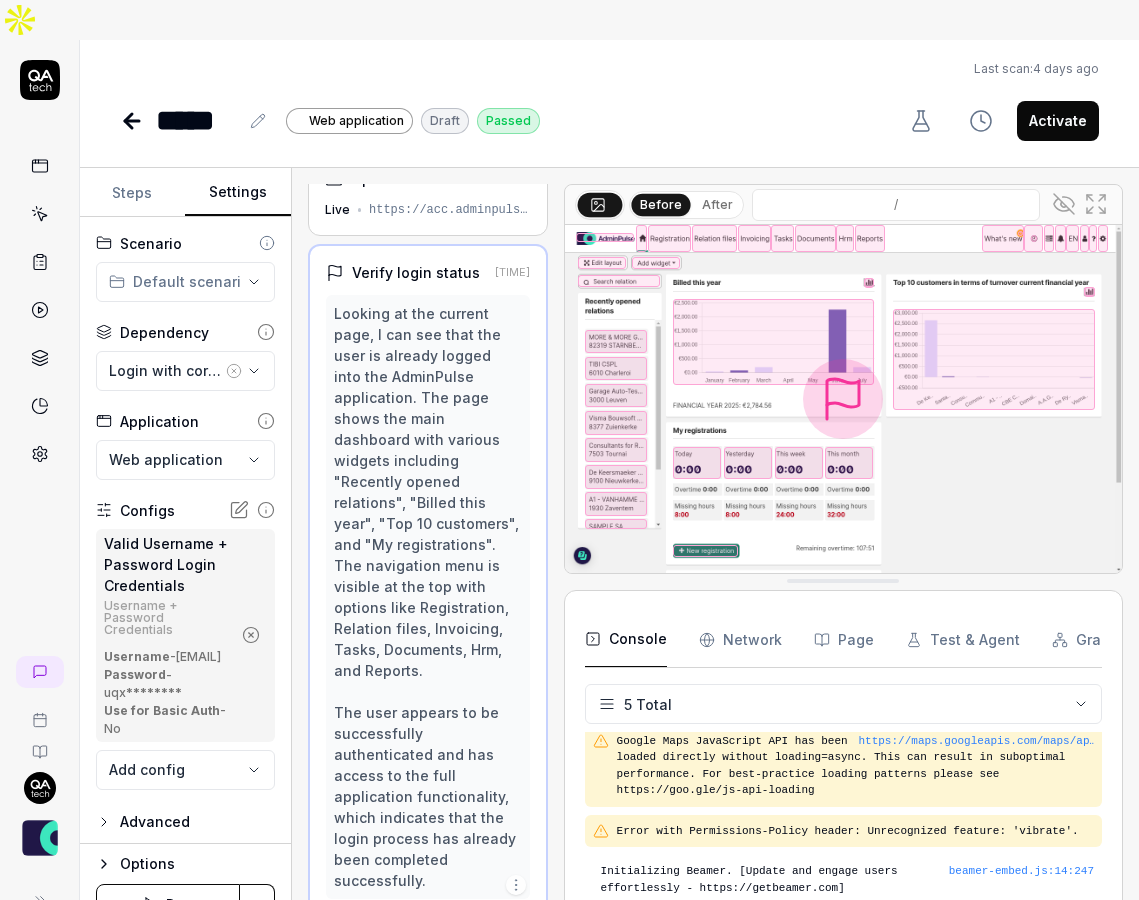 click 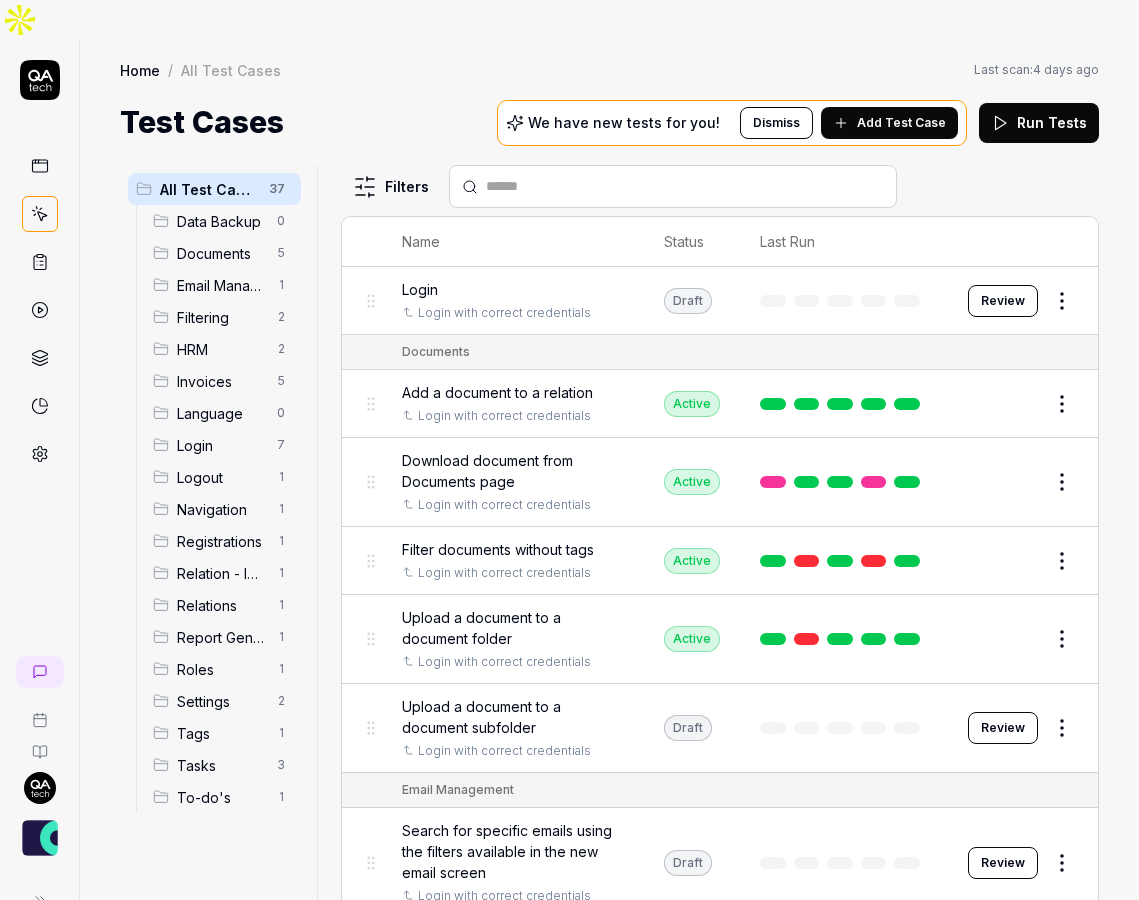 click on "Review" at bounding box center [1003, 301] 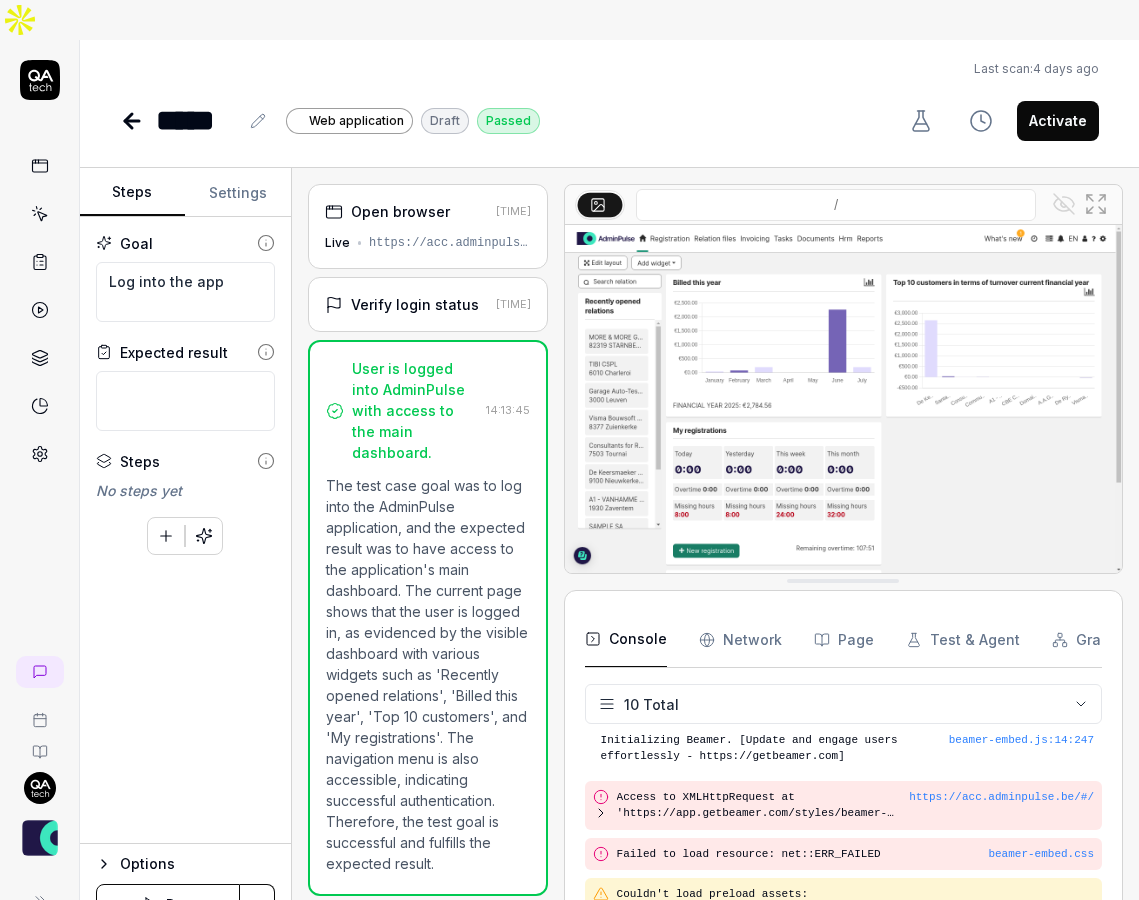 scroll, scrollTop: 340, scrollLeft: 0, axis: vertical 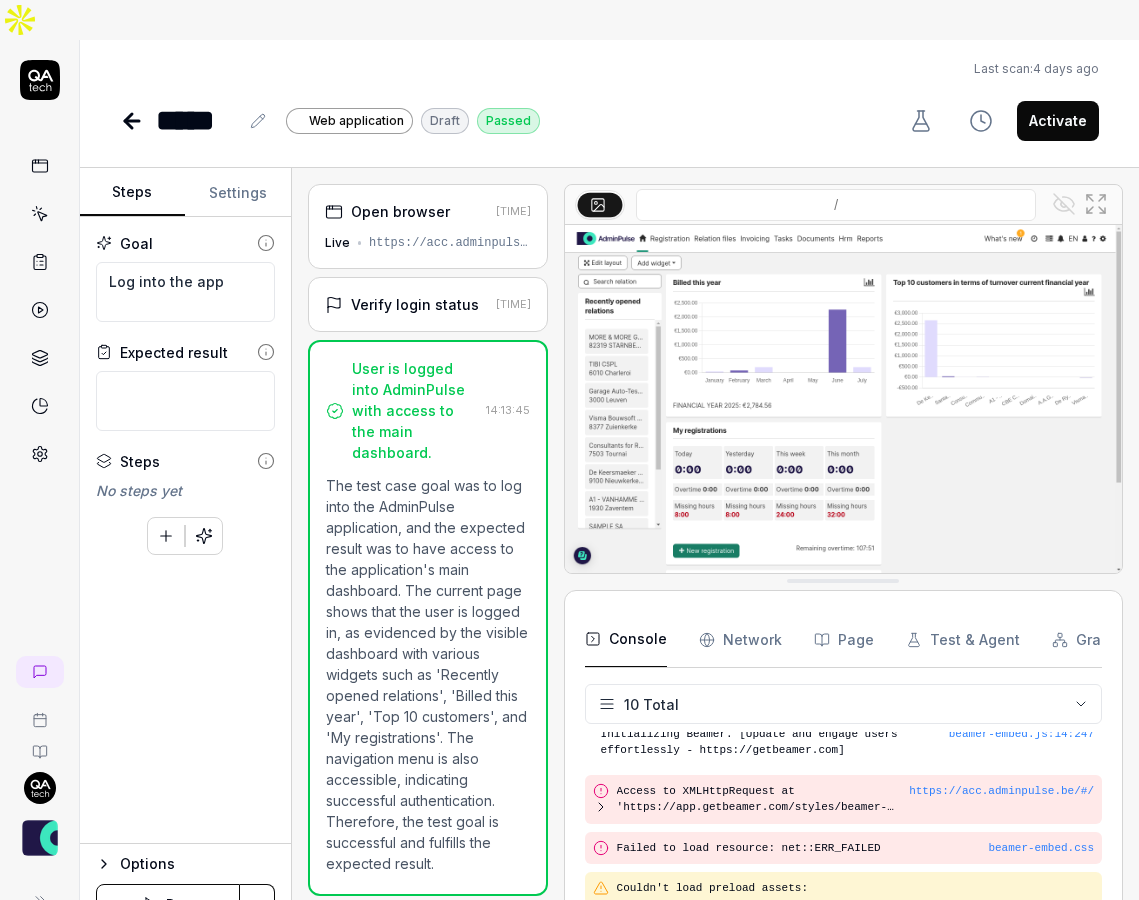 click on "Verify login status [TIME]" at bounding box center [428, 304] 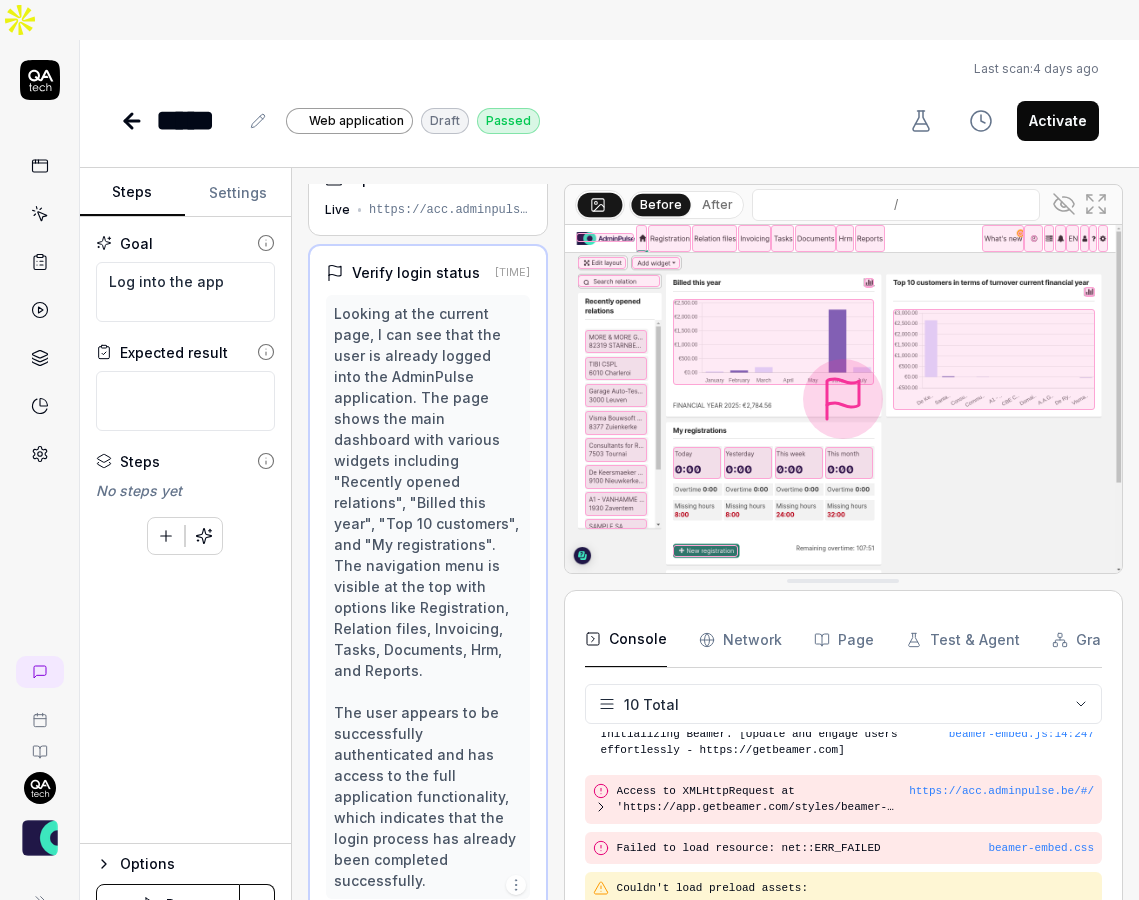 scroll, scrollTop: 0, scrollLeft: 0, axis: both 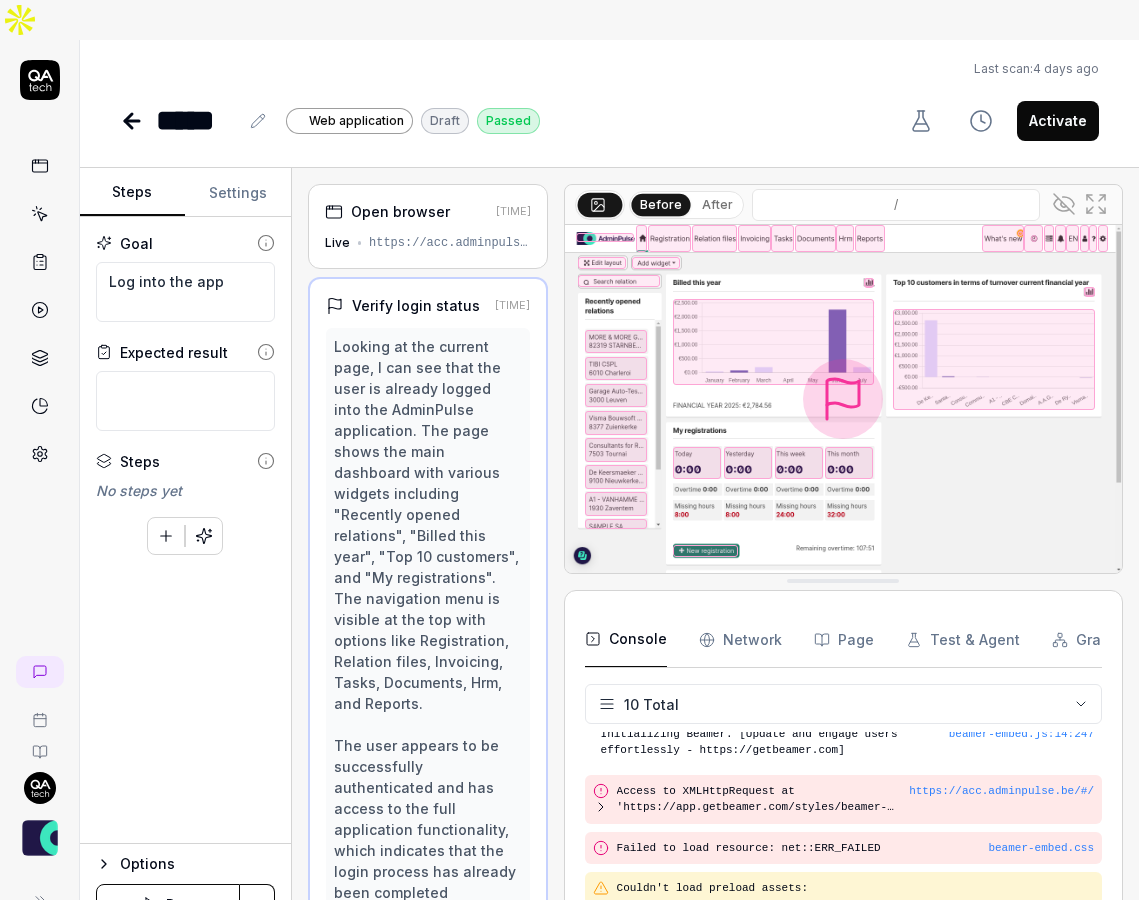 click on "Open browser" at bounding box center (400, 211) 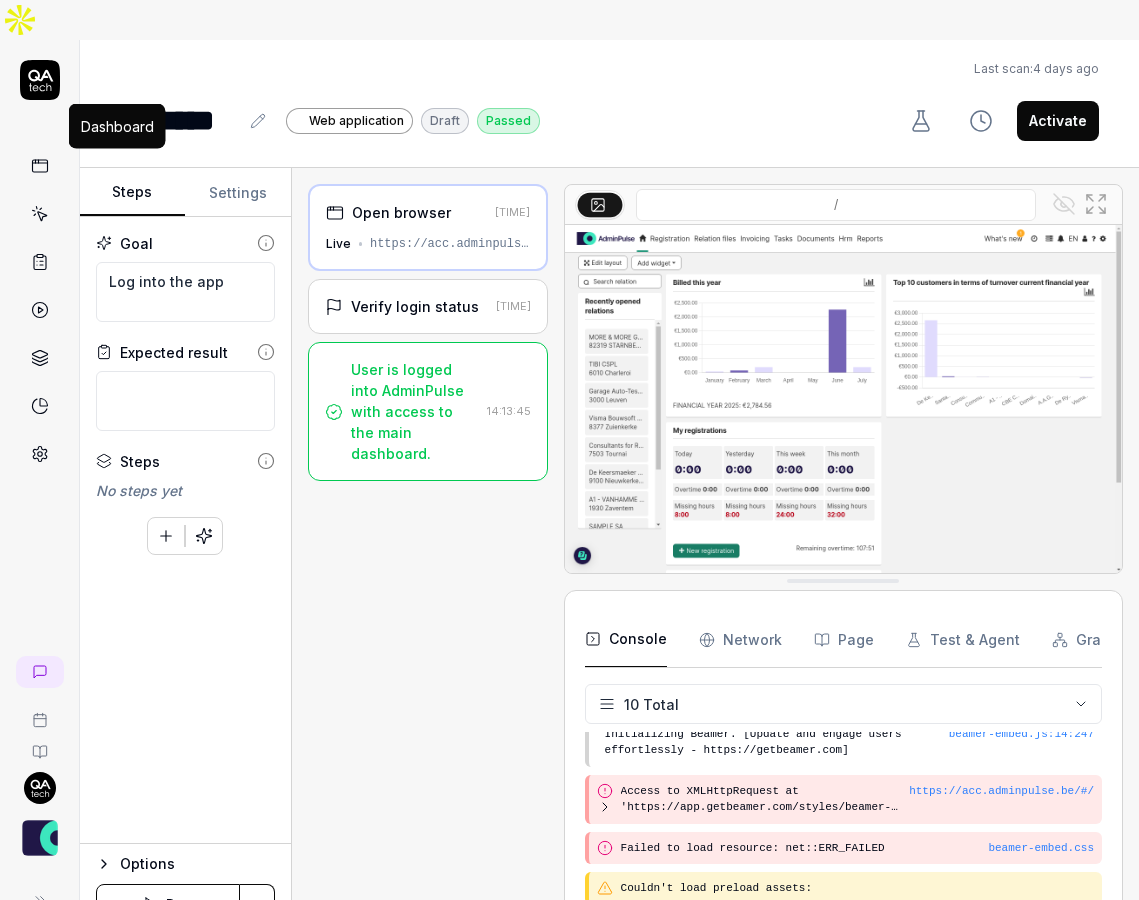 click 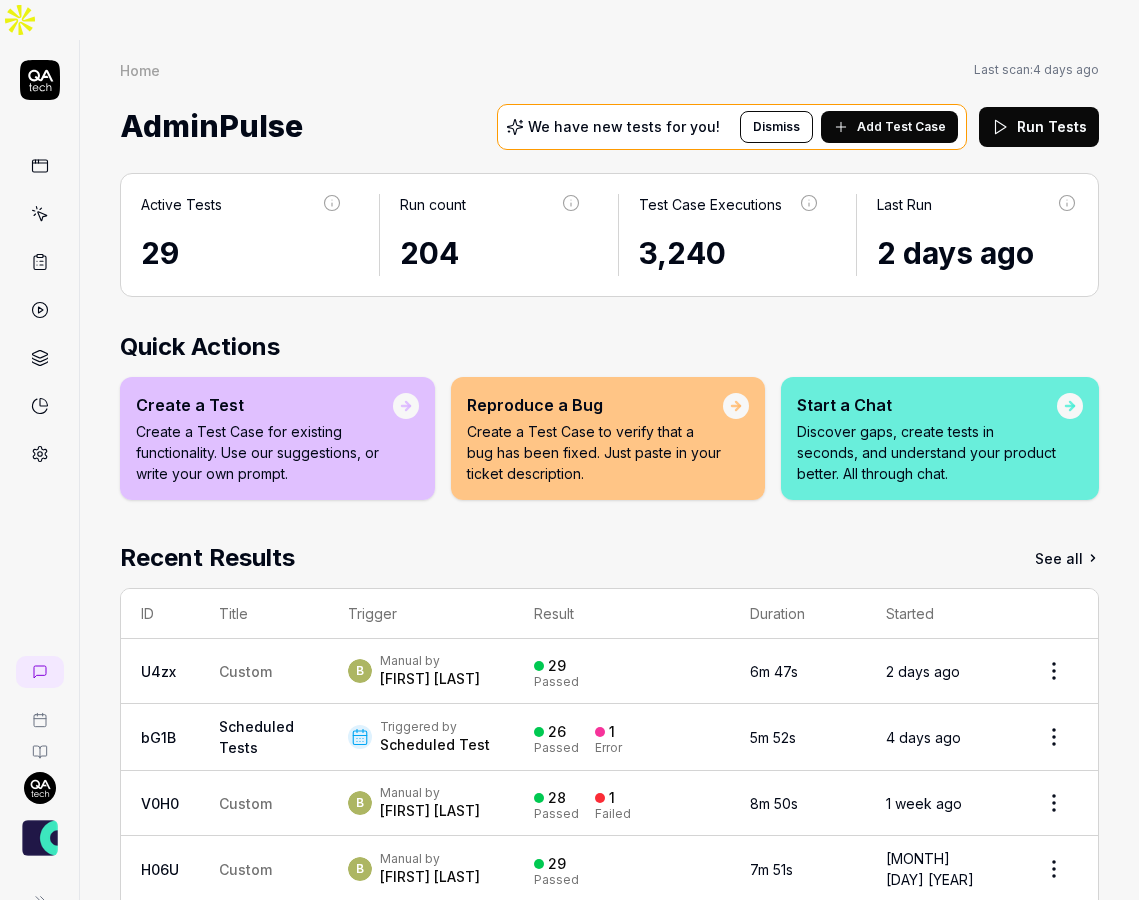 click 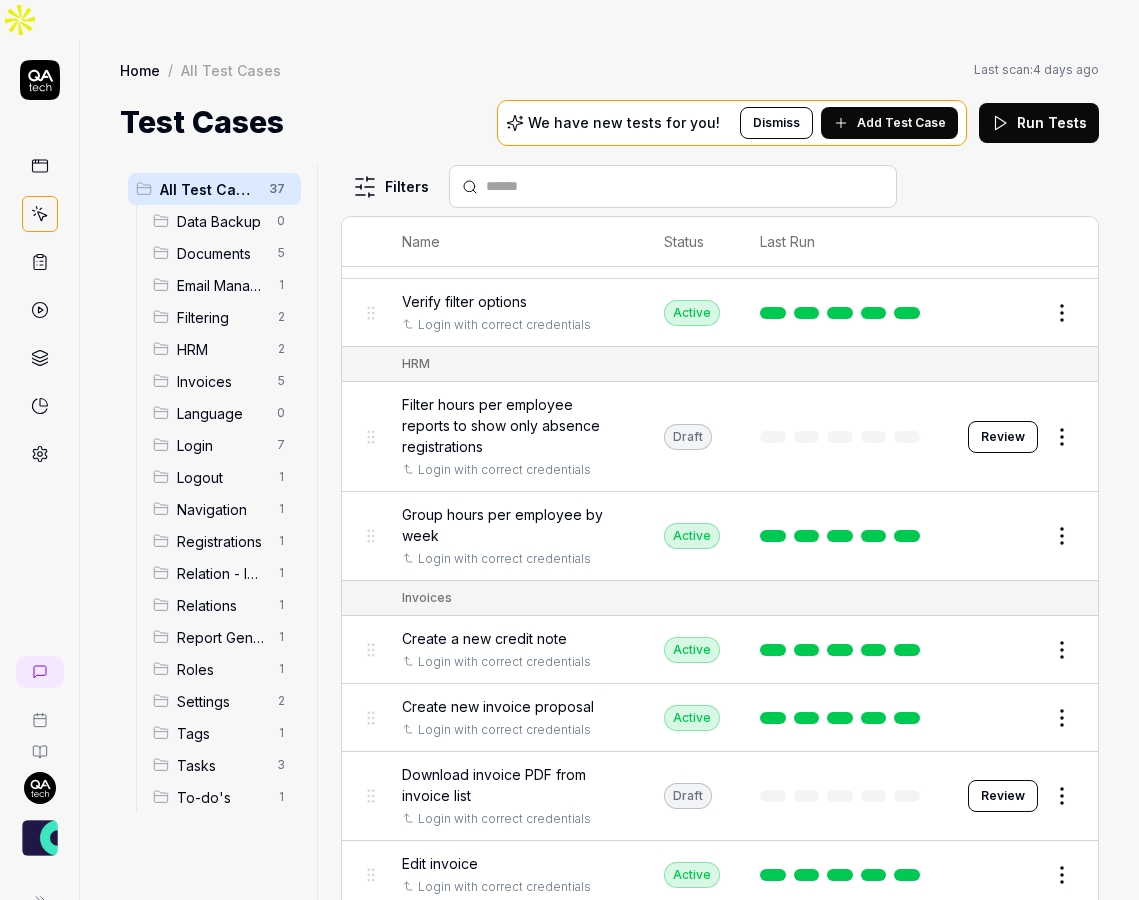 scroll, scrollTop: 765, scrollLeft: 0, axis: vertical 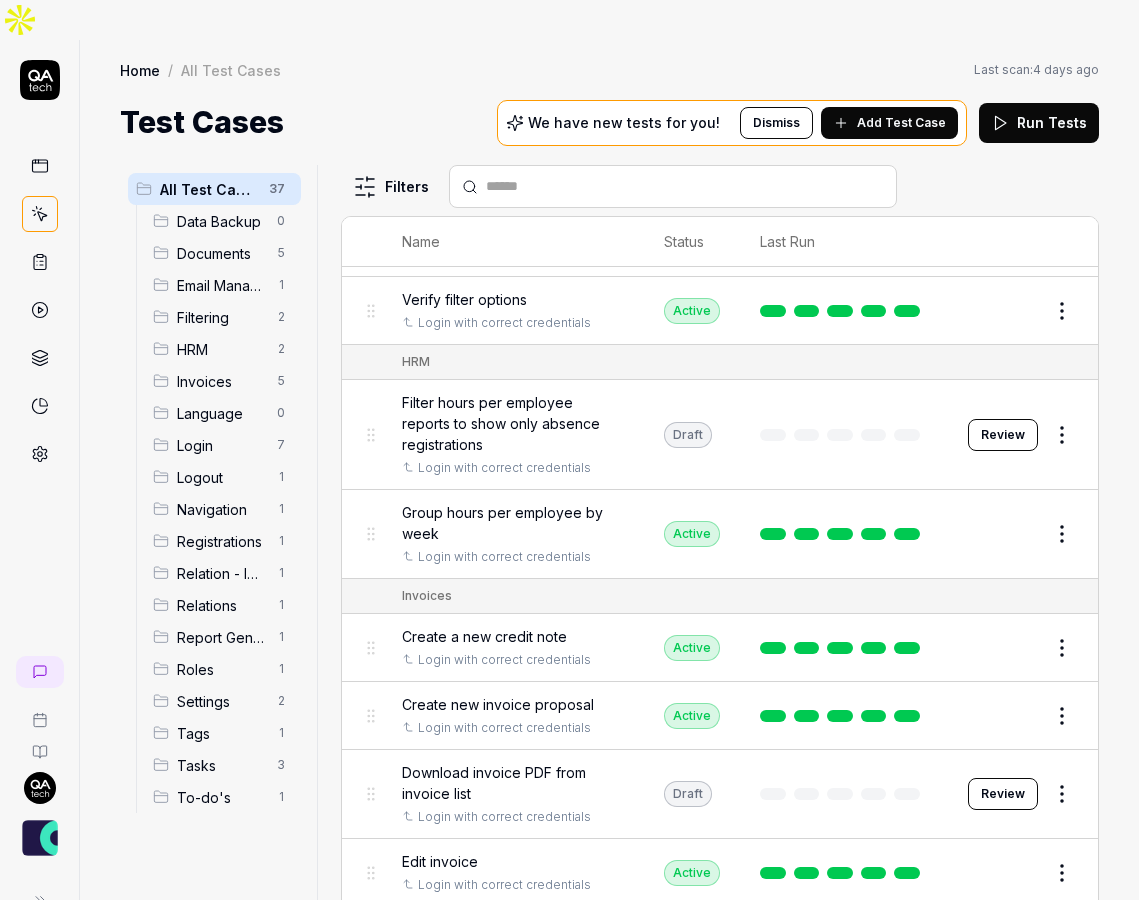 click 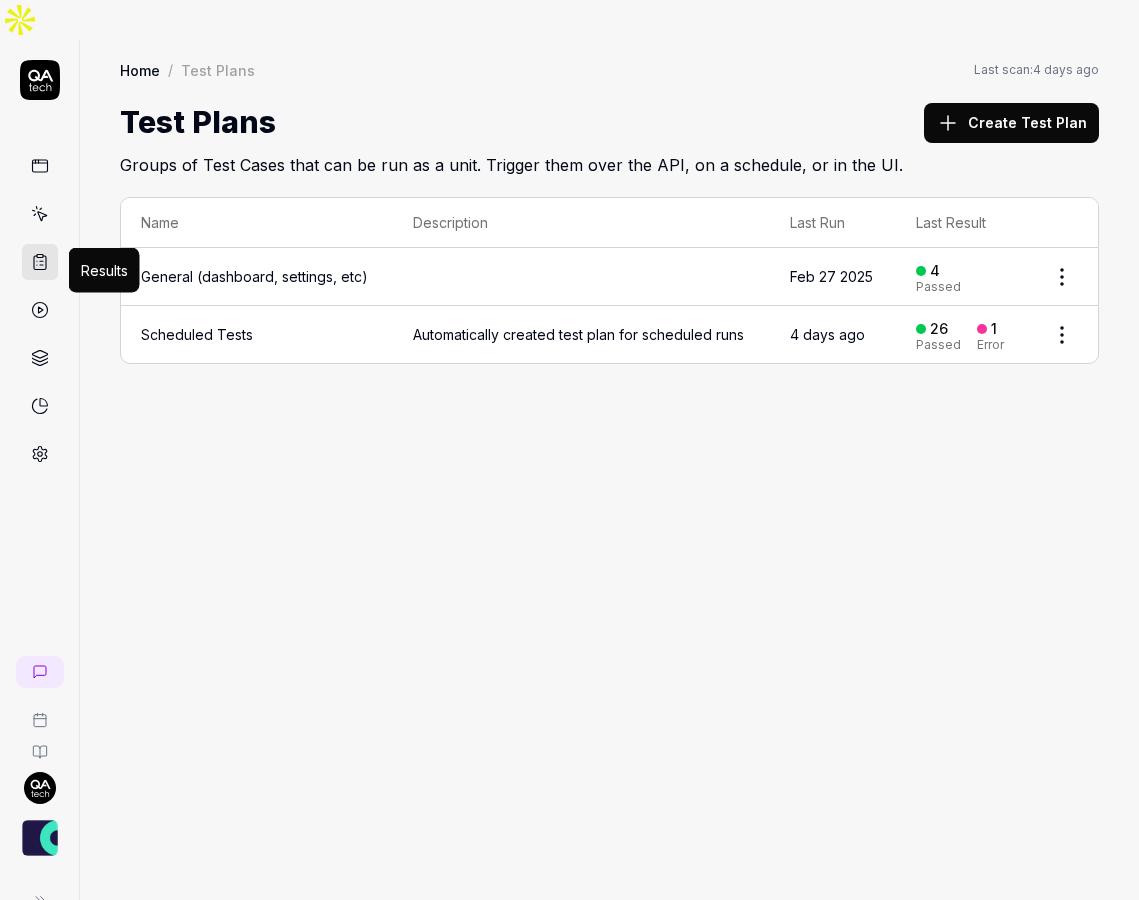 click 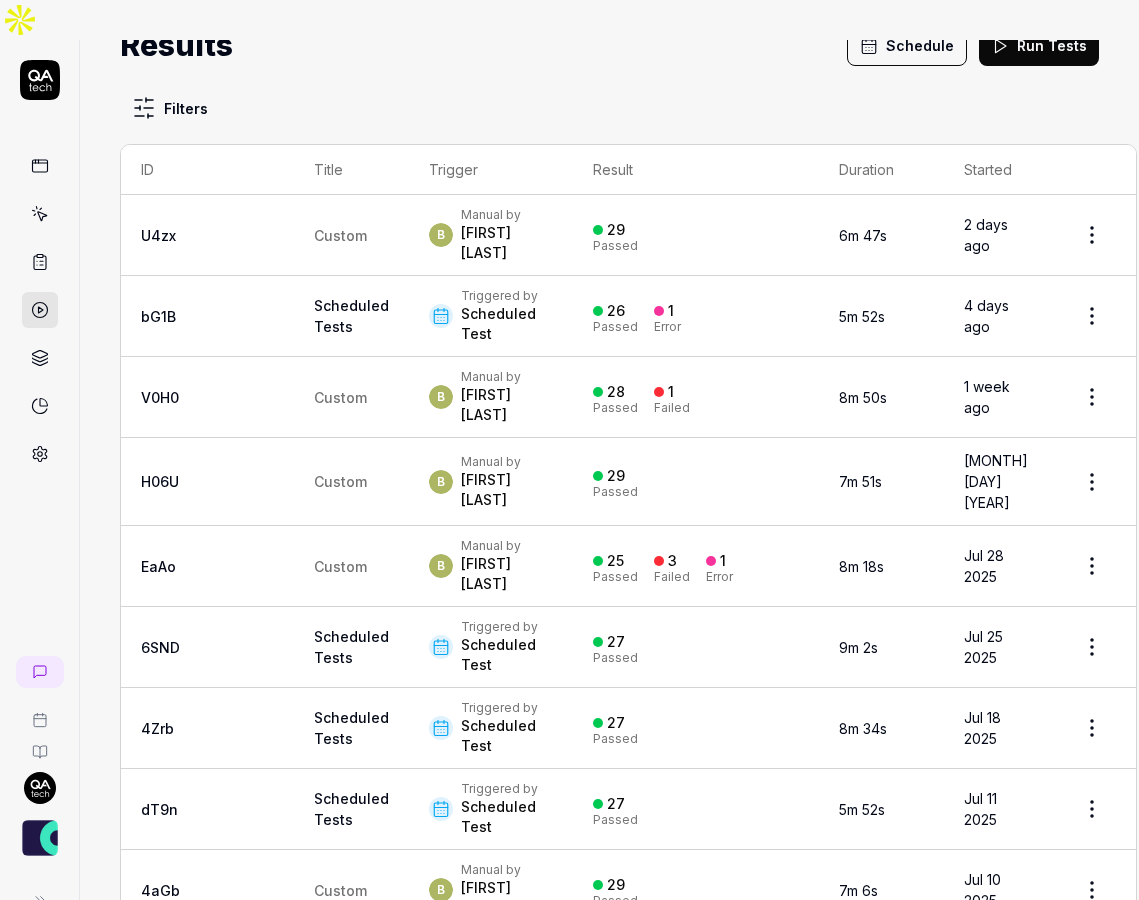 scroll, scrollTop: 85, scrollLeft: 0, axis: vertical 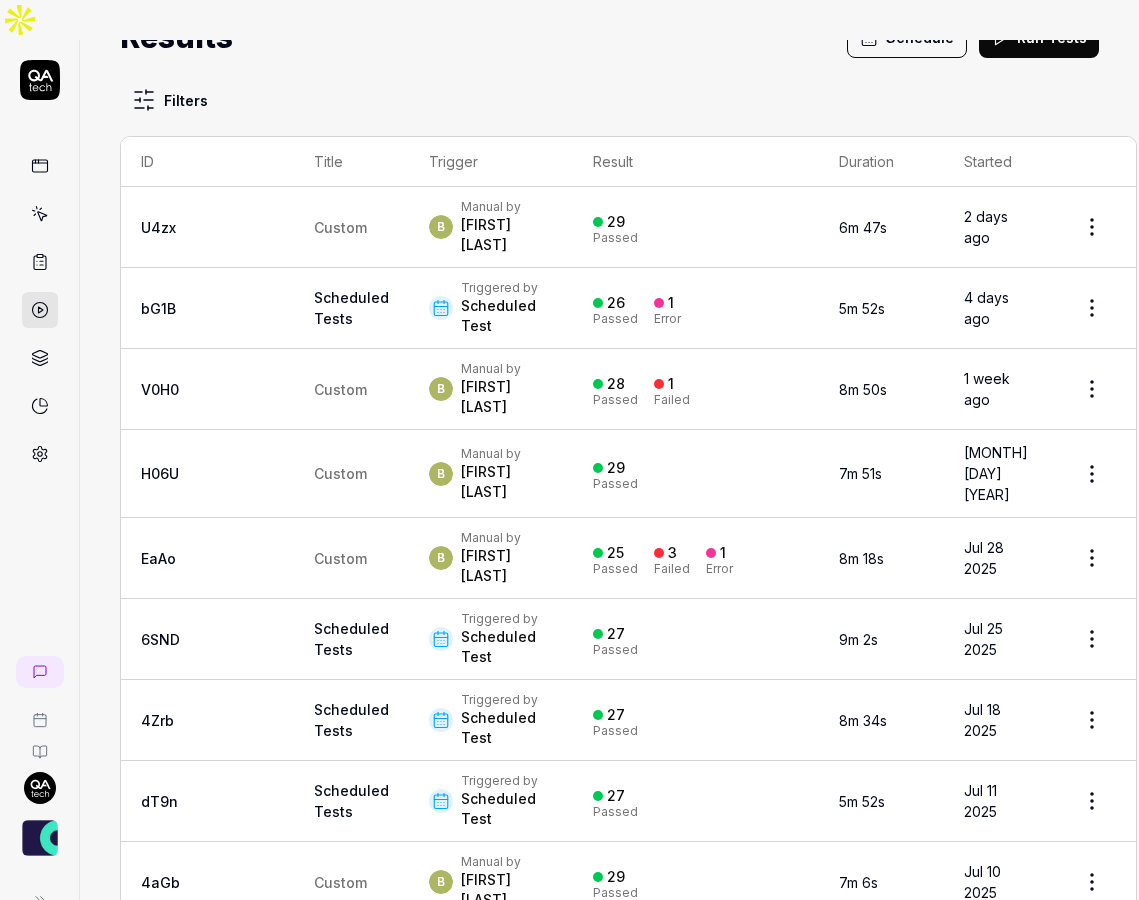 click on "Custom" at bounding box center (351, 558) 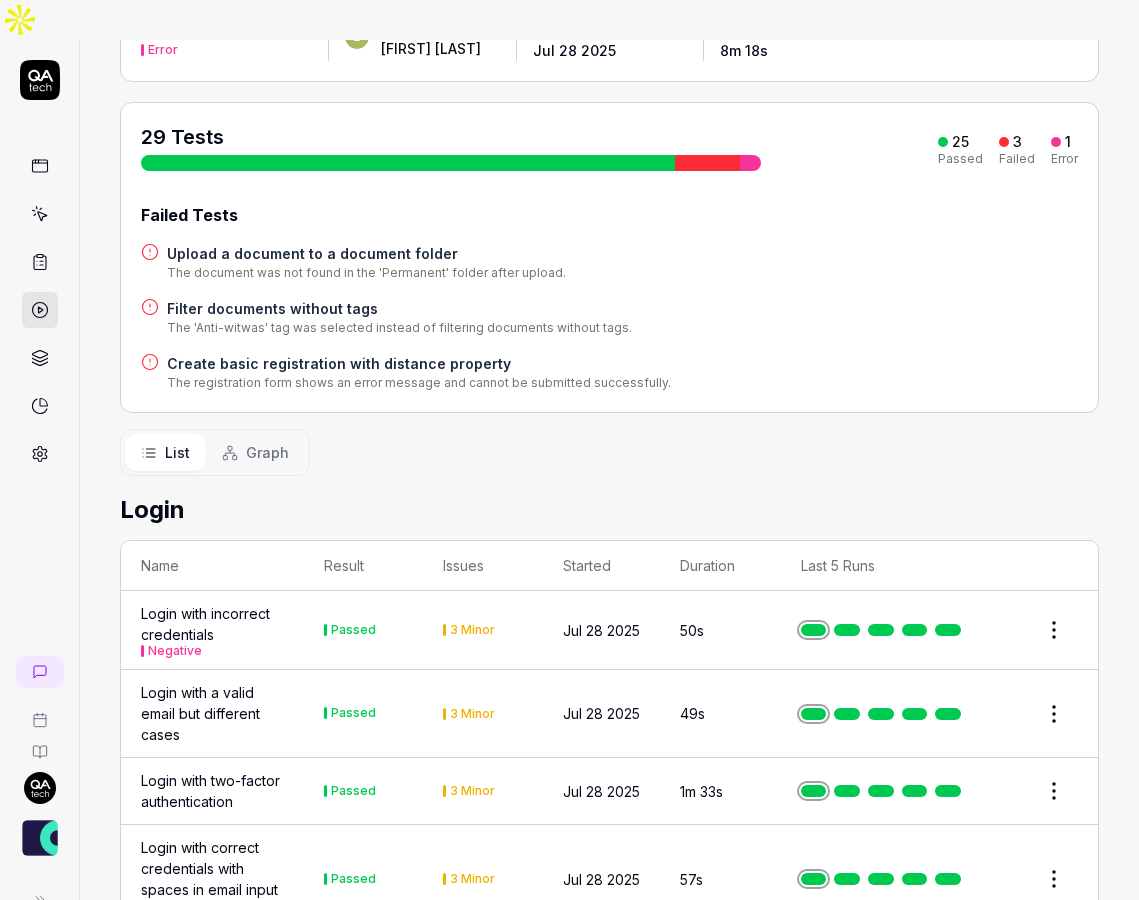 scroll, scrollTop: 175, scrollLeft: 0, axis: vertical 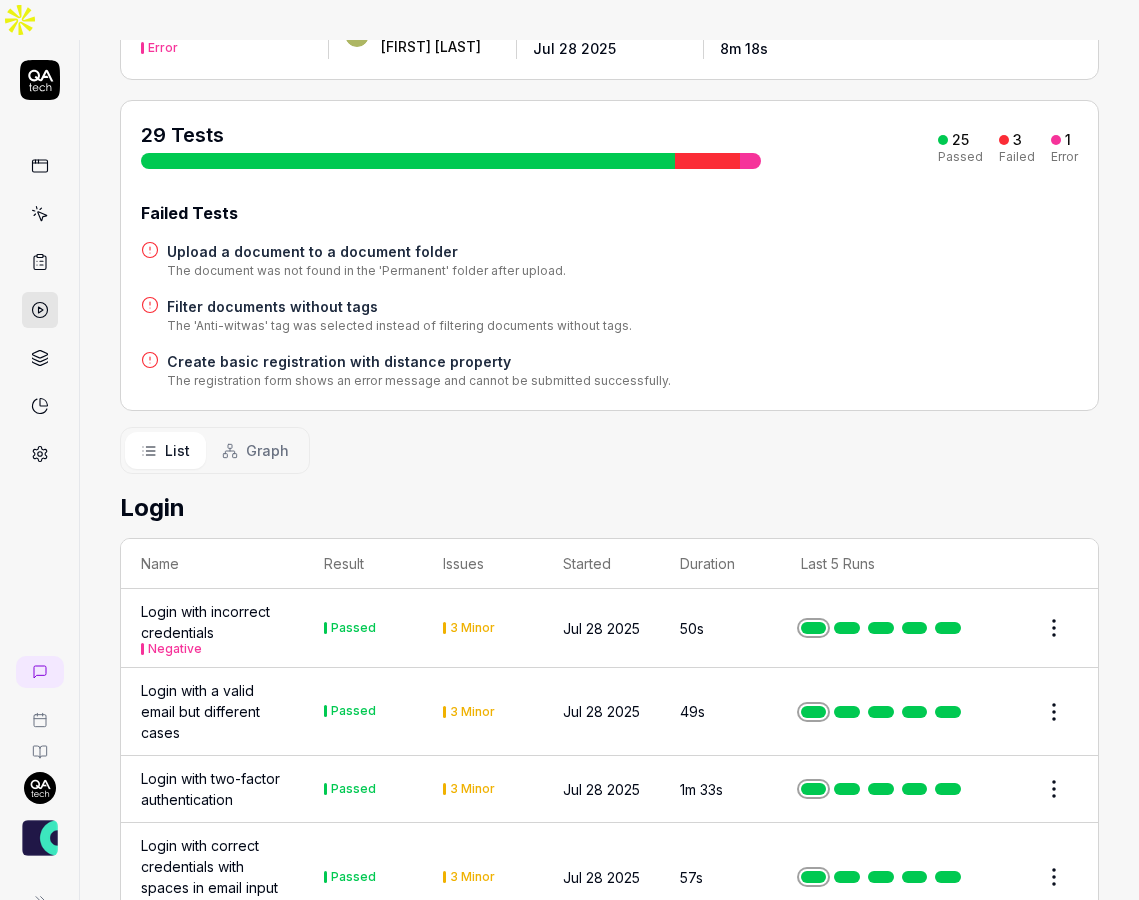 click on "Graph" at bounding box center (267, 450) 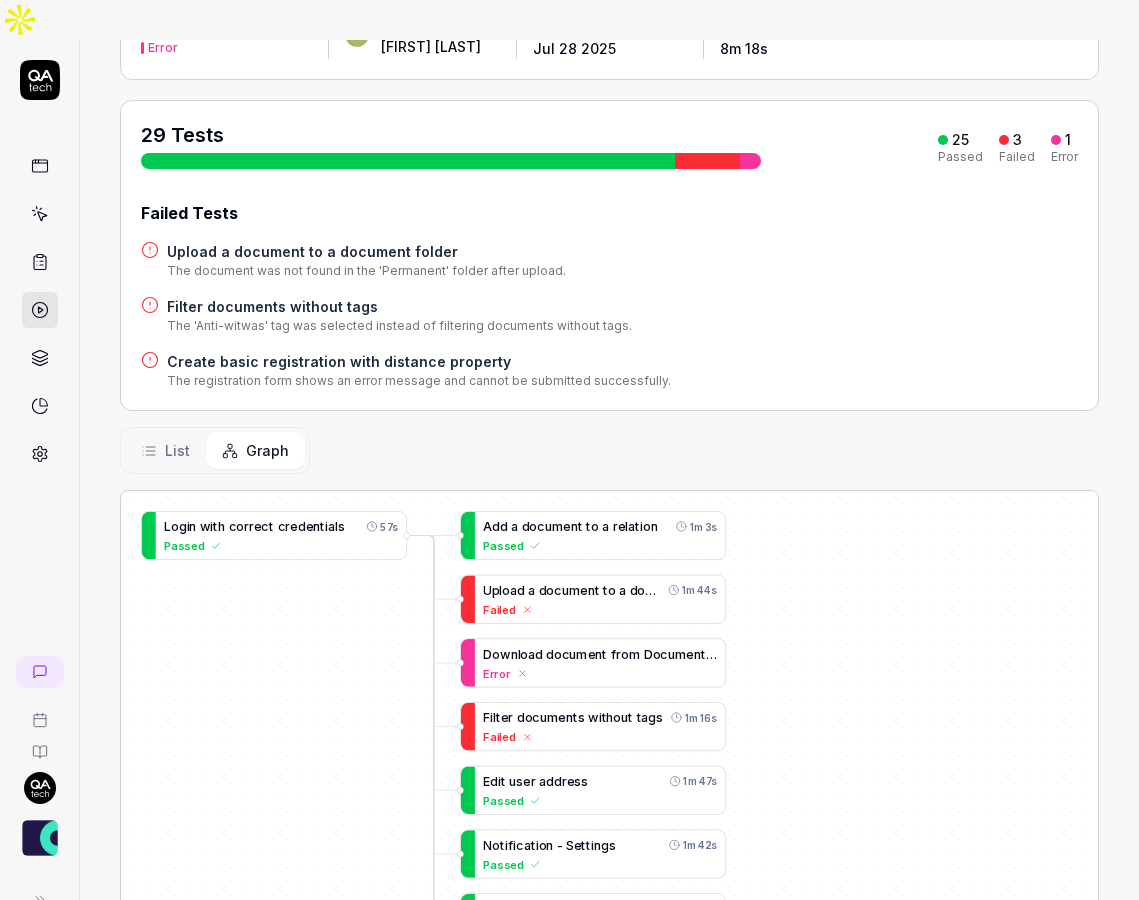 click on "List" at bounding box center [165, 450] 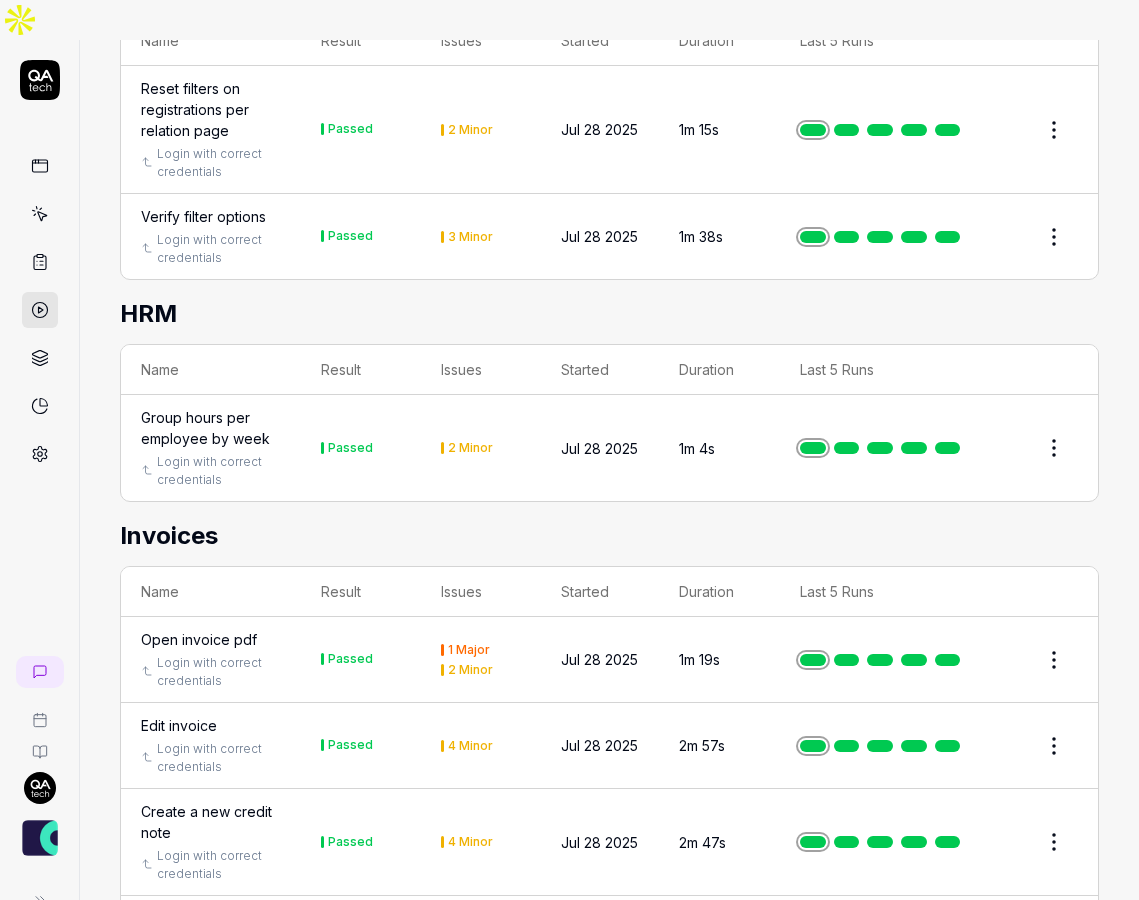 scroll, scrollTop: 2281, scrollLeft: 0, axis: vertical 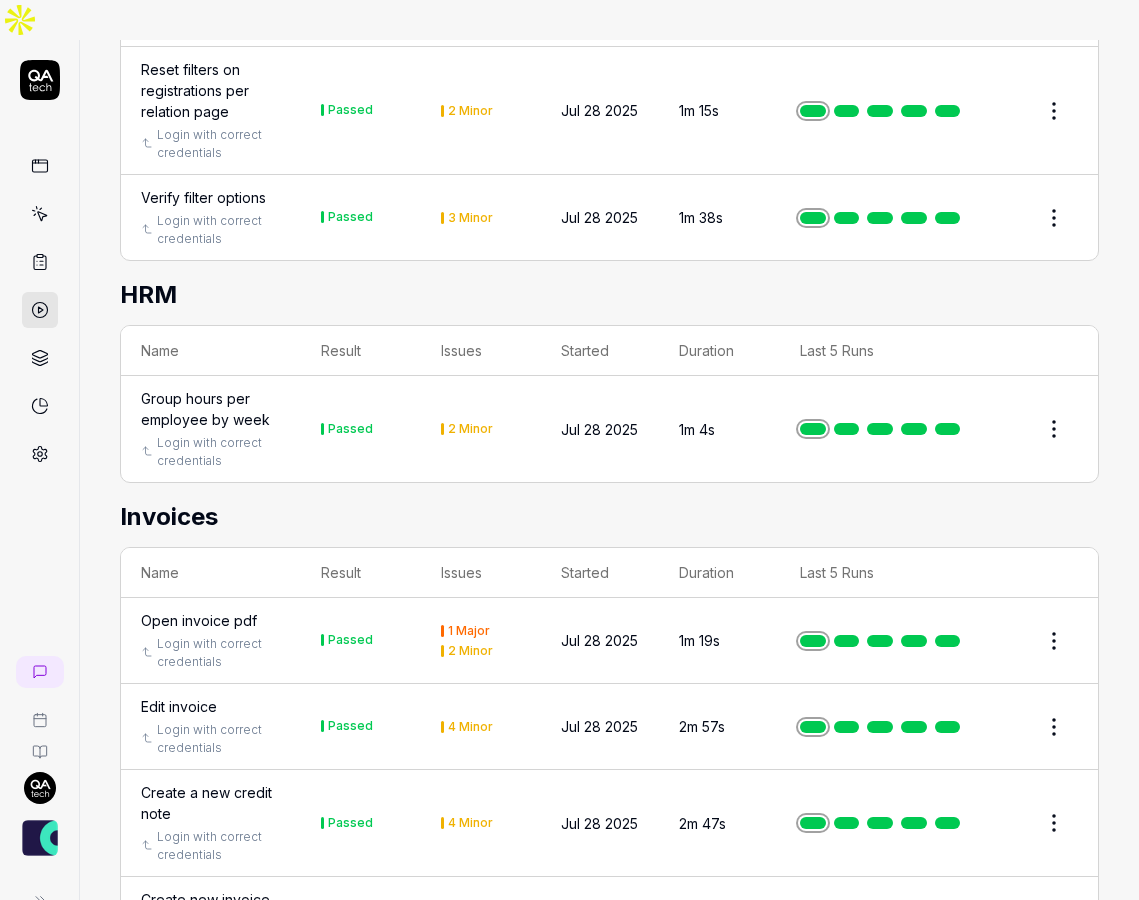 click on "Edit invoice" at bounding box center [179, 706] 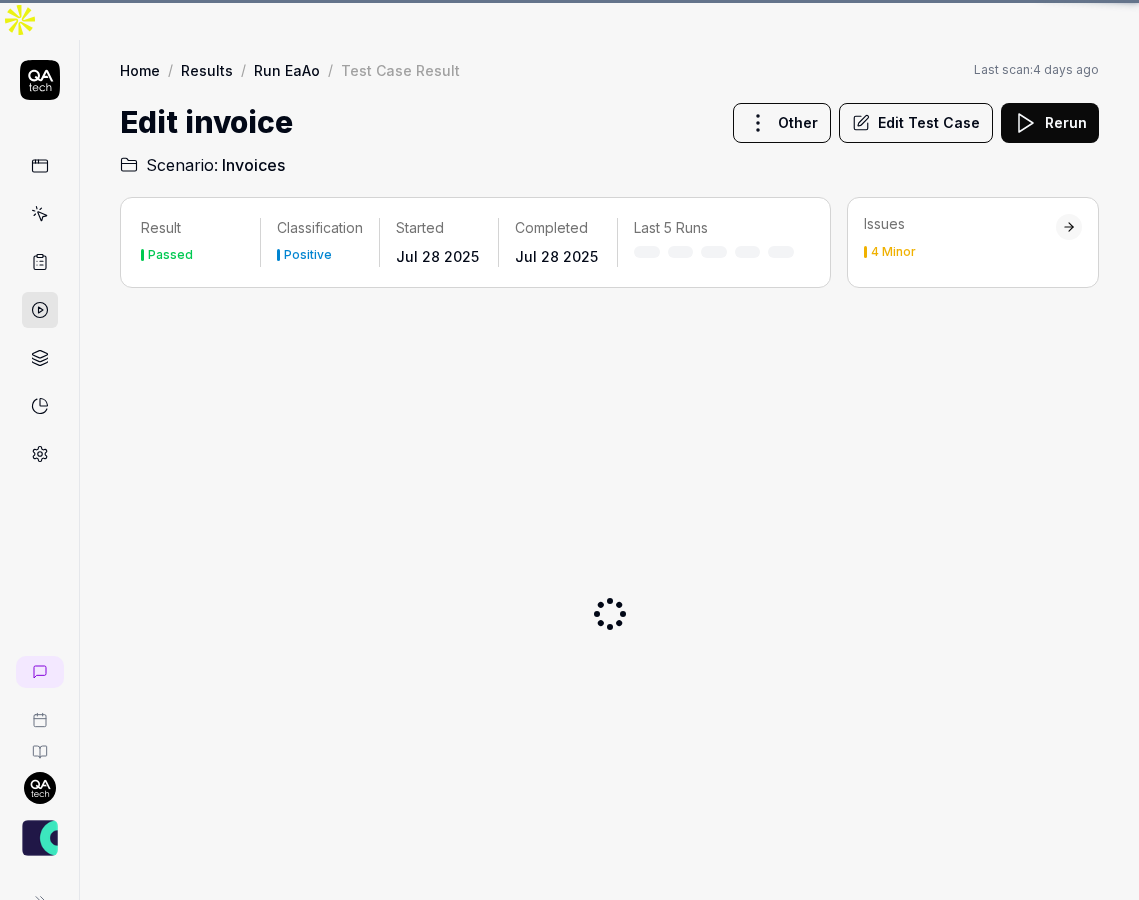 scroll, scrollTop: 0, scrollLeft: 0, axis: both 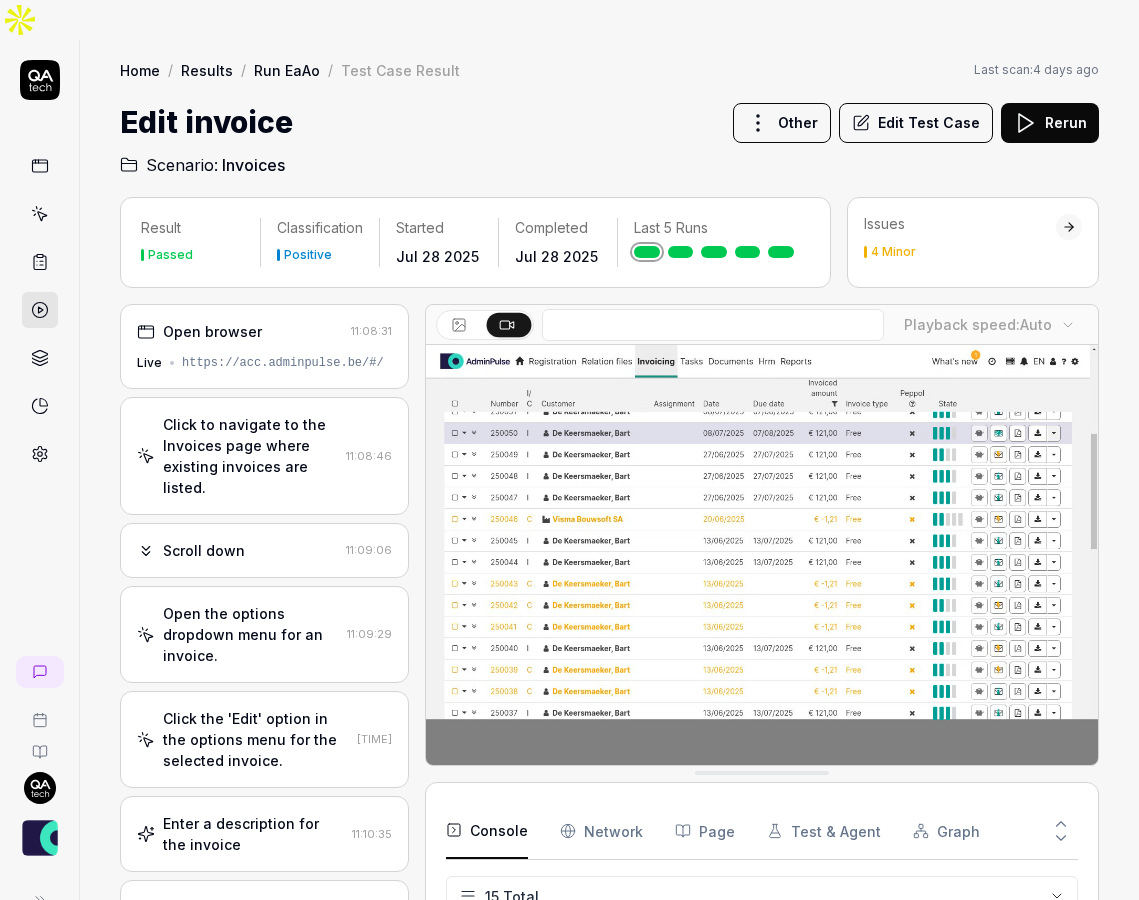 click on "https://acc.adminpulse.be/#/" at bounding box center [283, 363] 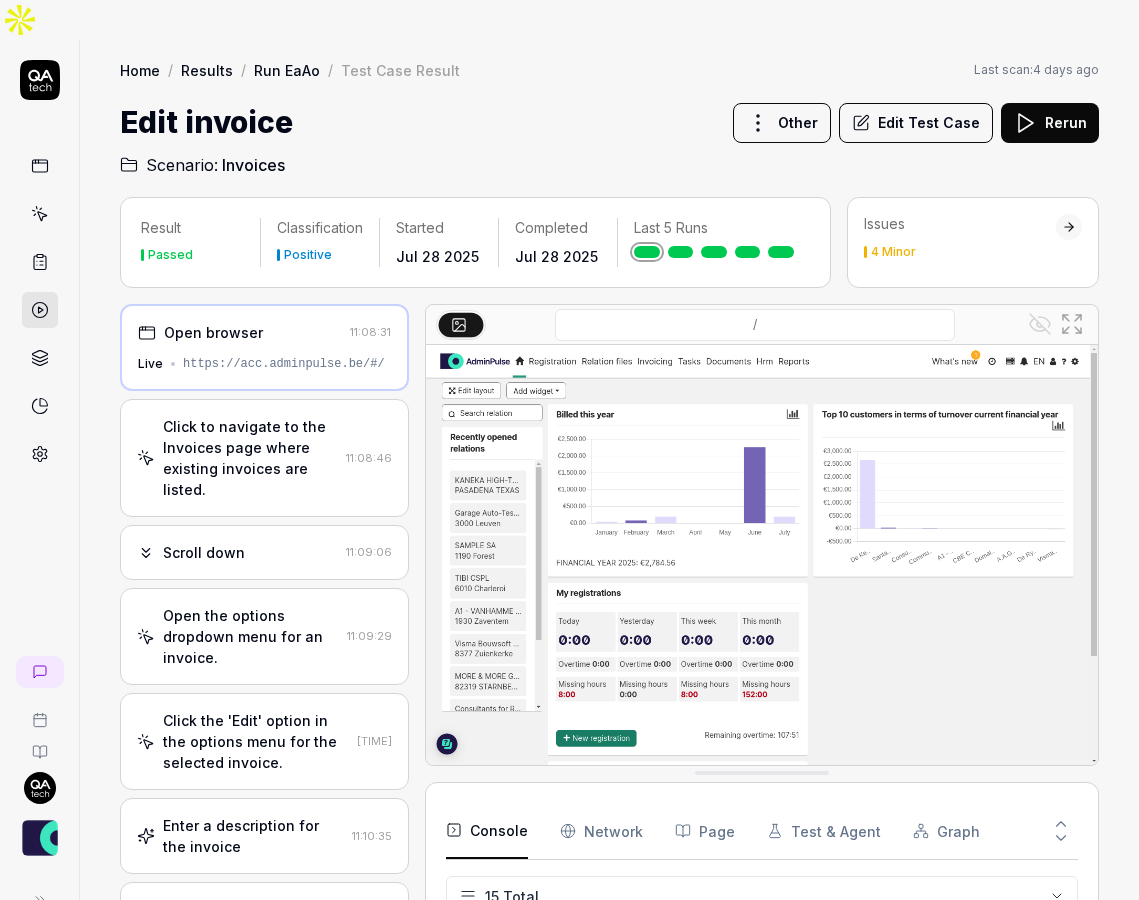click on "Click to navigate to the Invoices page where existing invoices are listed." at bounding box center (250, 458) 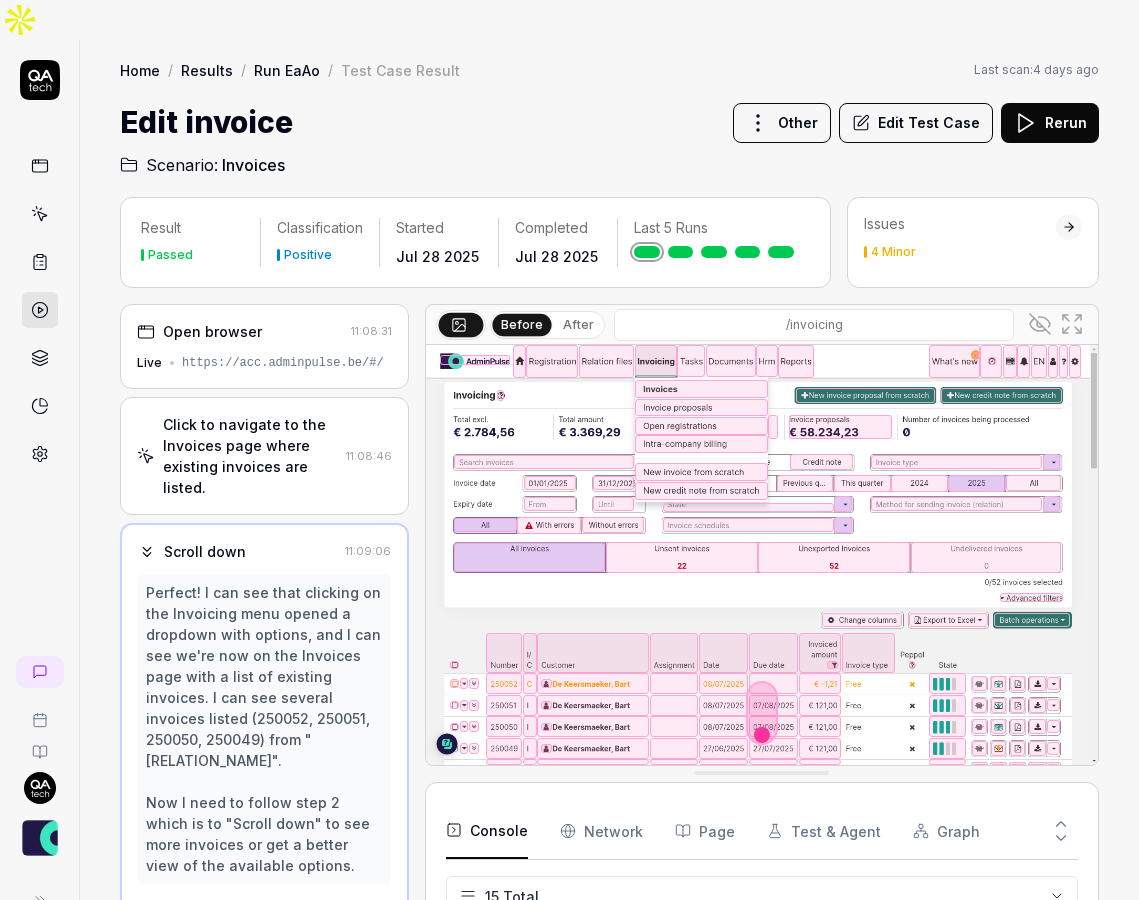 scroll, scrollTop: 26, scrollLeft: 0, axis: vertical 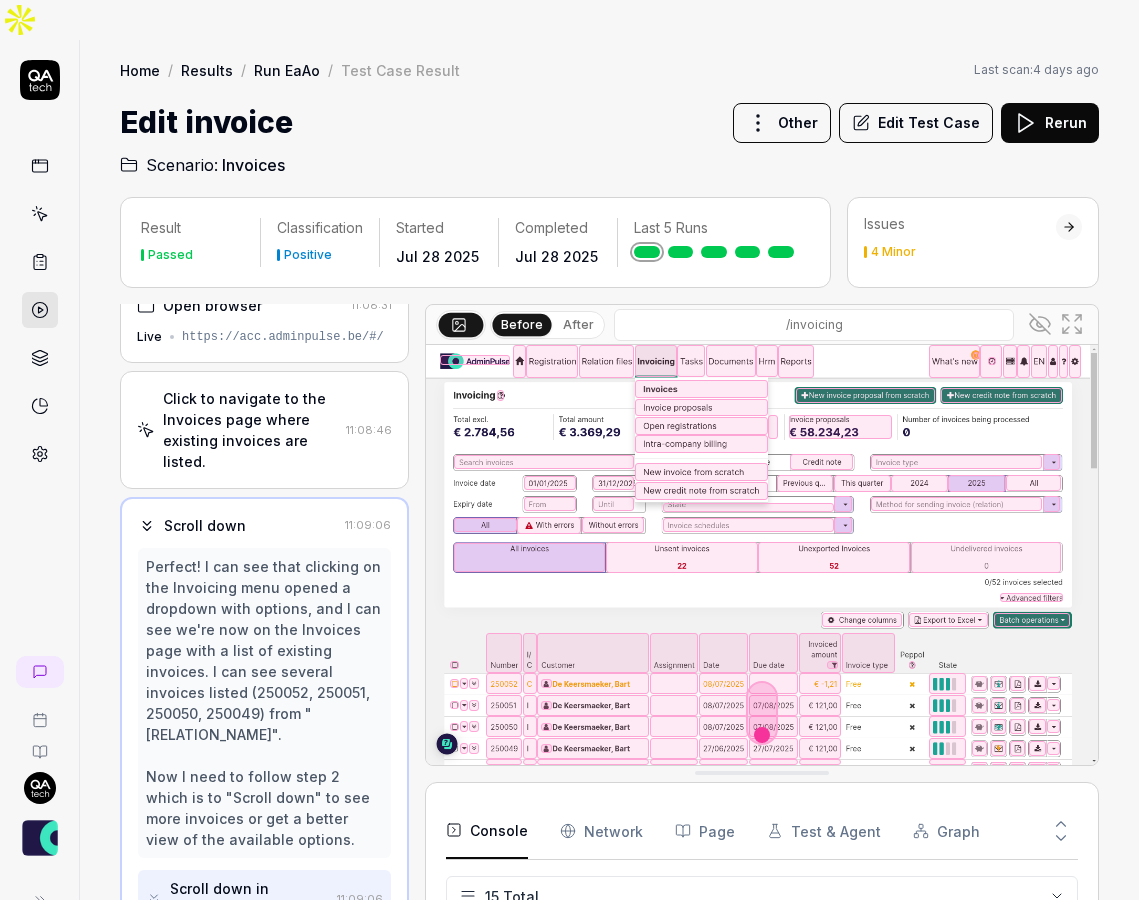 click 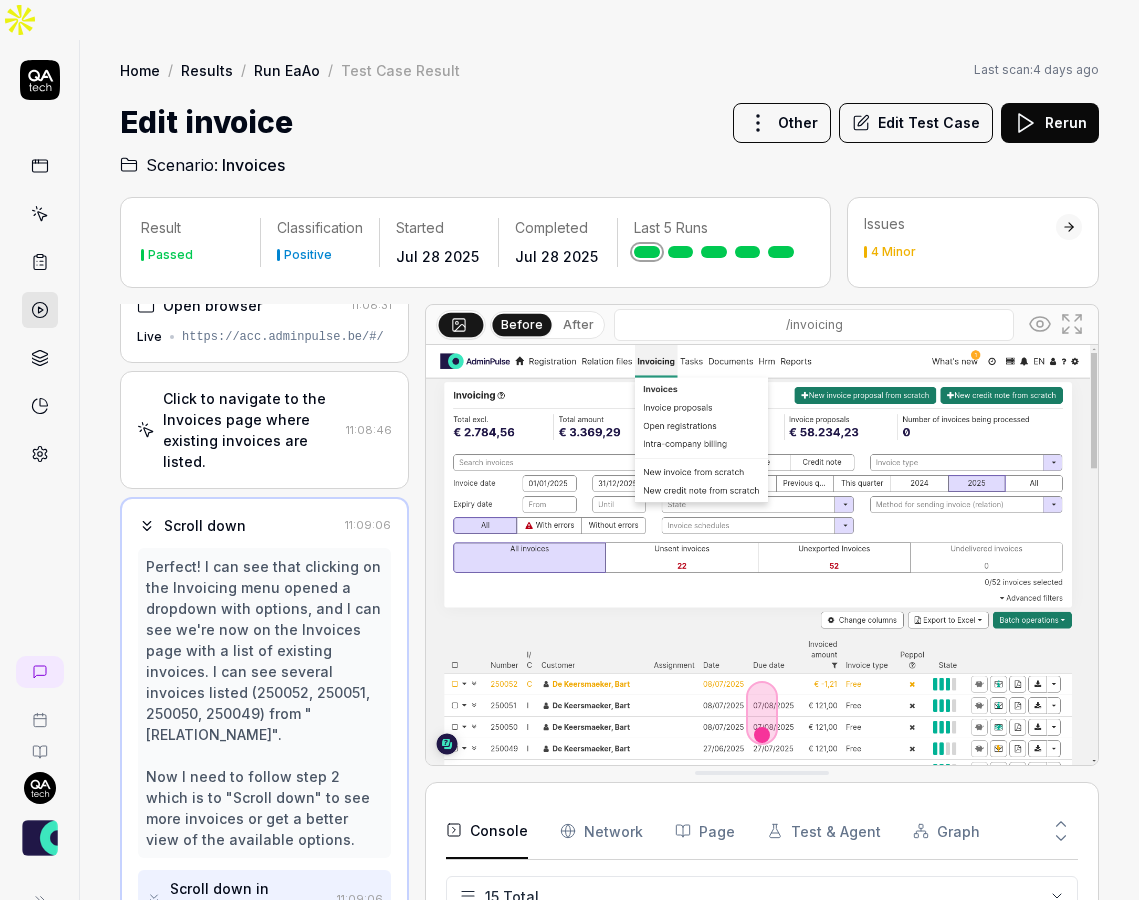 click on "Click to navigate to the Invoices page where existing invoices are listed." at bounding box center [250, 430] 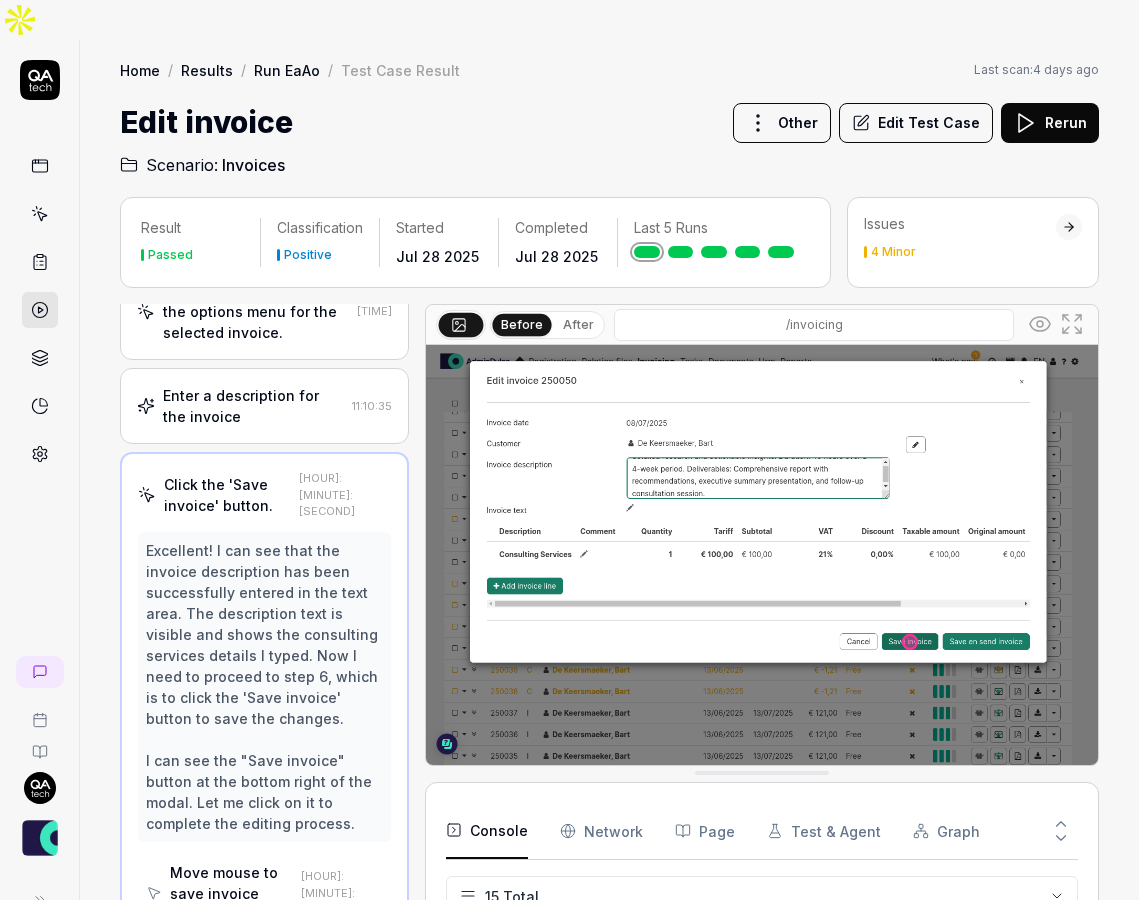 scroll, scrollTop: 424, scrollLeft: 0, axis: vertical 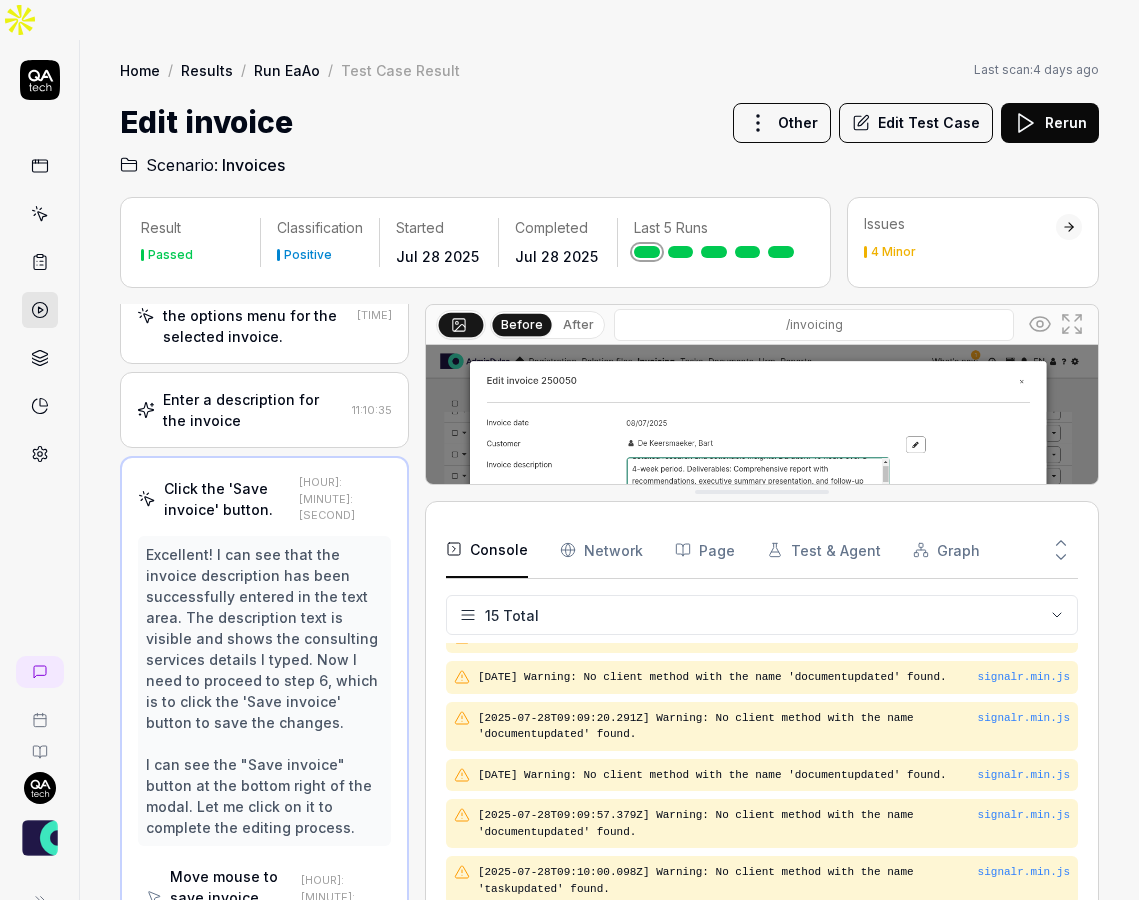drag, startPoint x: 669, startPoint y: 735, endPoint x: 672, endPoint y: 422, distance: 313.01437 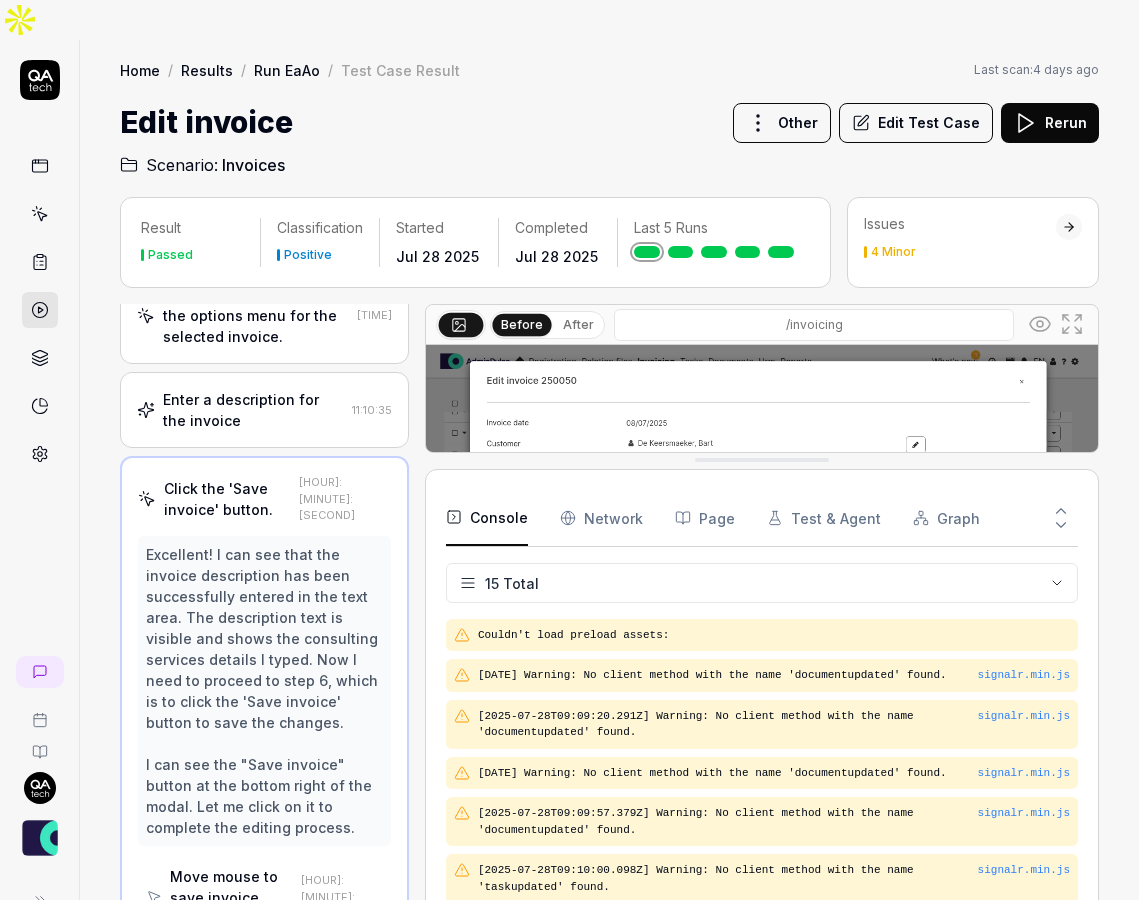 click on "Network" at bounding box center [601, 518] 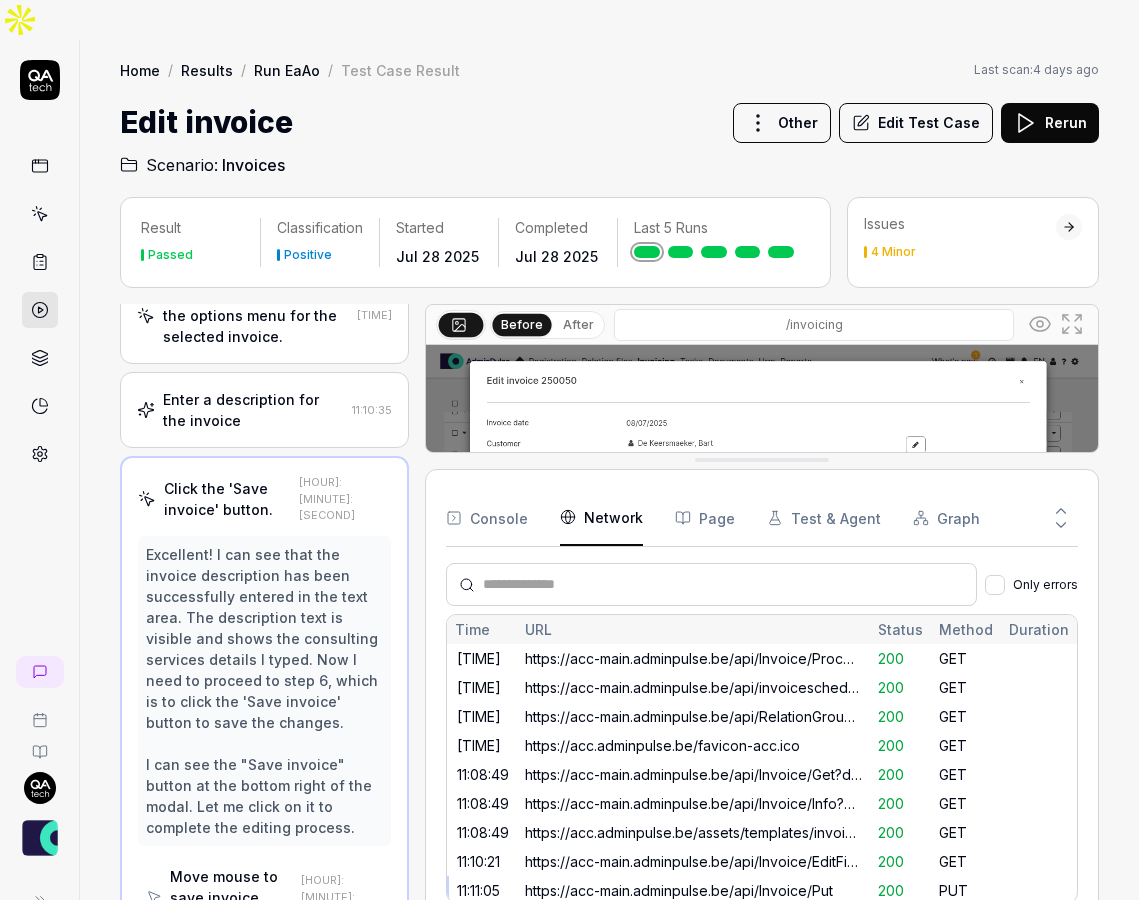 scroll, scrollTop: 1013, scrollLeft: 0, axis: vertical 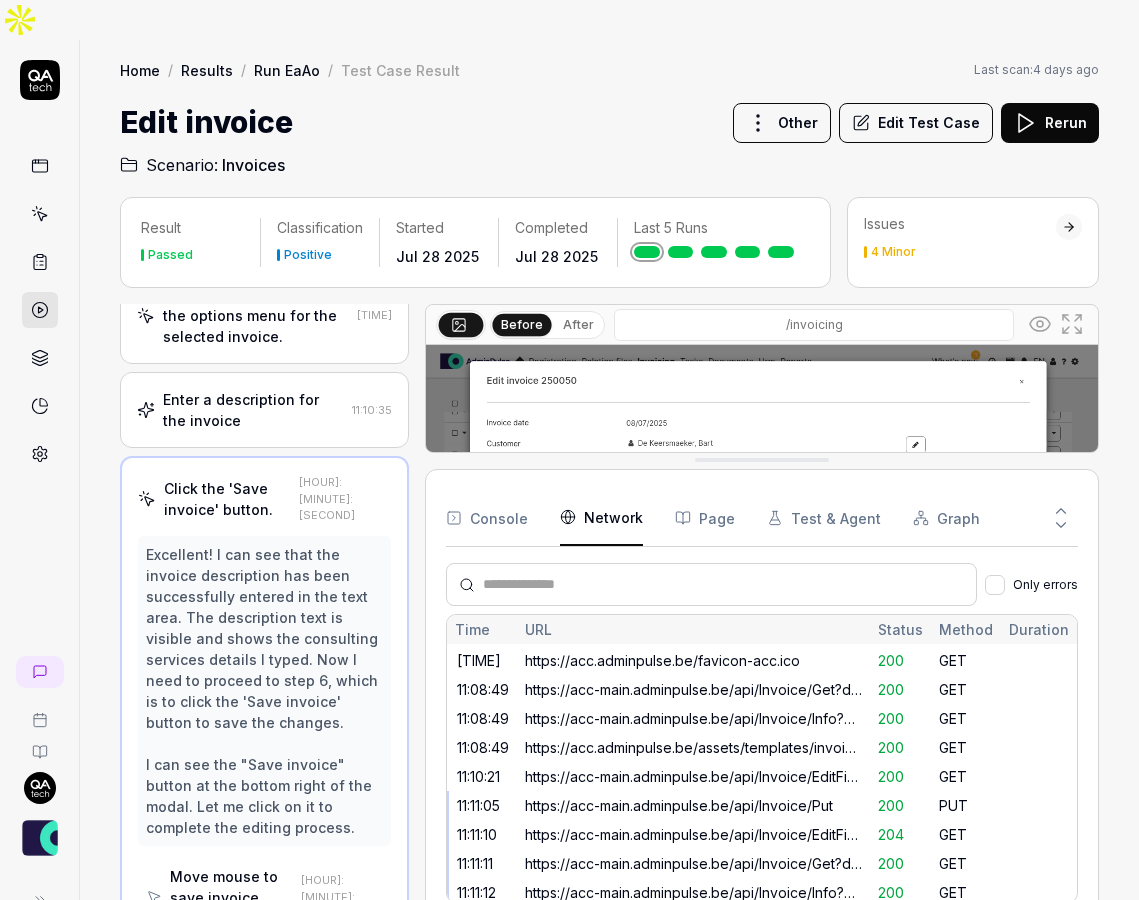 click on "Page" at bounding box center (705, 518) 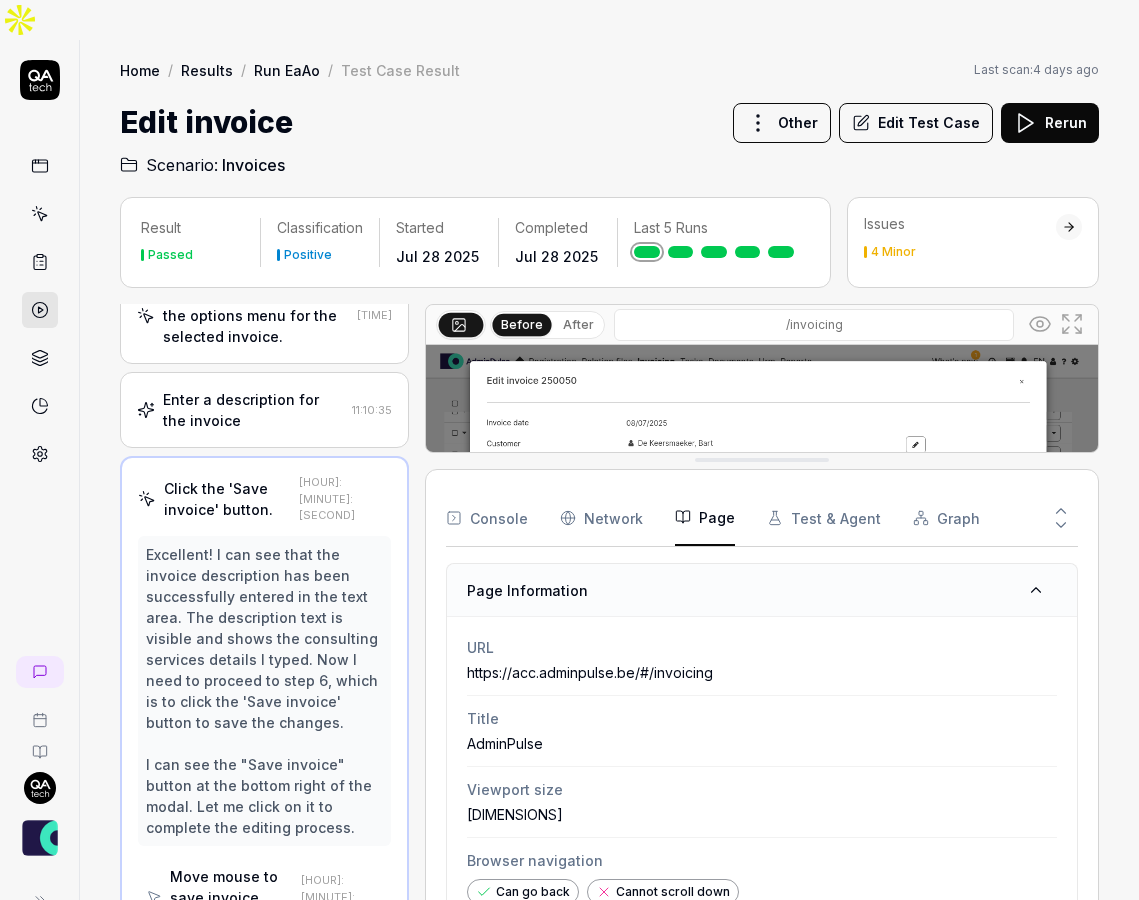 click on "Test & Agent" at bounding box center [824, 518] 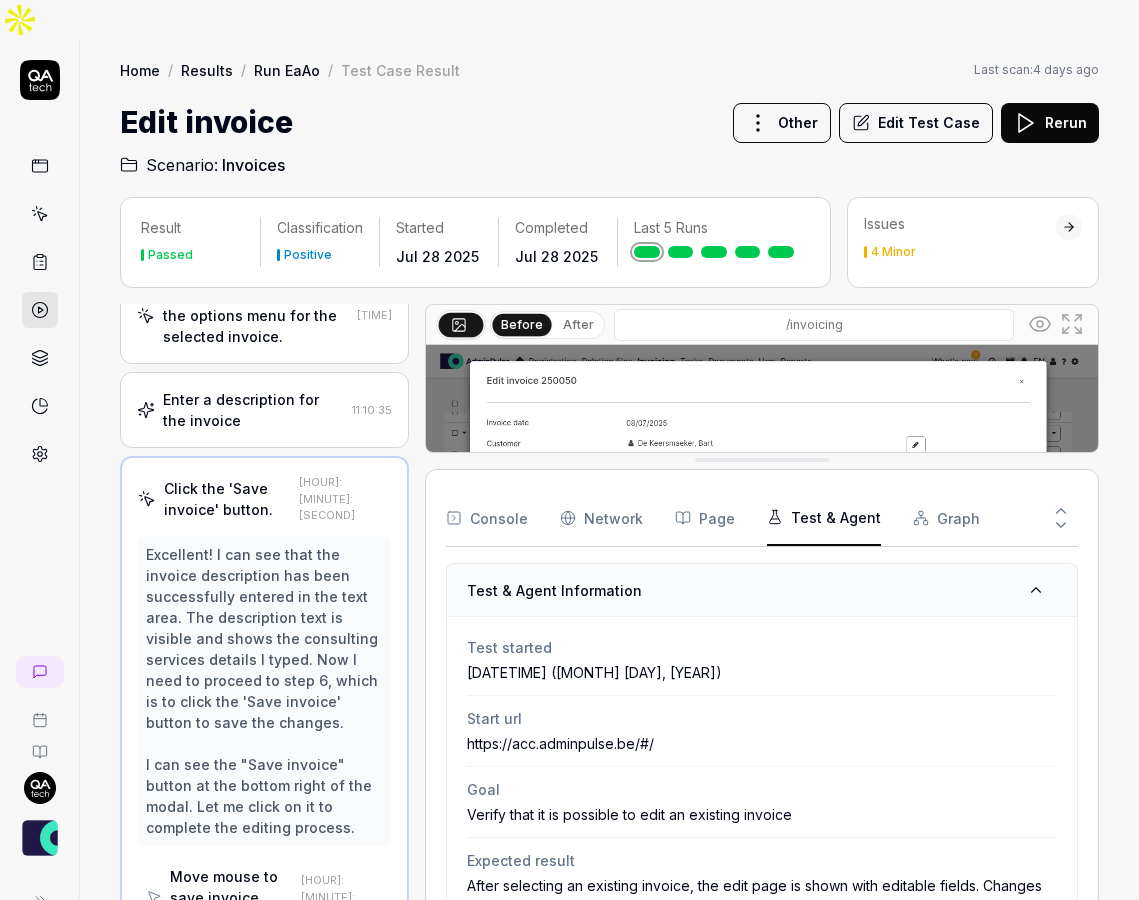 click on "Graph" at bounding box center (946, 518) 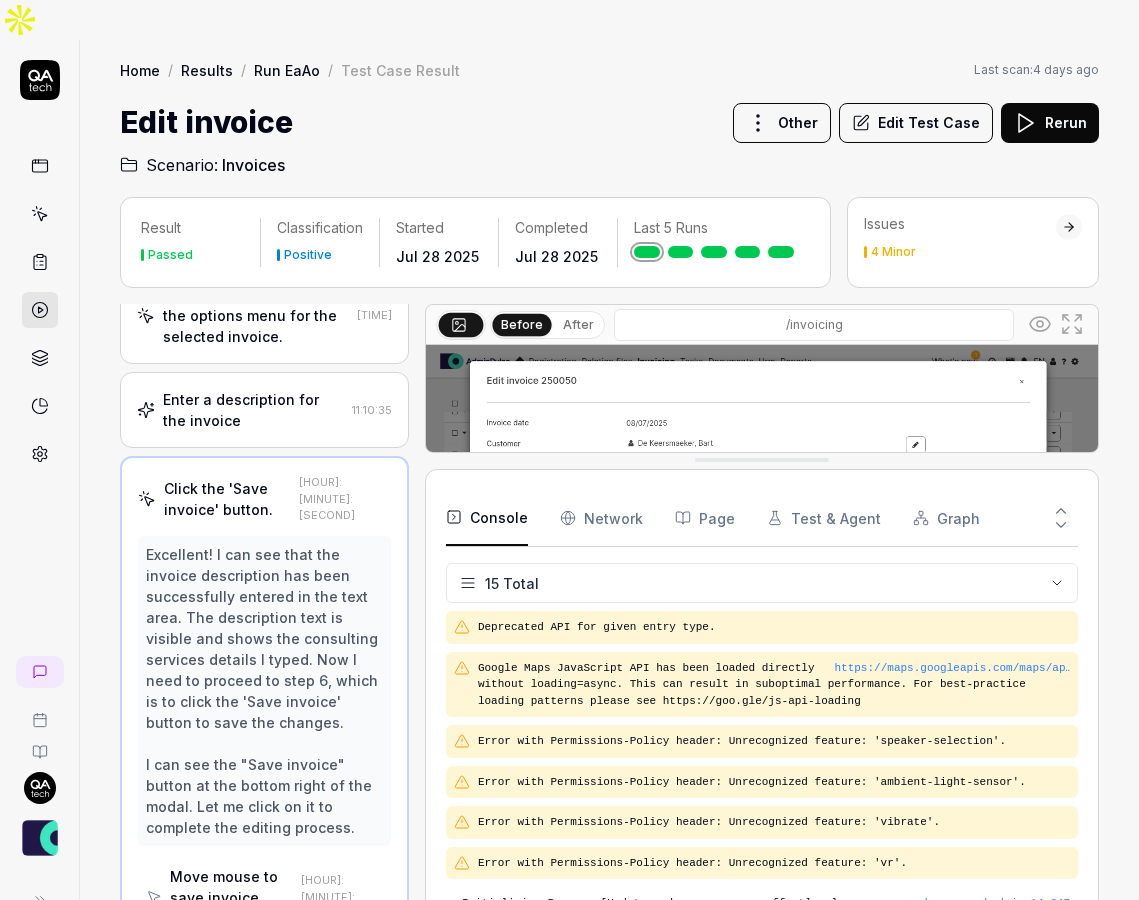 click on "Console" at bounding box center [487, 518] 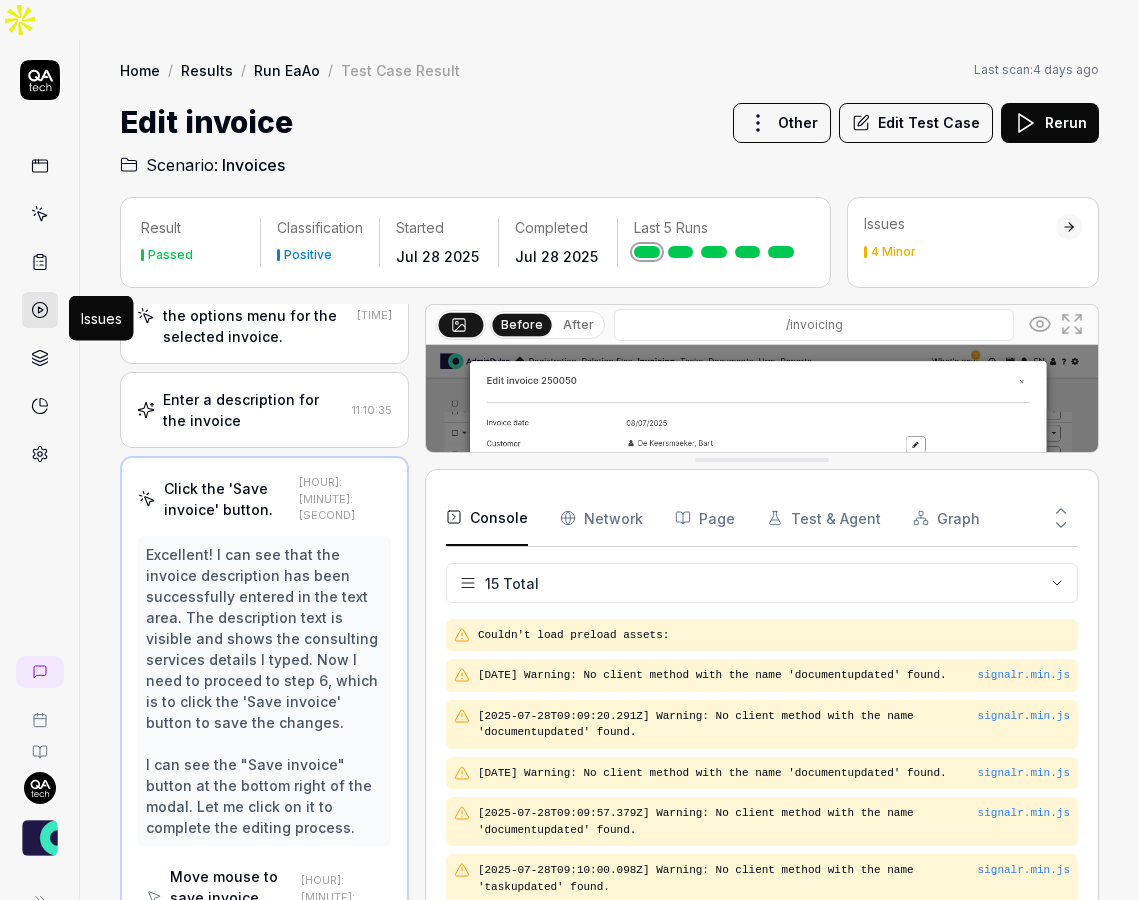 click 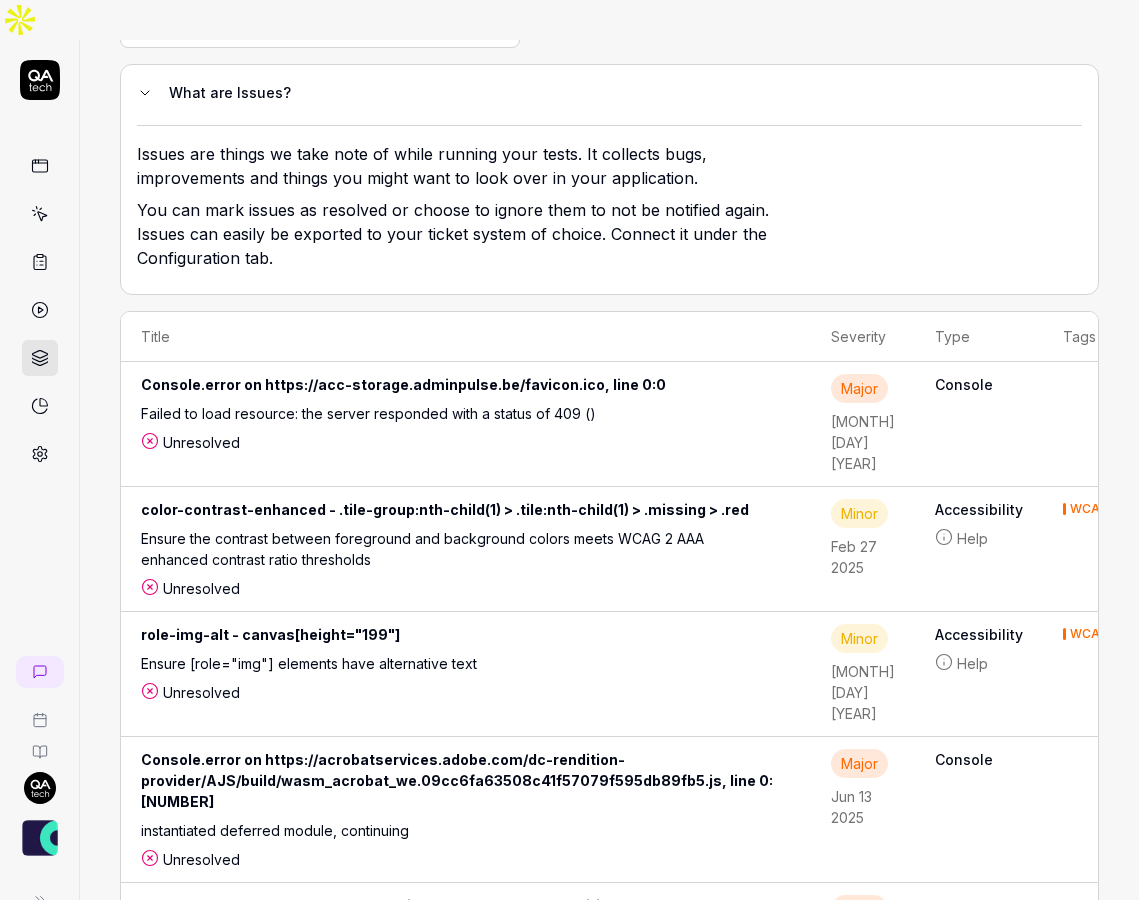 scroll, scrollTop: 170, scrollLeft: 0, axis: vertical 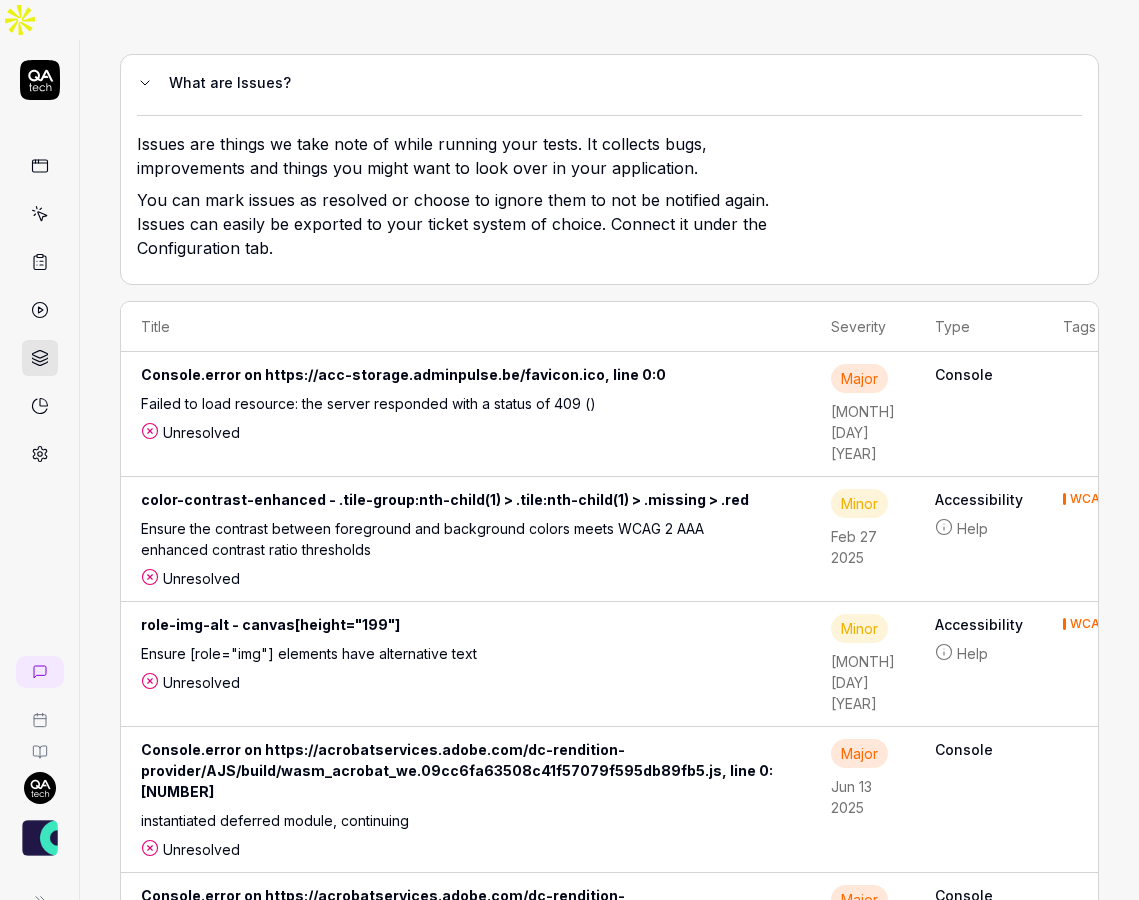 click 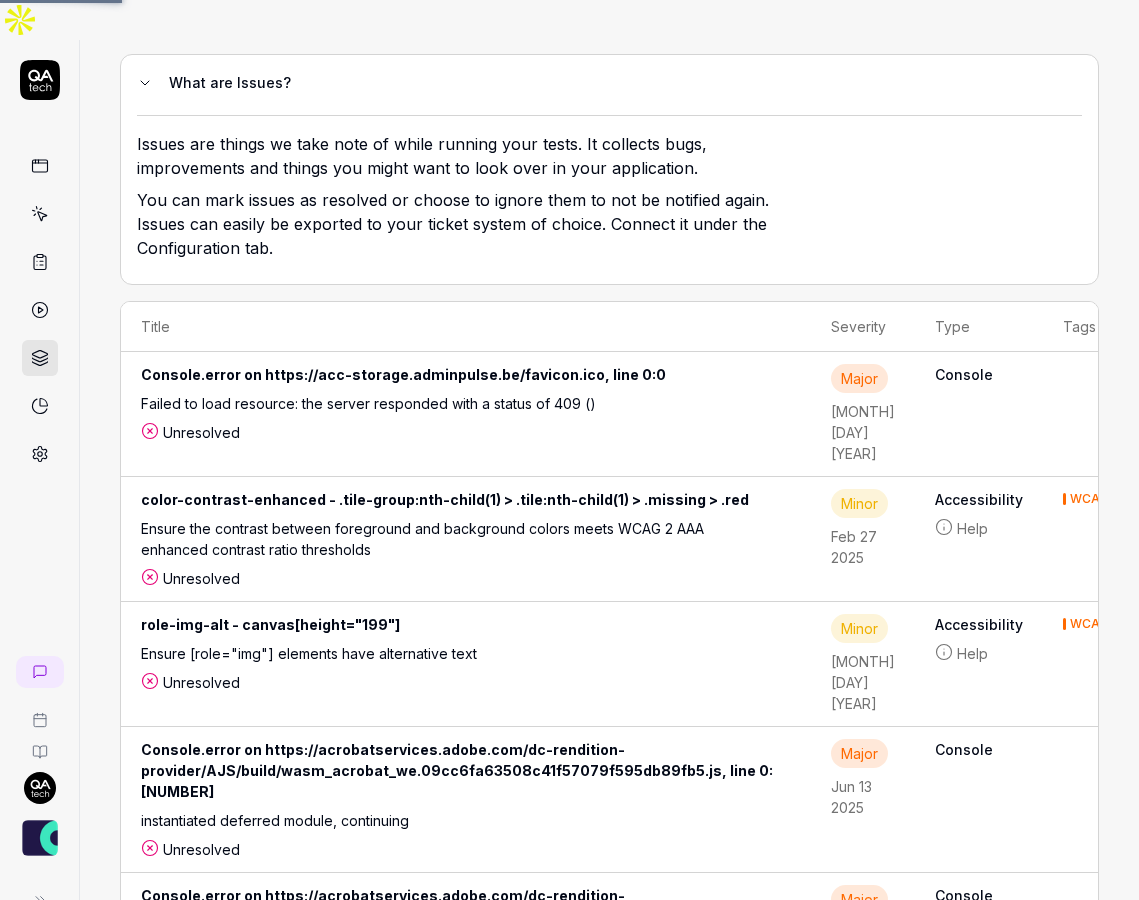 scroll, scrollTop: 145, scrollLeft: 0, axis: vertical 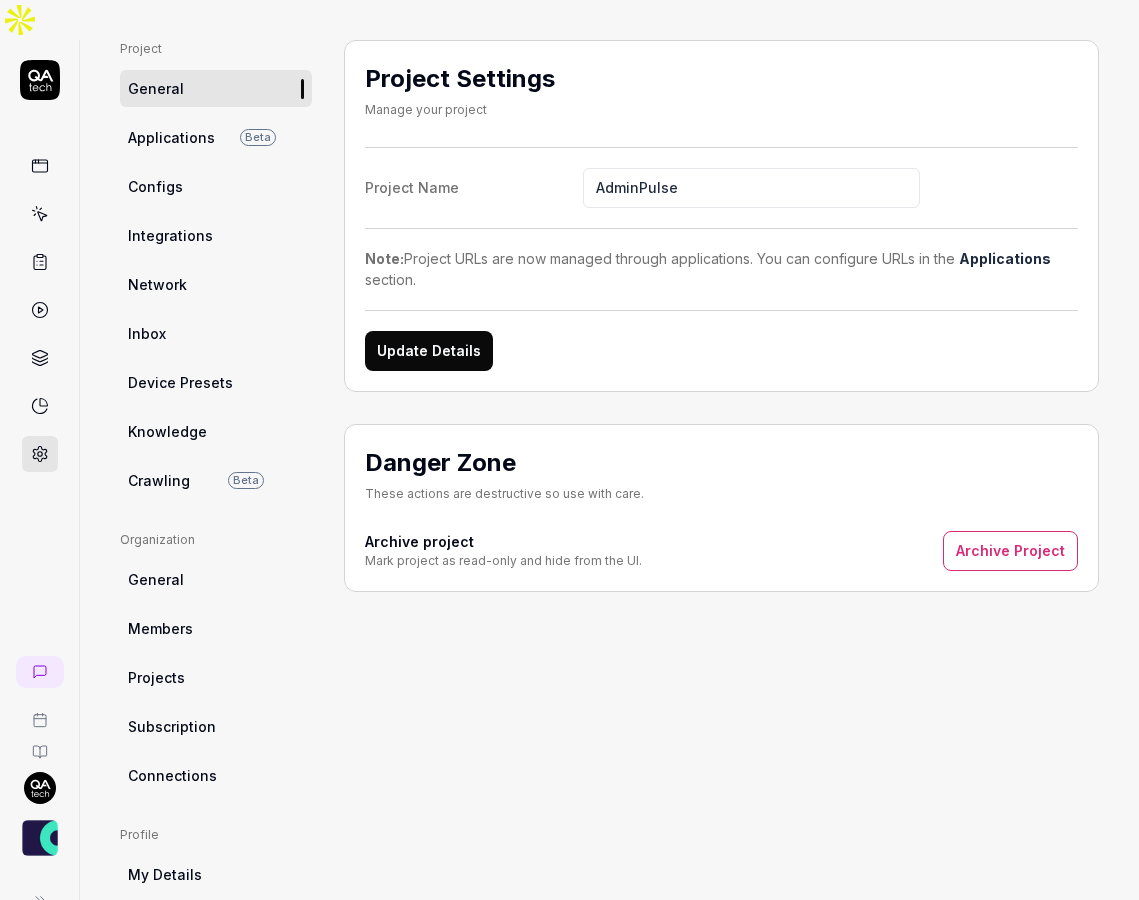 click on "Integrations" at bounding box center [216, 235] 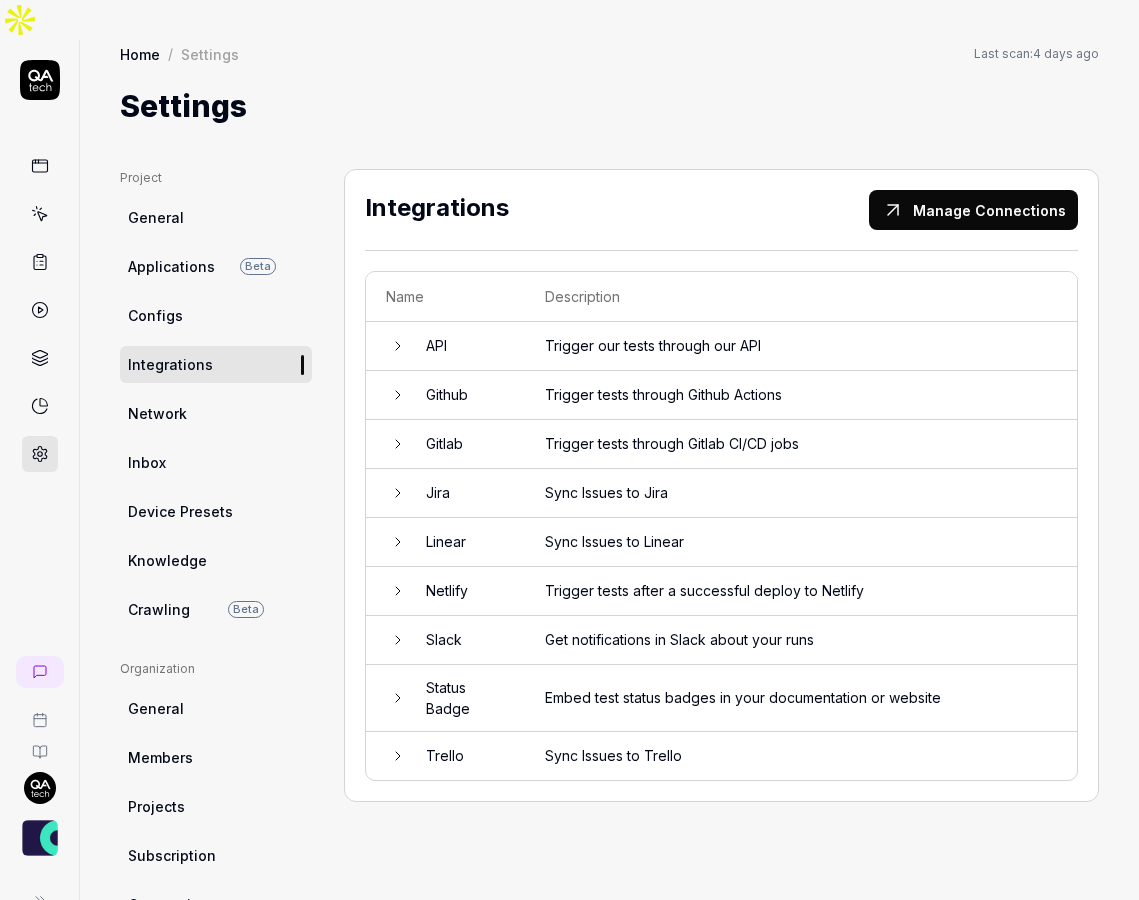 scroll, scrollTop: 0, scrollLeft: 0, axis: both 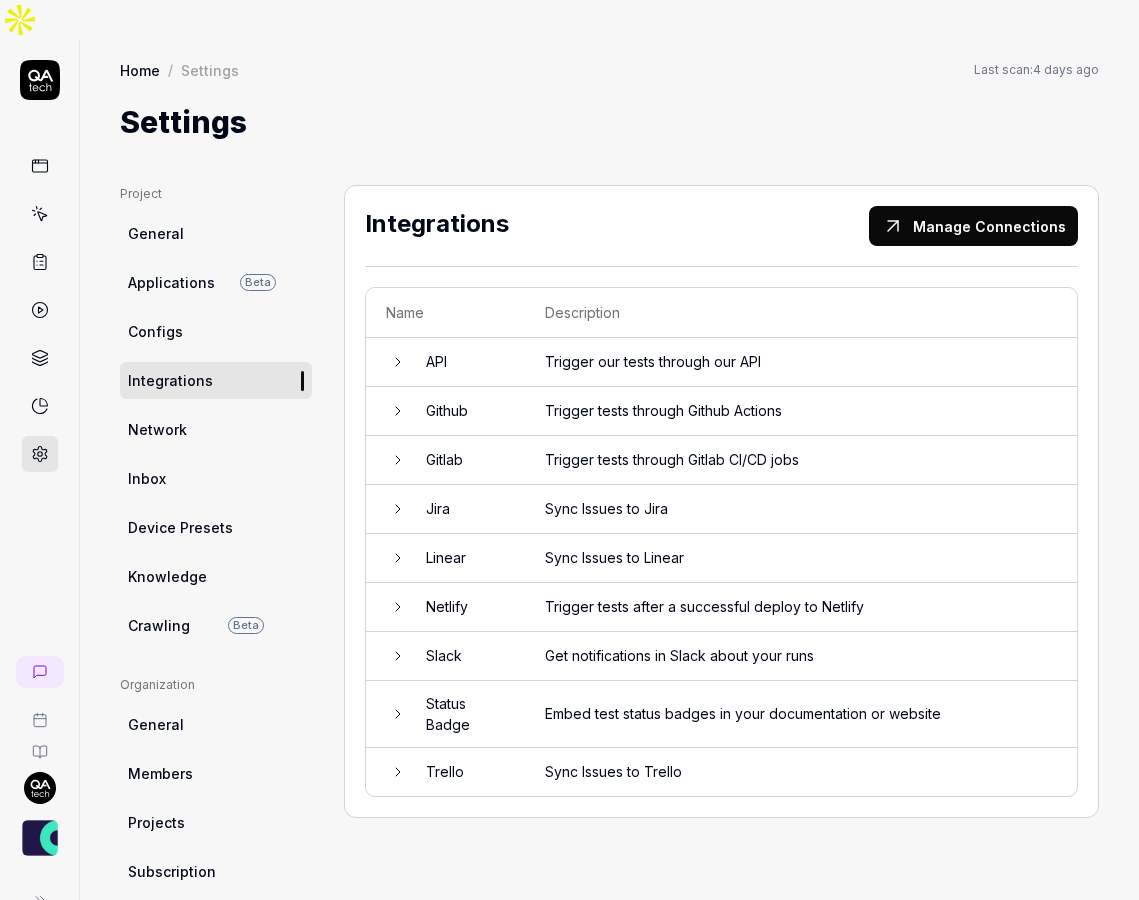 click at bounding box center (40, 166) 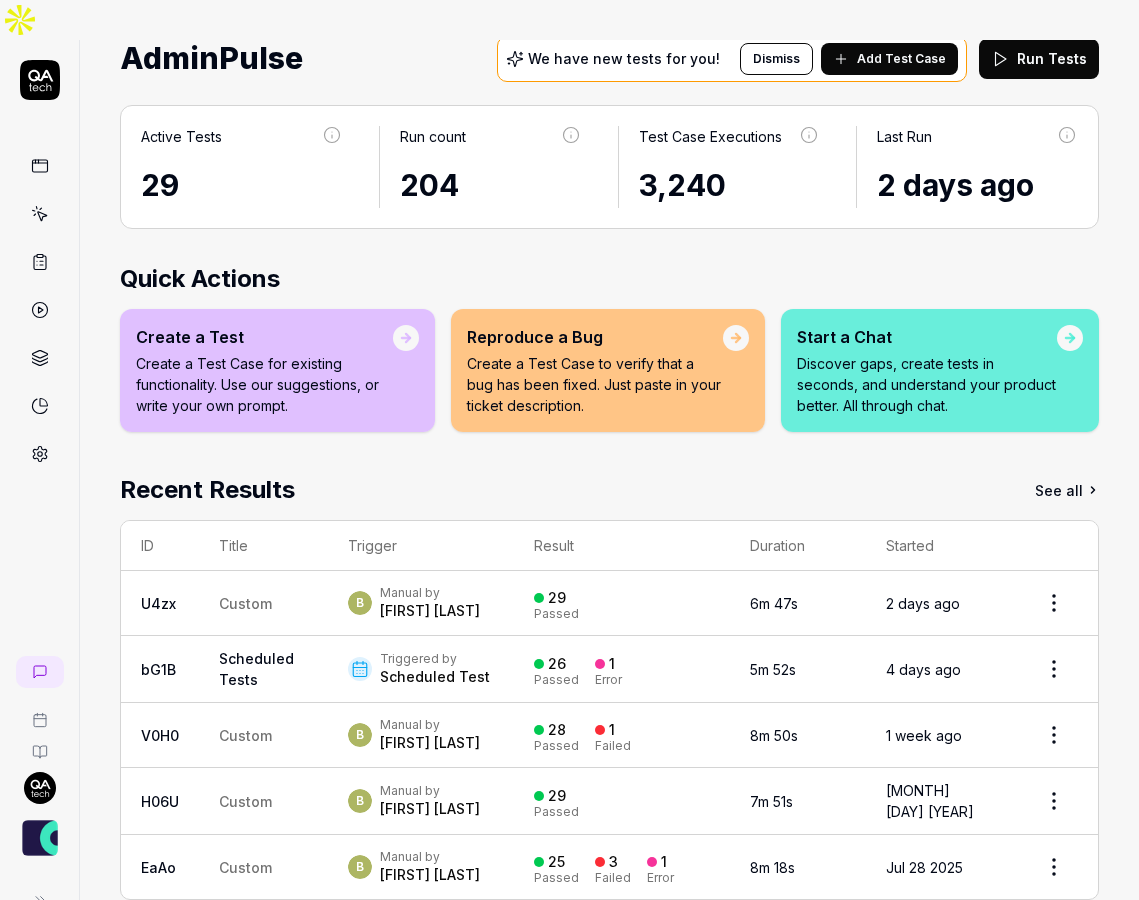scroll, scrollTop: 125, scrollLeft: 0, axis: vertical 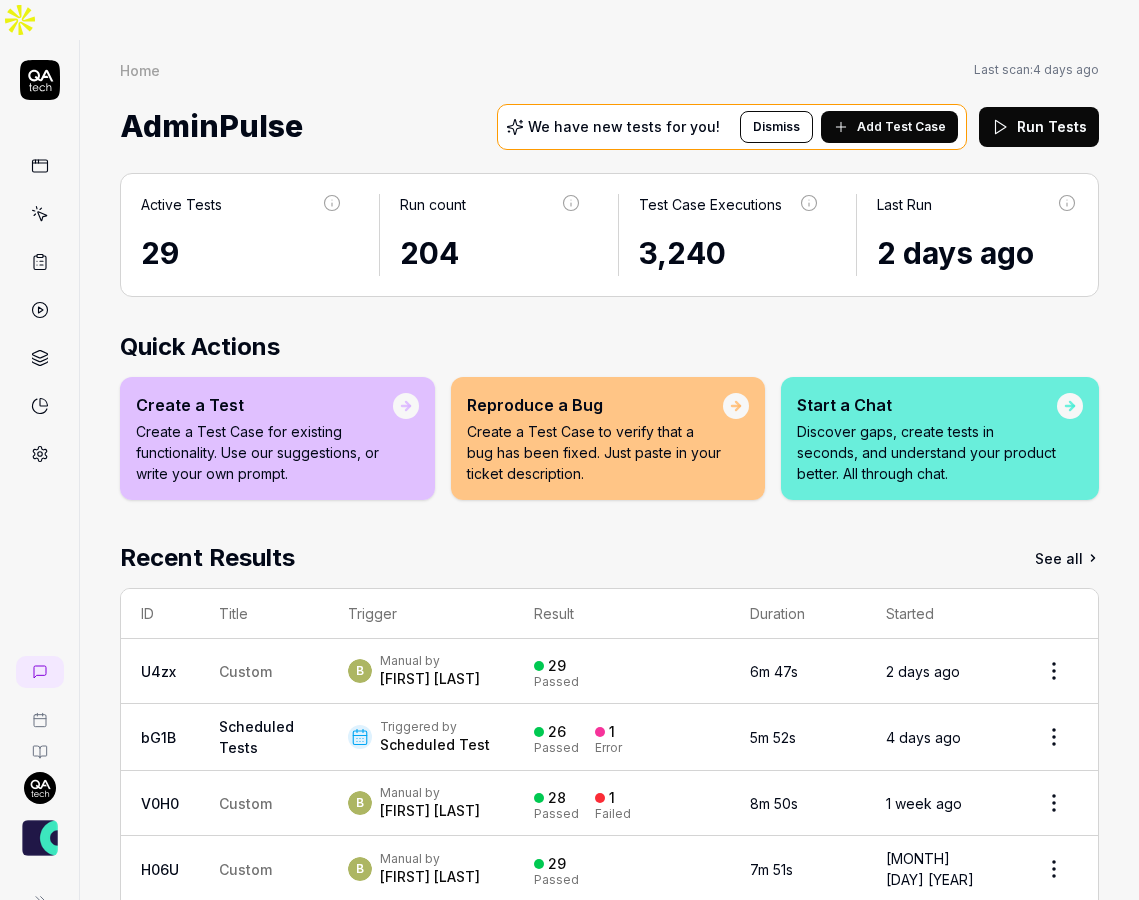 click on "Custom" at bounding box center (263, 803) 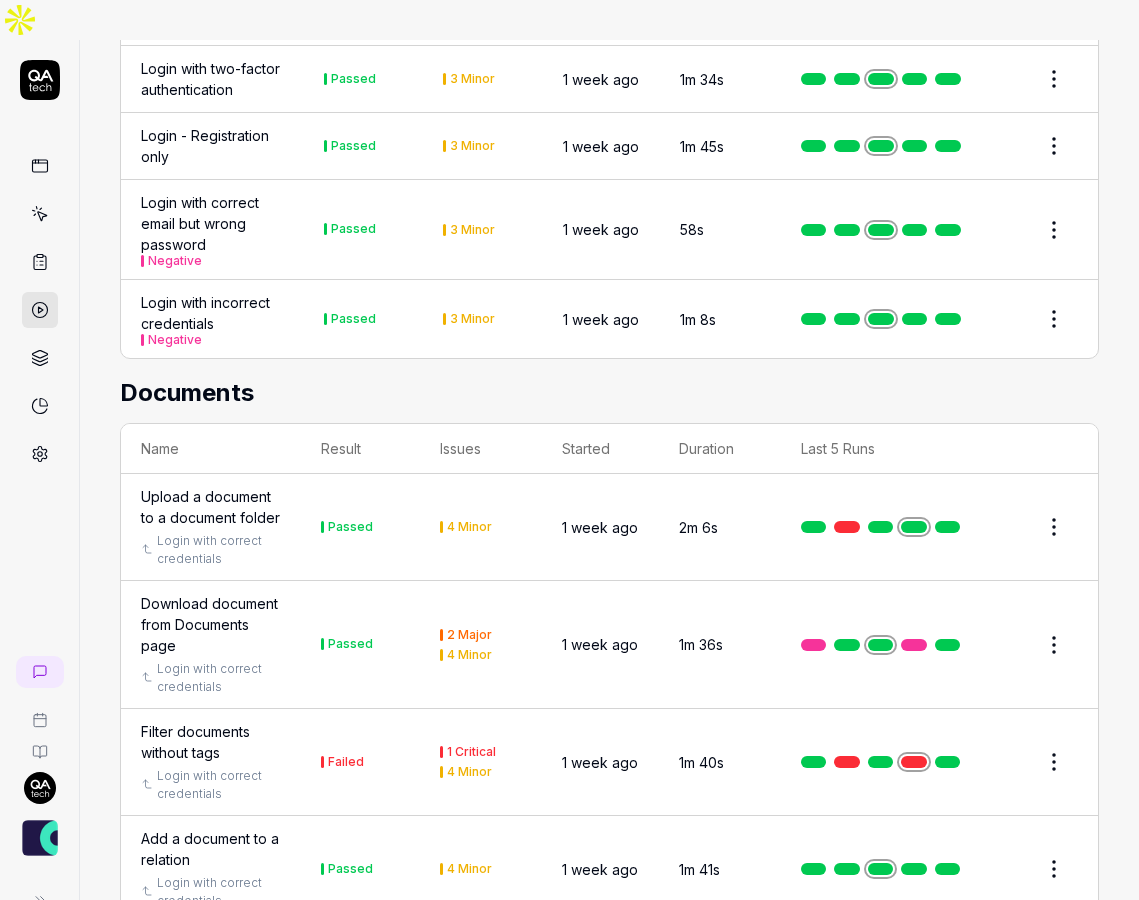 scroll, scrollTop: 876, scrollLeft: 0, axis: vertical 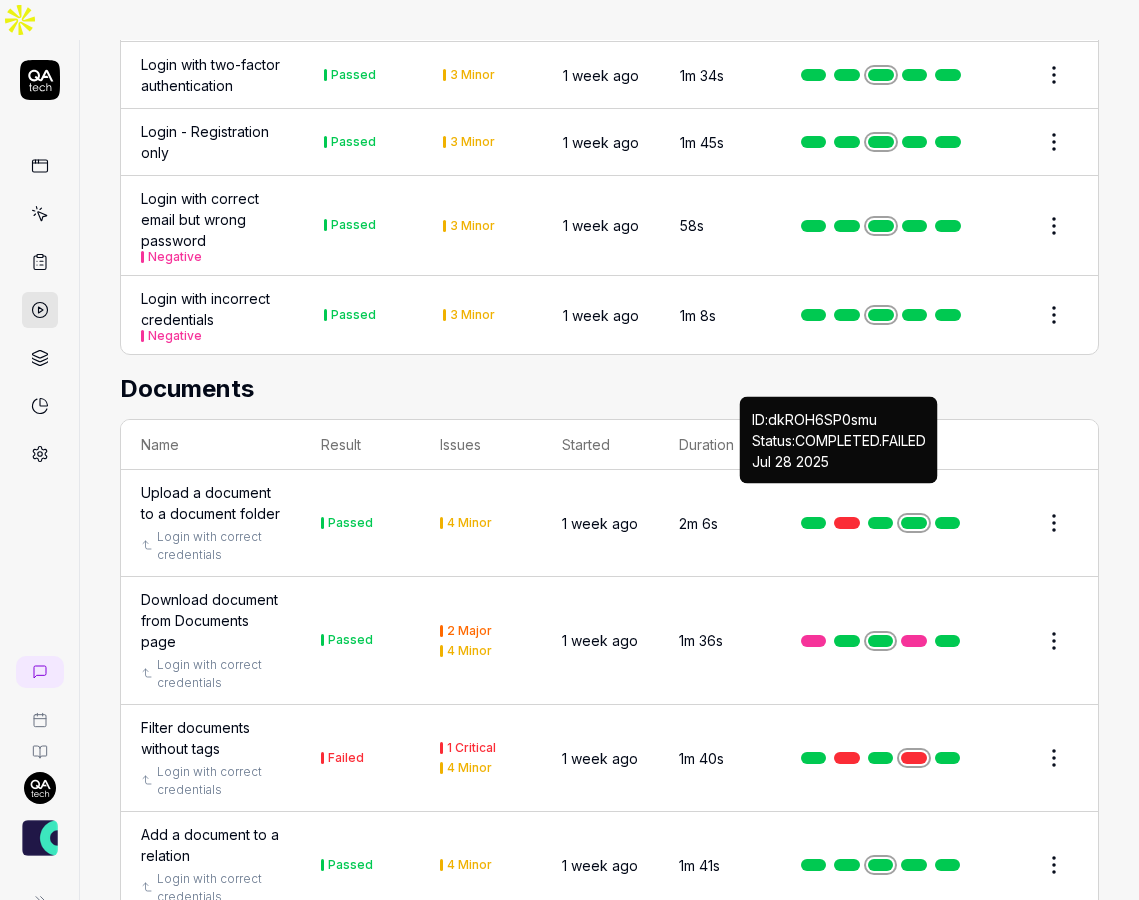 click at bounding box center (847, 523) 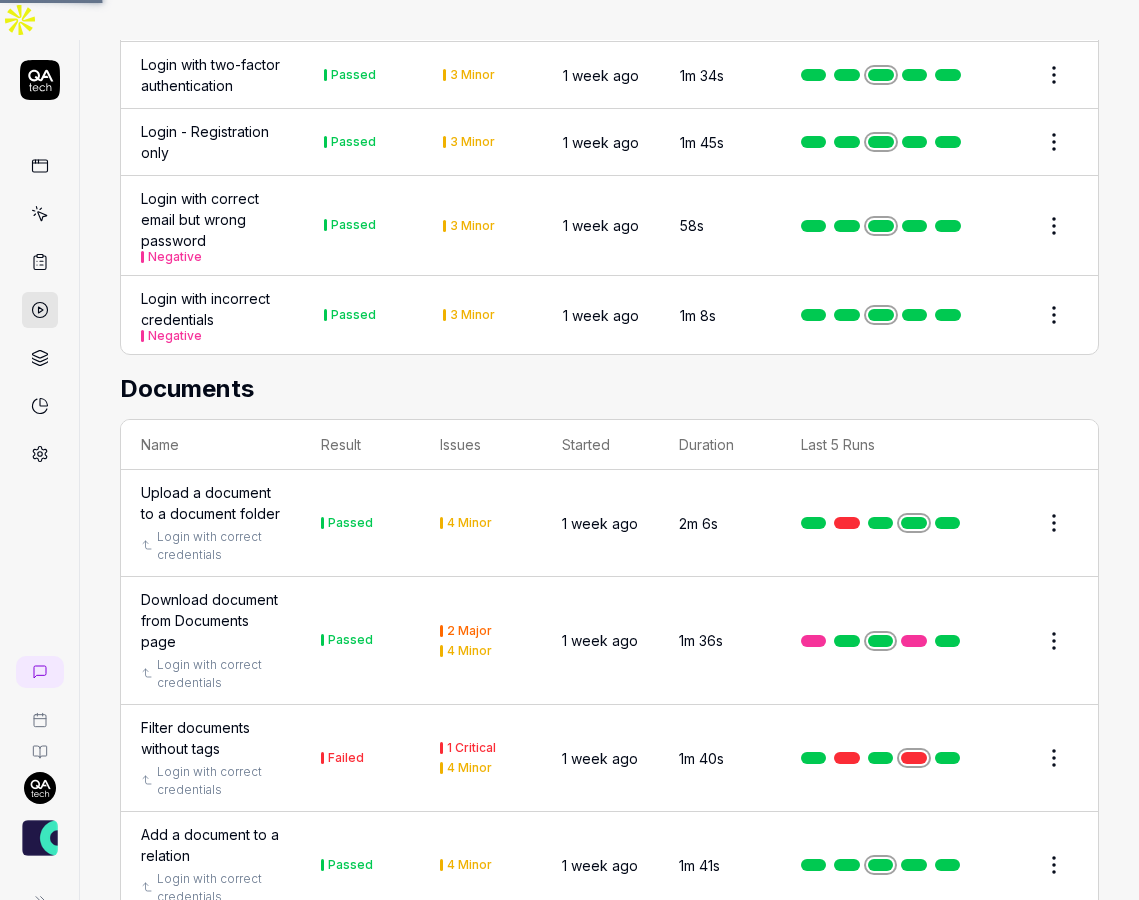 scroll, scrollTop: 0, scrollLeft: 0, axis: both 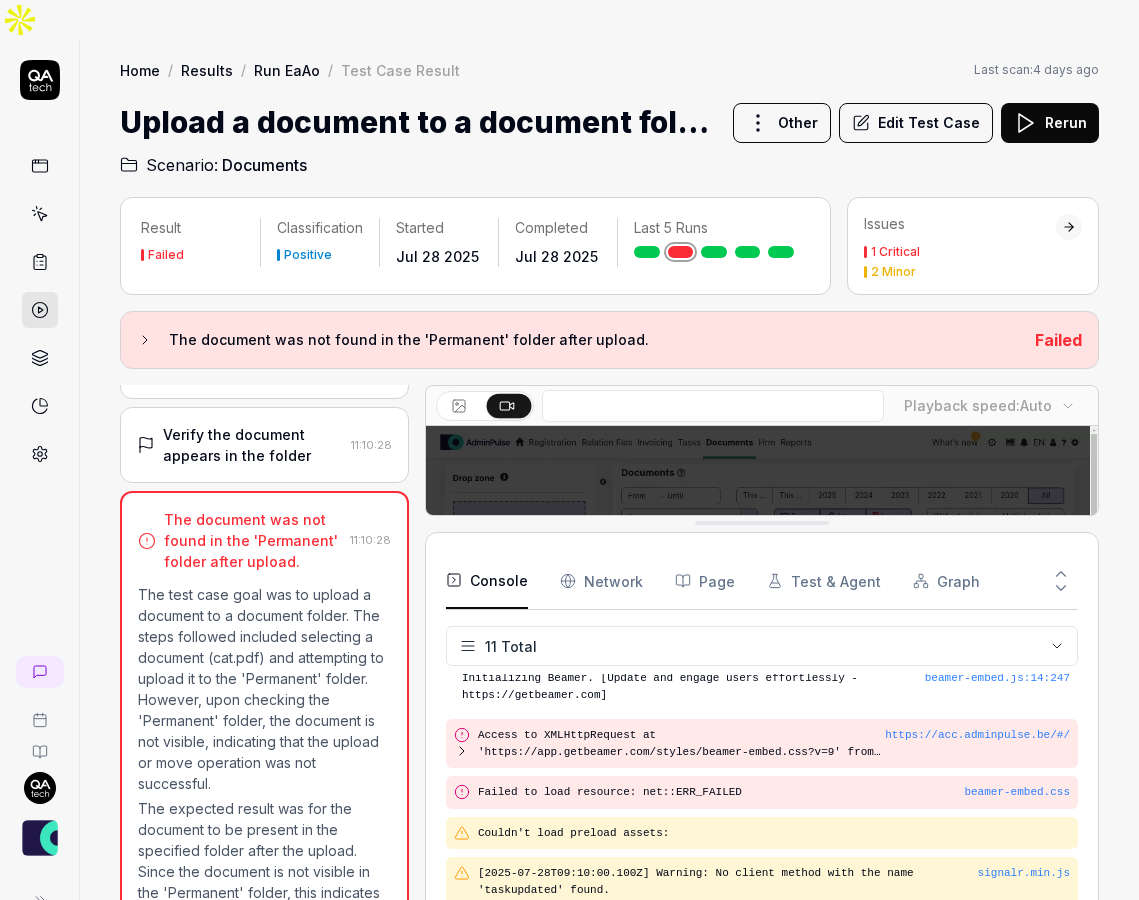 drag, startPoint x: 660, startPoint y: 793, endPoint x: 638, endPoint y: 484, distance: 309.7822 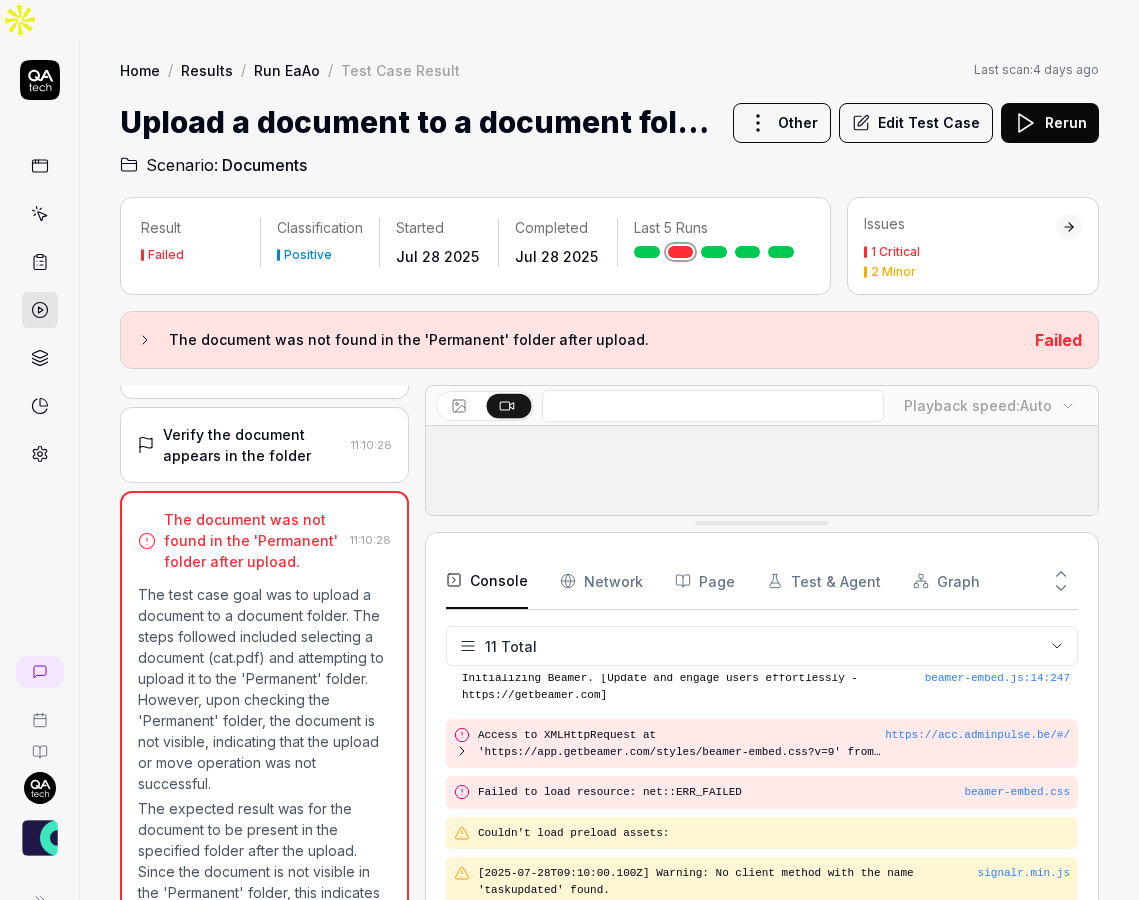 click on "Network" at bounding box center [601, 581] 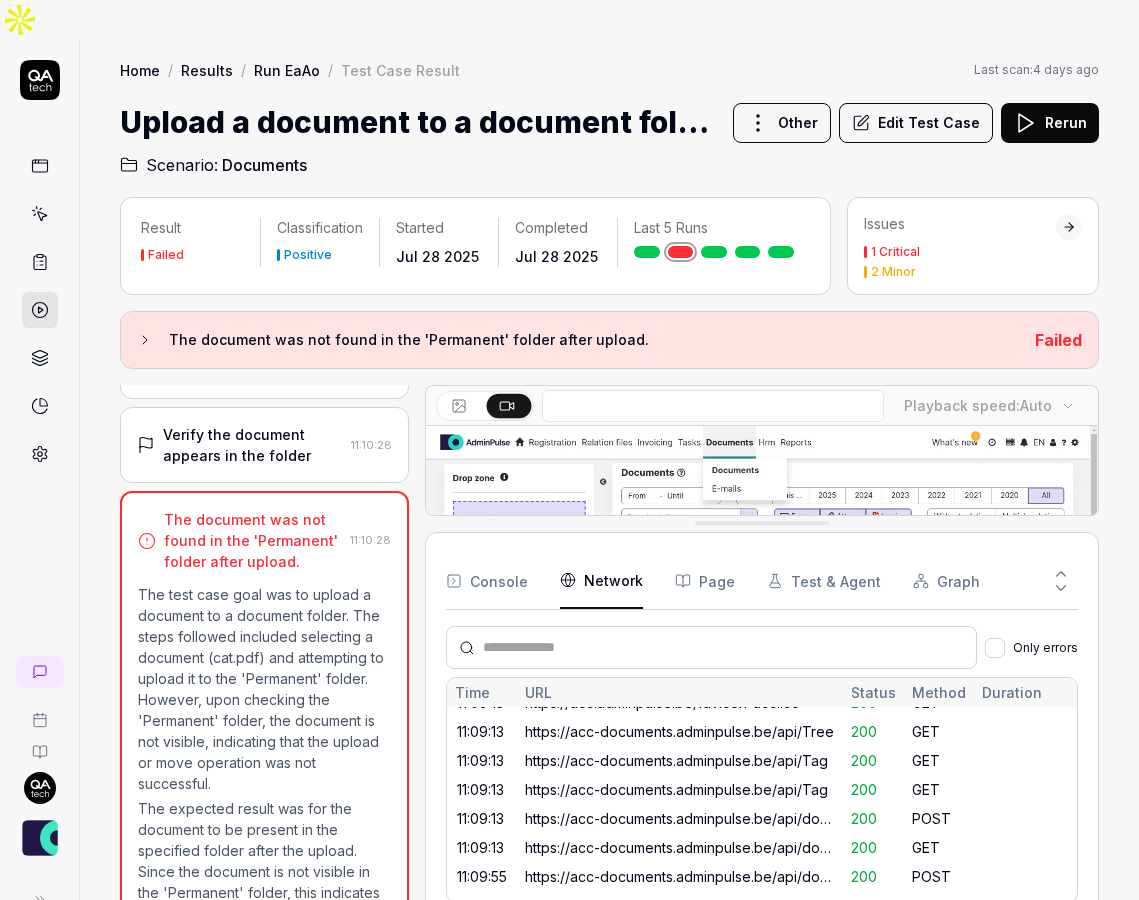 scroll, scrollTop: 931, scrollLeft: 0, axis: vertical 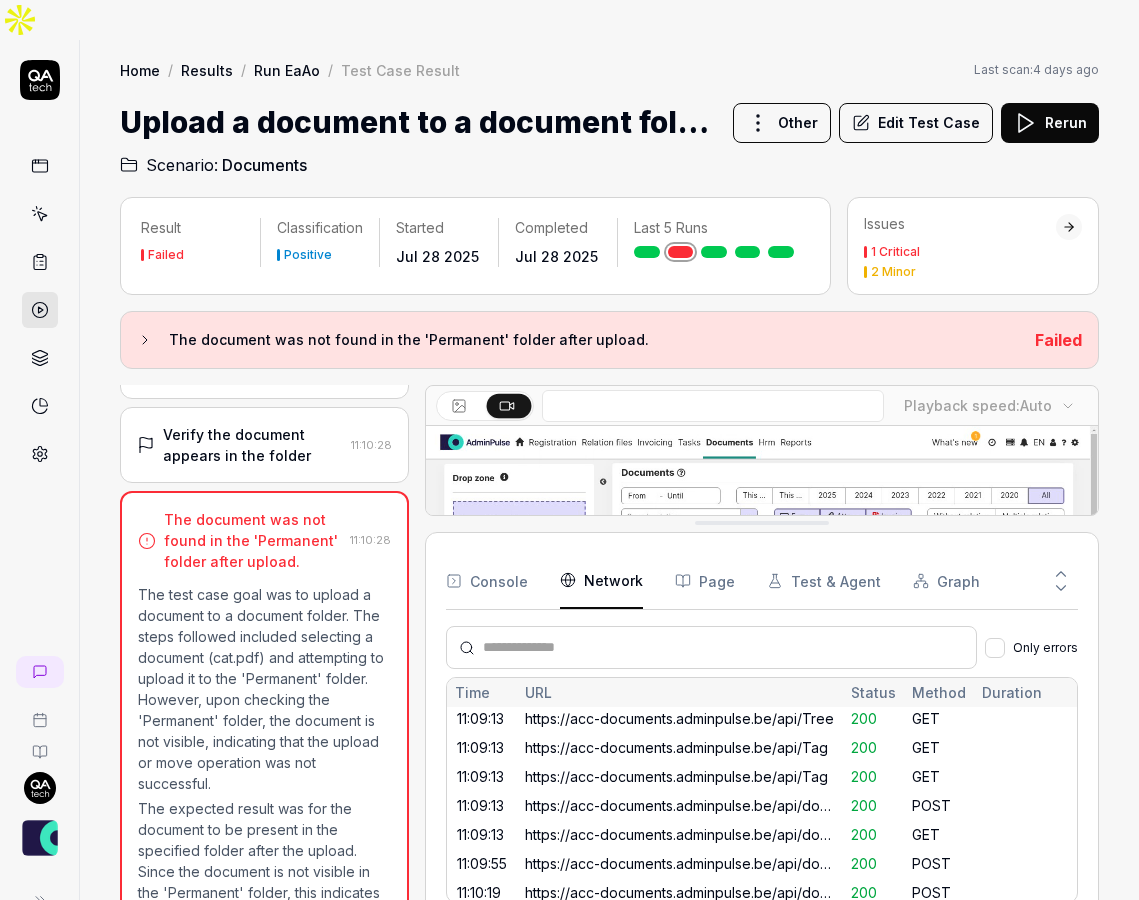 click on "Page" at bounding box center (705, 581) 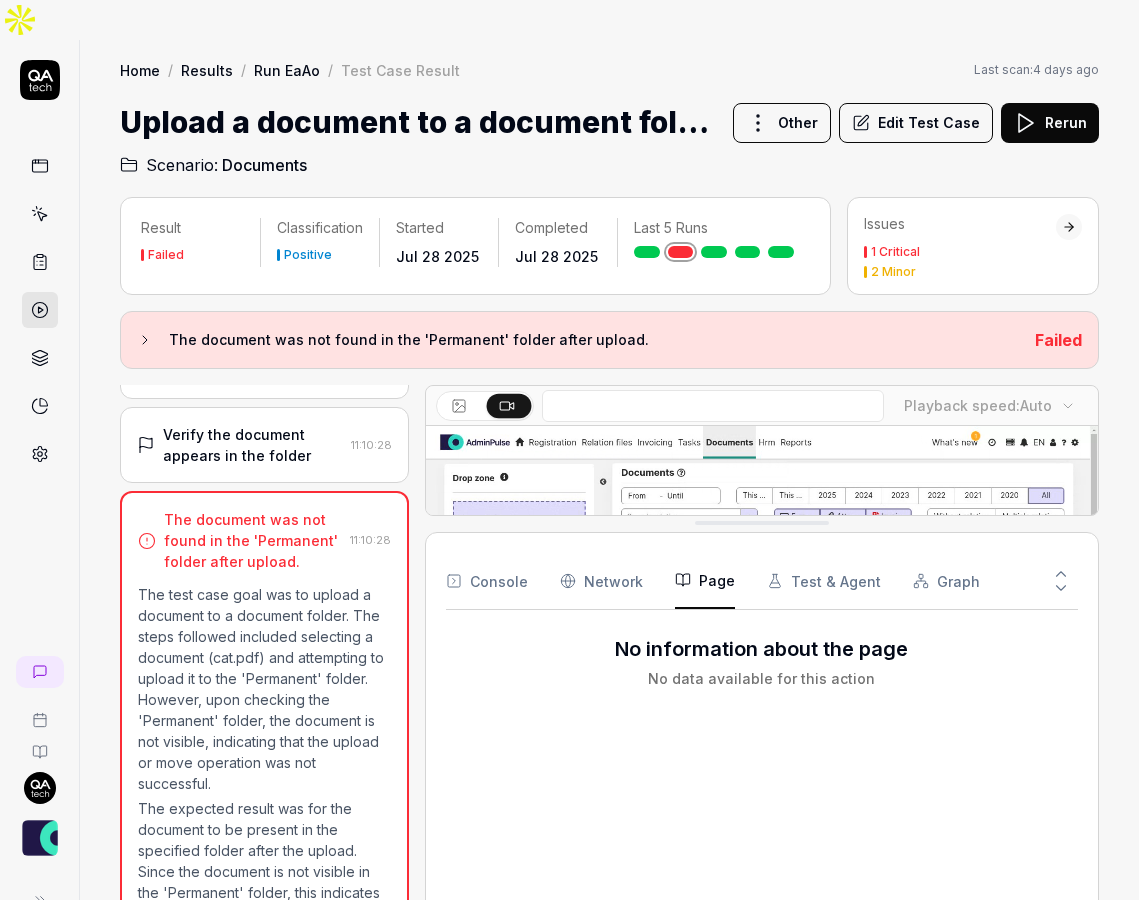 click on "Console" at bounding box center [487, 581] 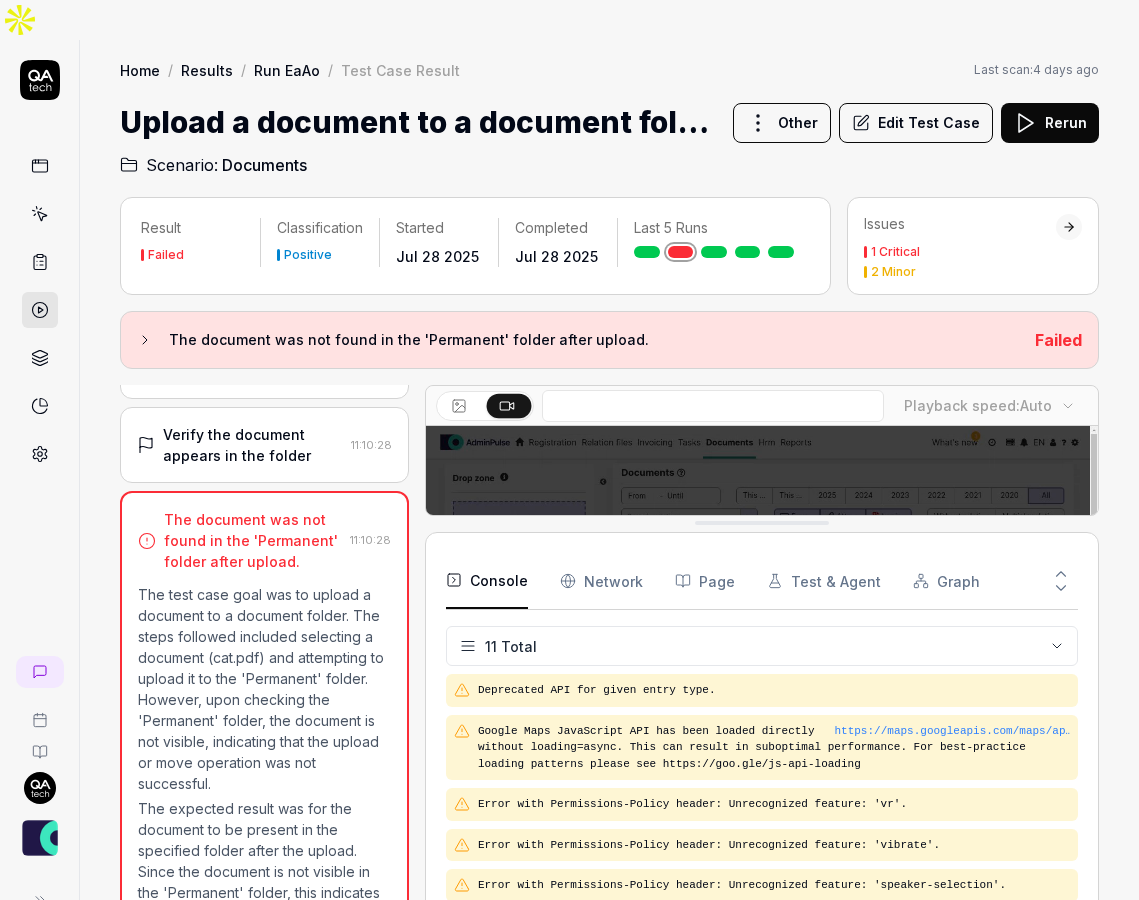 scroll, scrollTop: 288, scrollLeft: 0, axis: vertical 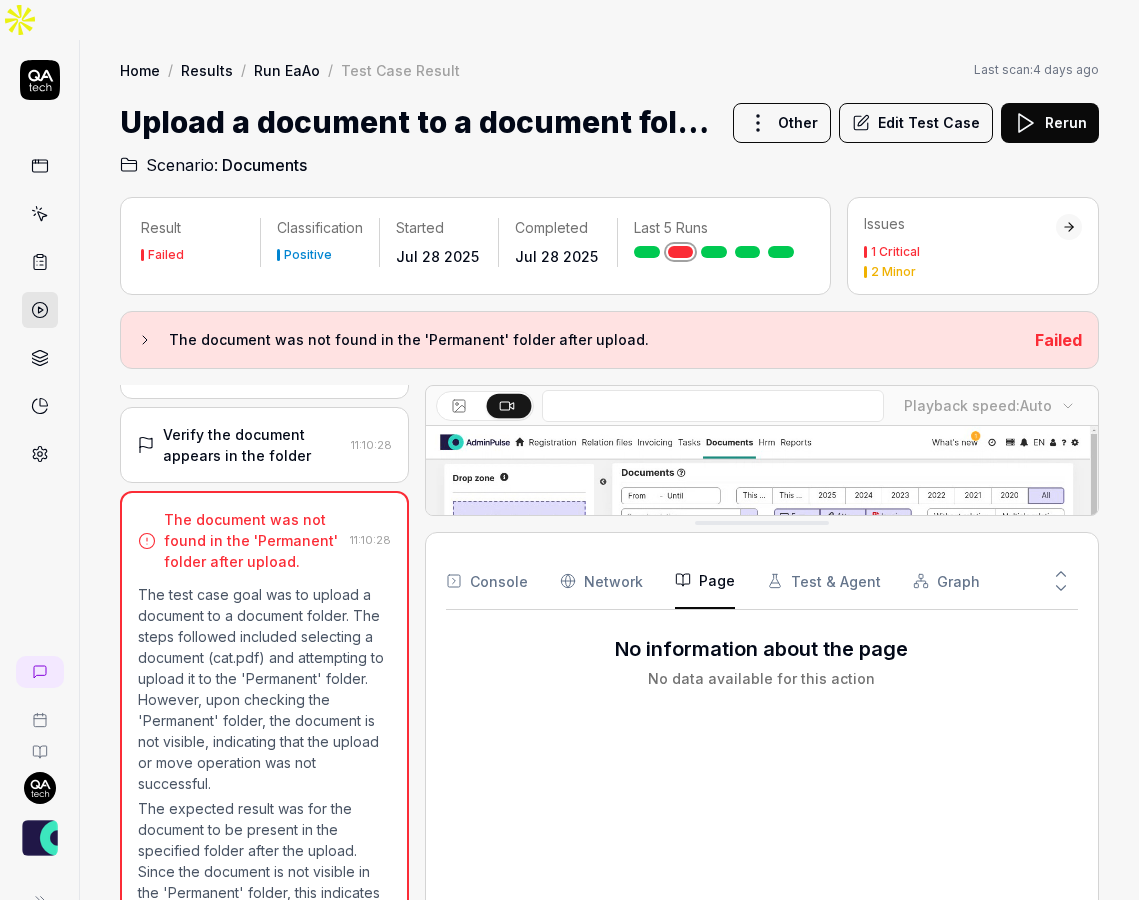 click on "Page" at bounding box center (705, 581) 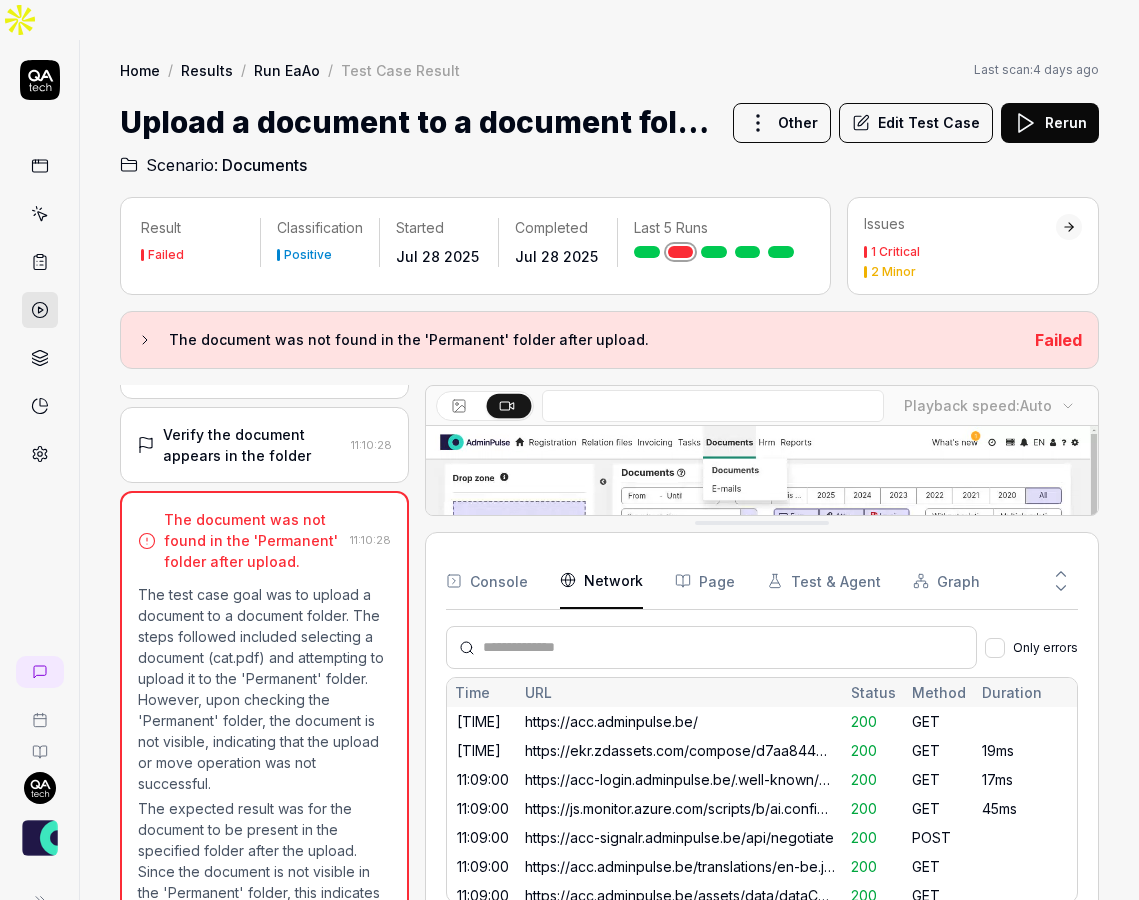 click on "Network" at bounding box center (601, 581) 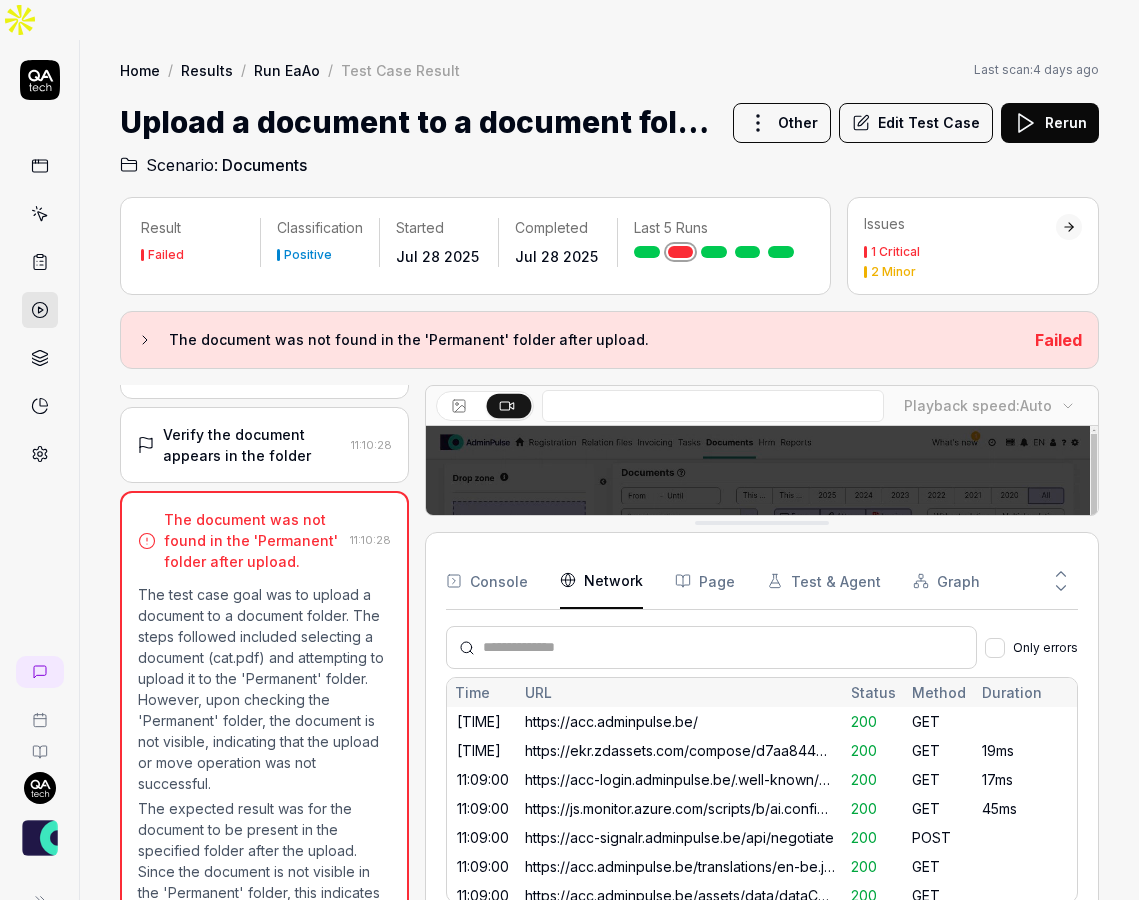 scroll, scrollTop: 931, scrollLeft: 0, axis: vertical 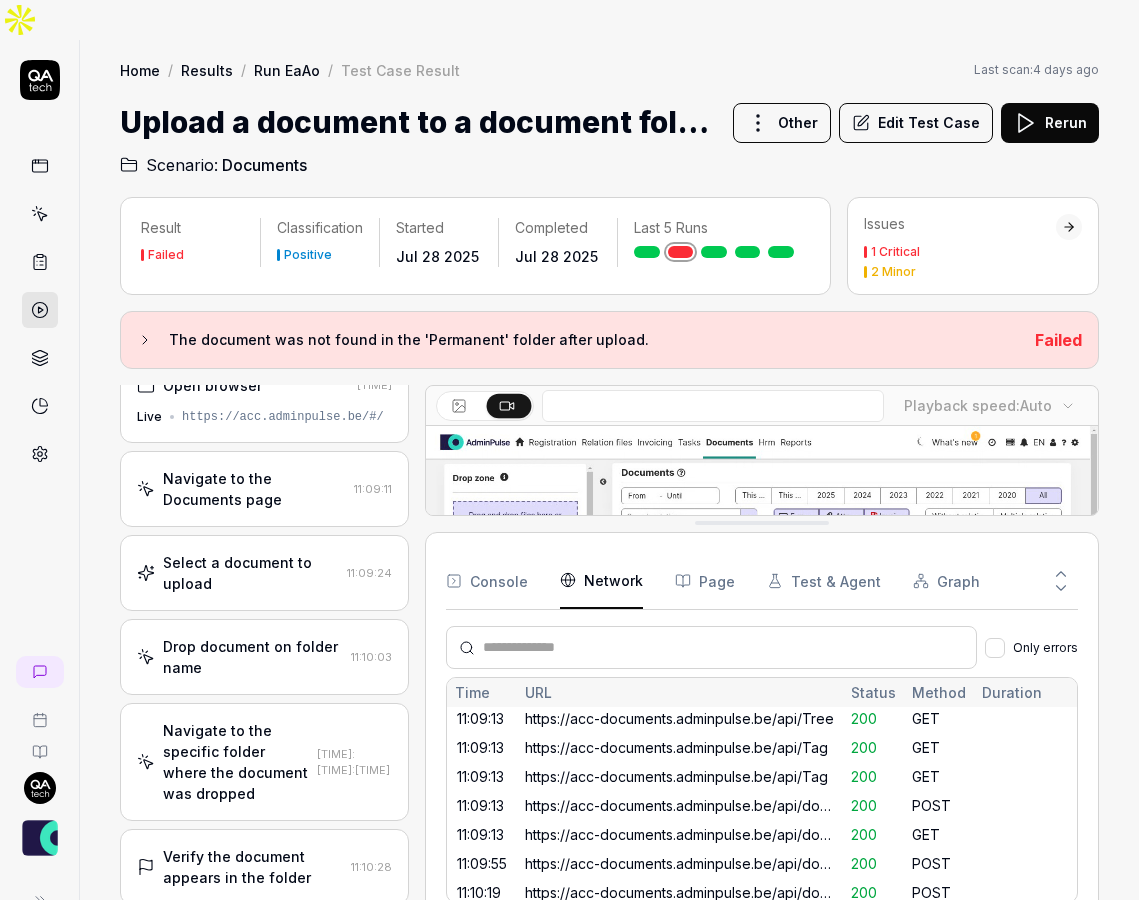 click on "Select a document to upload 11:09:24" at bounding box center [264, 573] 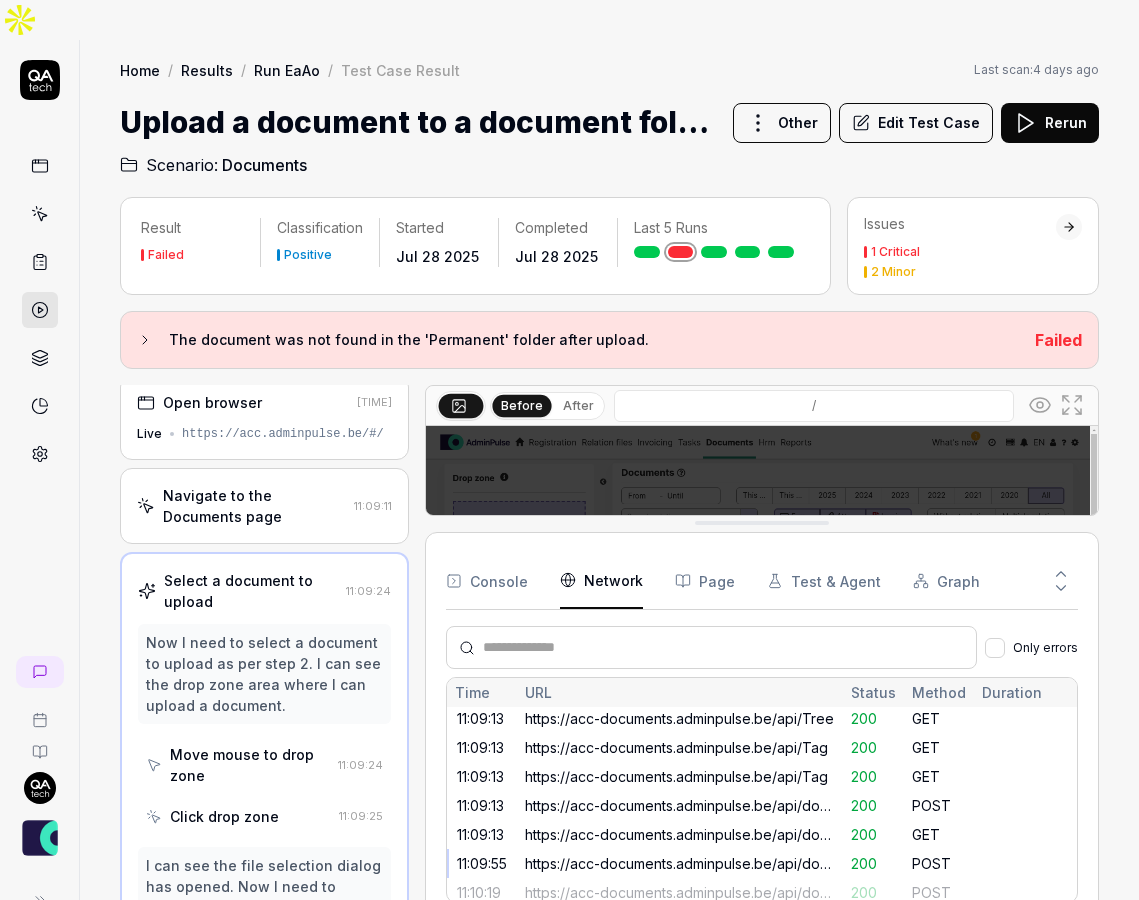 scroll, scrollTop: 0, scrollLeft: 0, axis: both 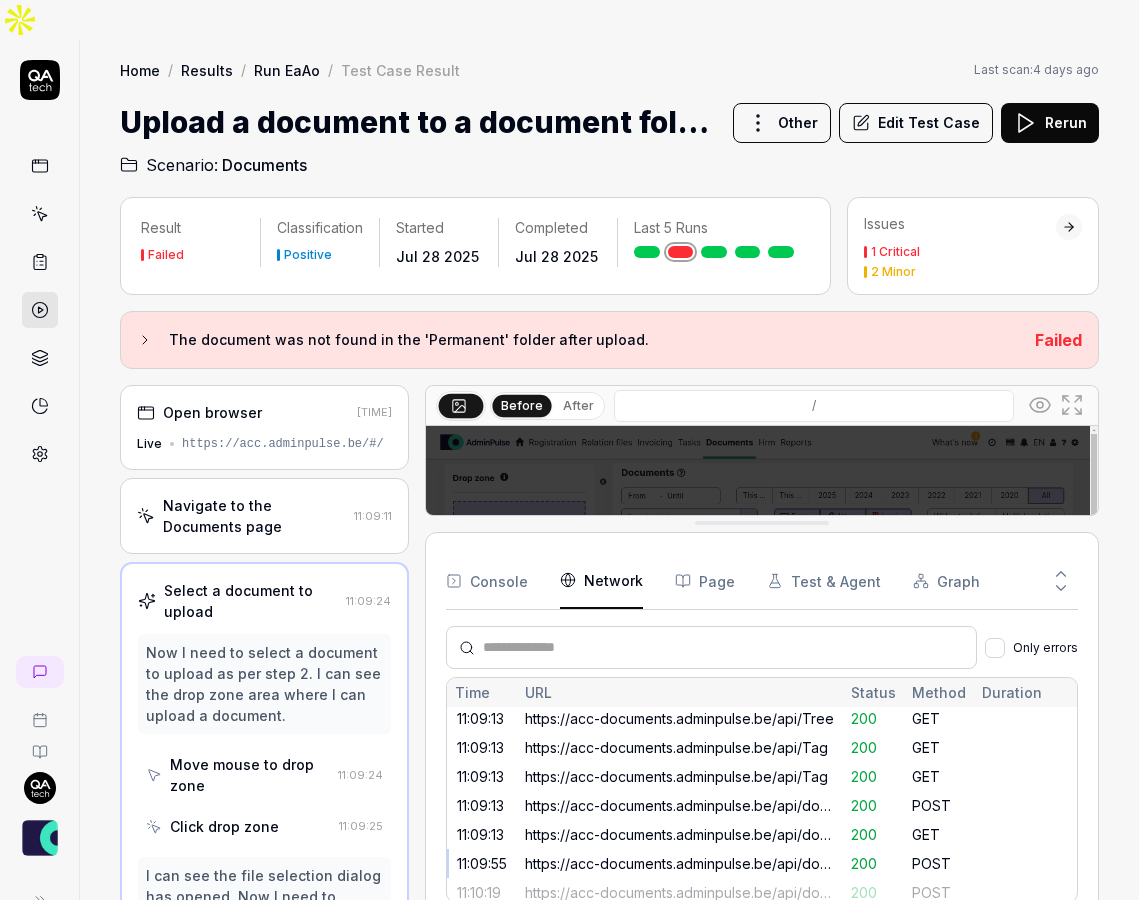 click on "Navigate to the Documents page" at bounding box center [254, 516] 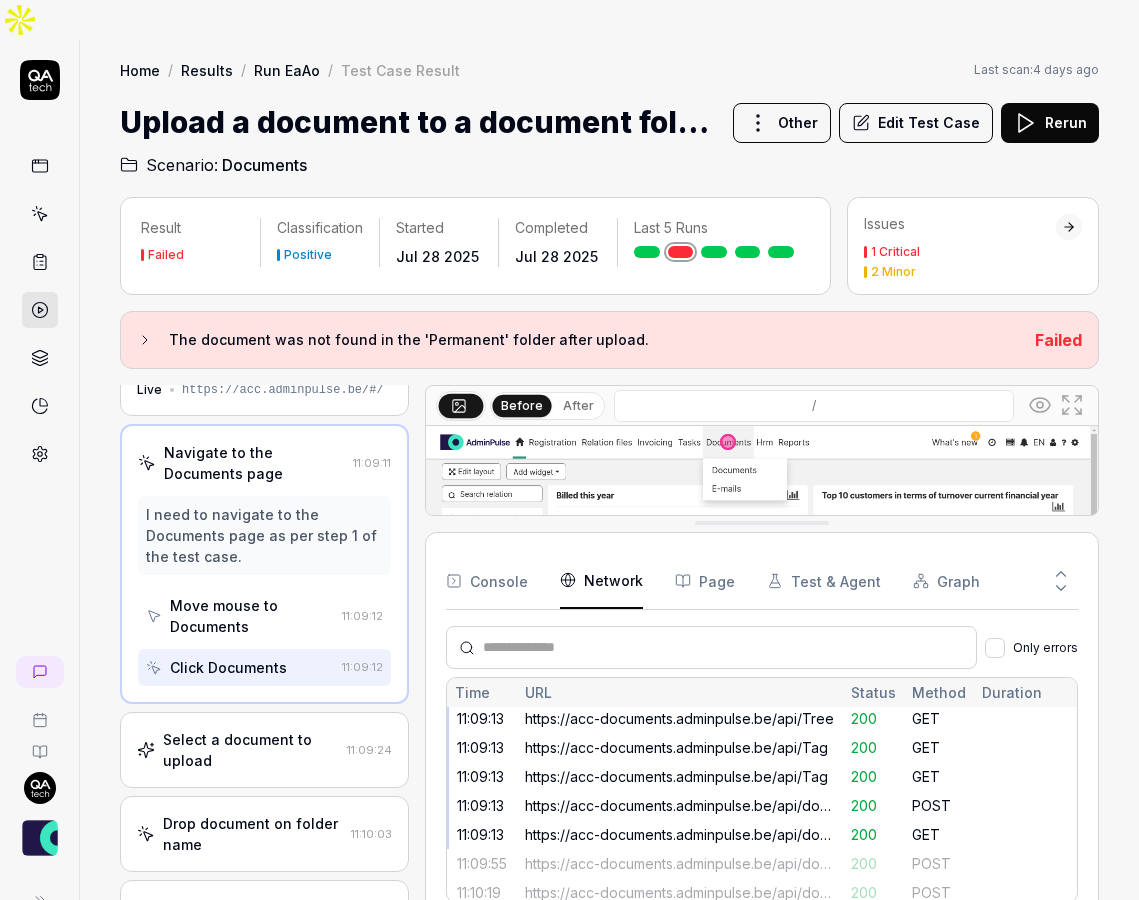 scroll, scrollTop: 59, scrollLeft: 0, axis: vertical 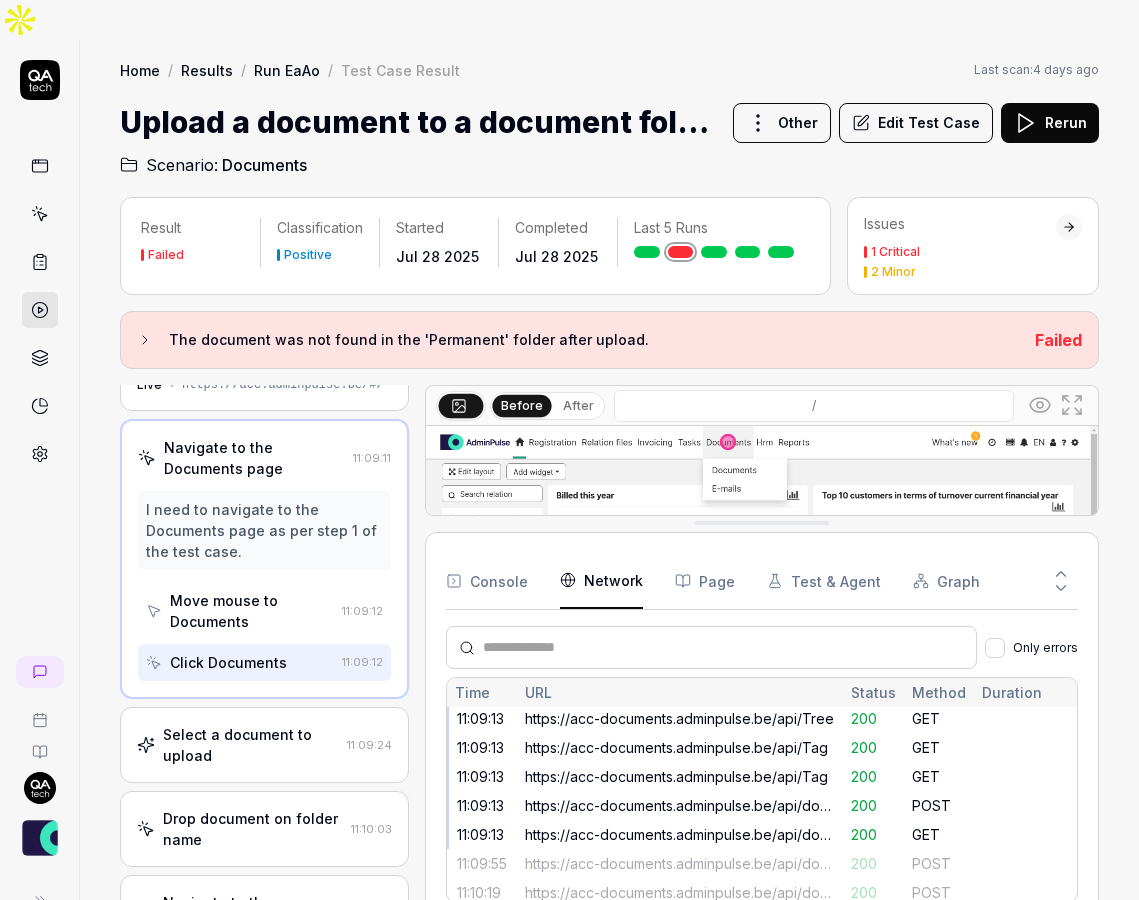 click on "200" at bounding box center [864, 747] 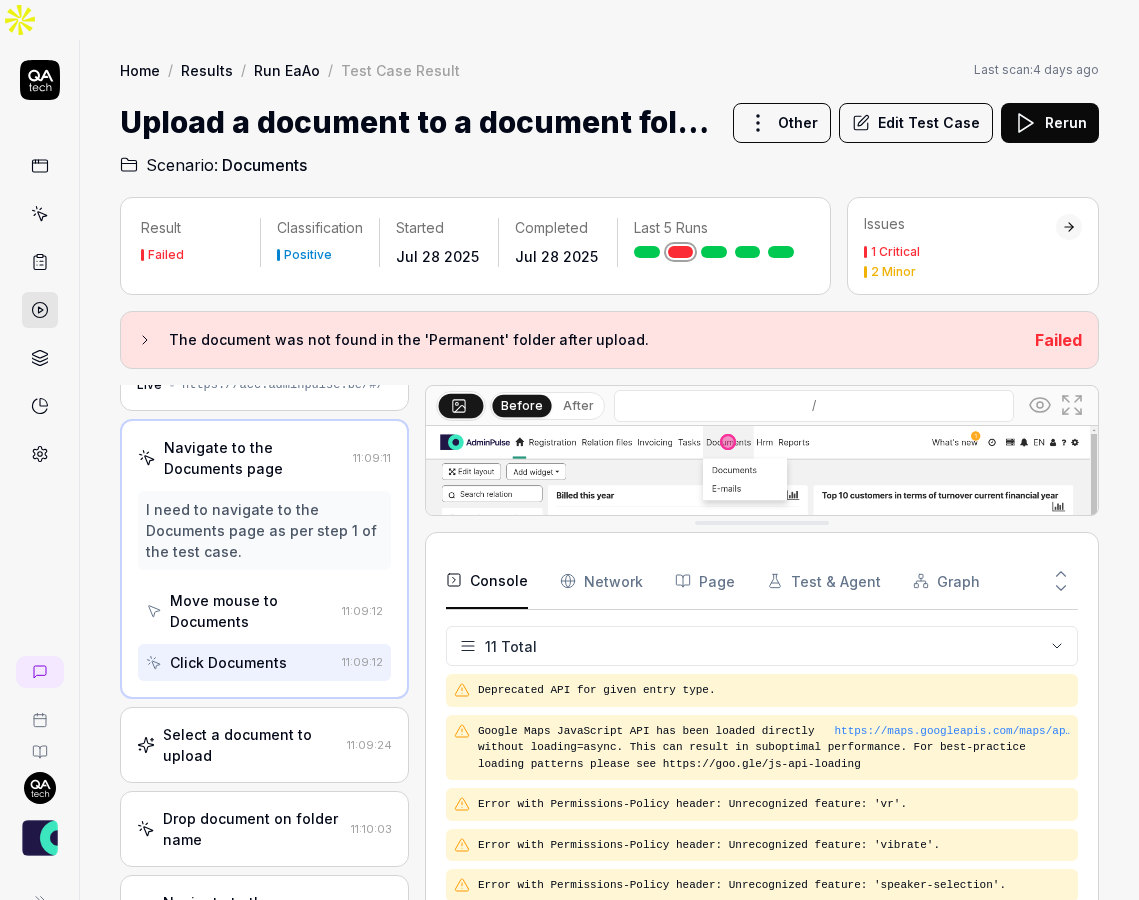 scroll, scrollTop: 288, scrollLeft: 0, axis: vertical 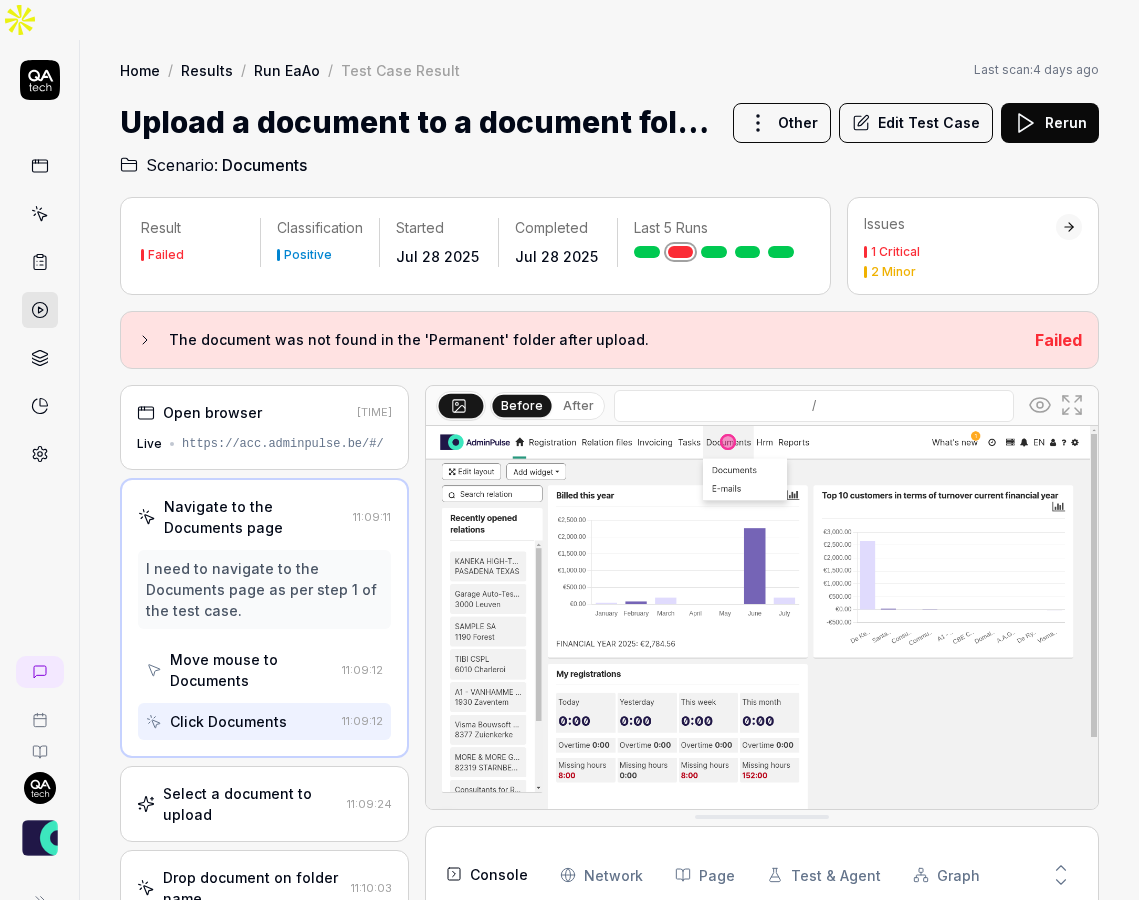 drag, startPoint x: 702, startPoint y: 477, endPoint x: 717, endPoint y: 772, distance: 295.3811 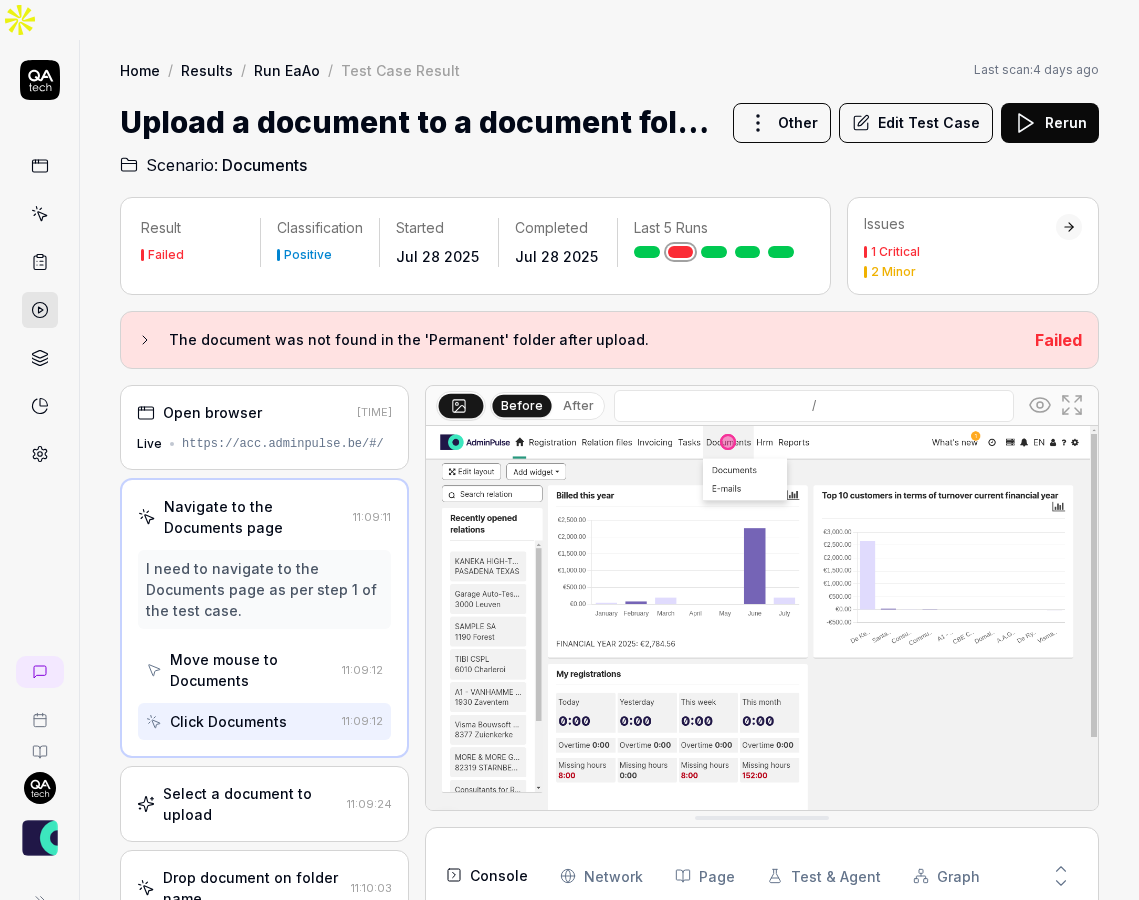 click on "Open browser" at bounding box center [212, 412] 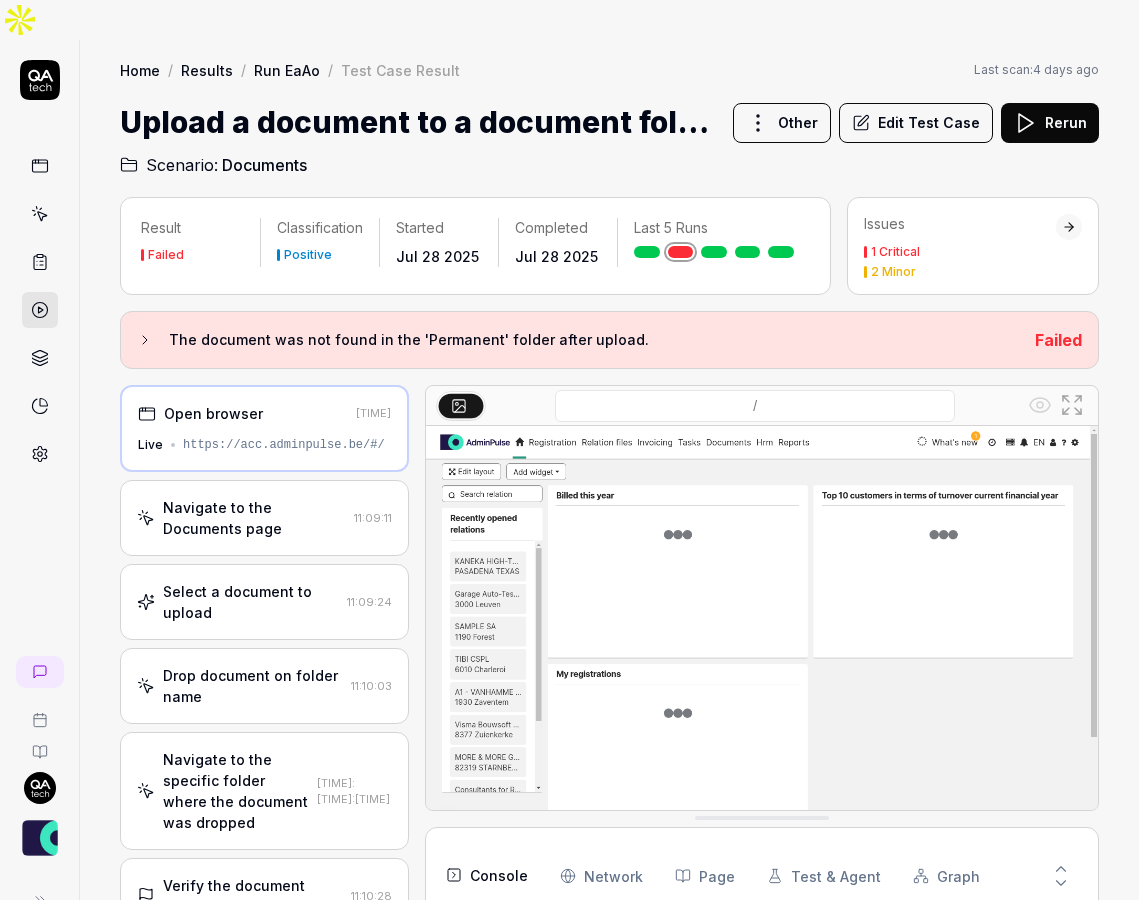 click on "Navigate to the Documents page" at bounding box center (254, 518) 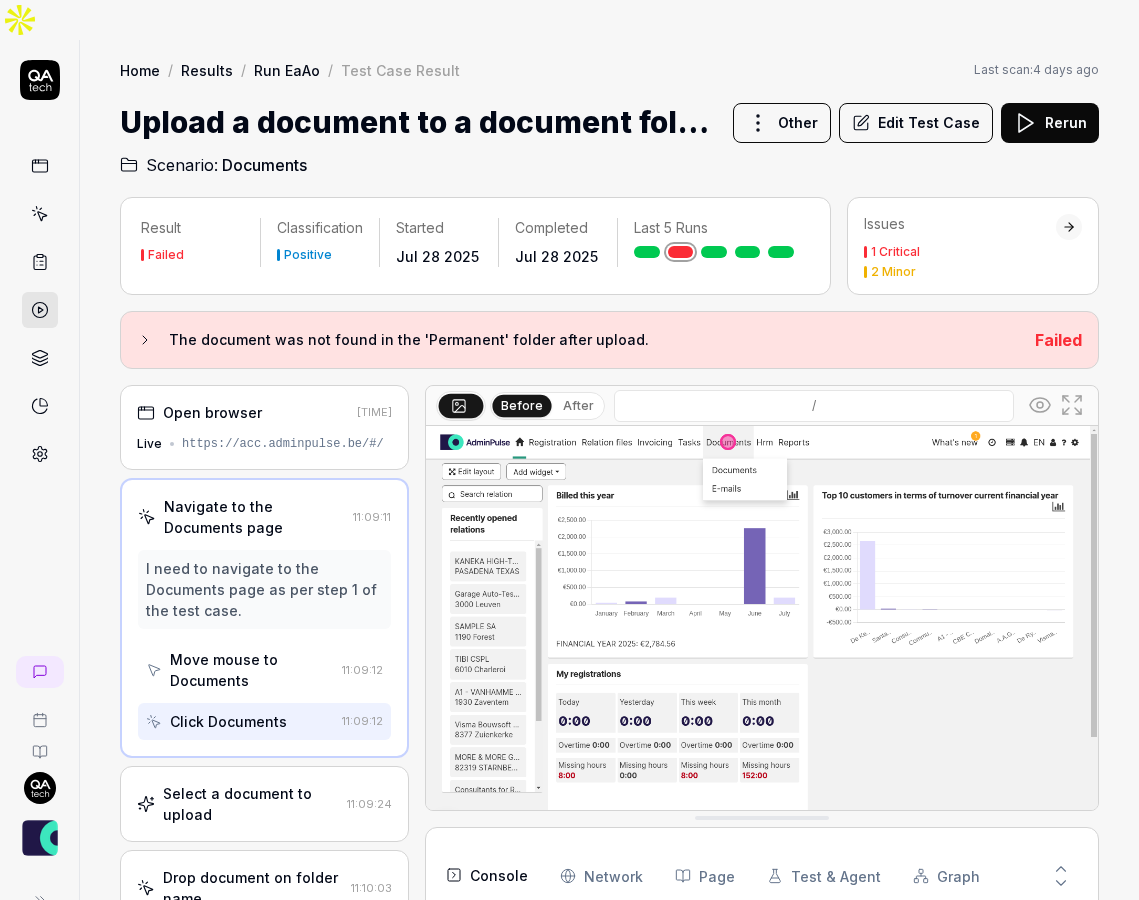 click on "Console Network Page Test & Agent Graph 11   Total Deprecated API for given entry type. https://maps.googleapis.com/maps/api/js?key=AIzaSyBvZg5kqp8SrPlRgbTQrKpjoFM_V6EHPtQ&callback=Function.prototype : 284 : 286 Google Maps JavaScript API has been loaded directly without loading=async. This can result in suboptimal performance. For best-practice loading patterns please see https://goo.gle/js-api-loading Error with Permissions-Policy header: Unrecognized feature: 'vr'. Error with Permissions-Policy header: Unrecognized feature: 'vibrate'. Error with Permissions-Policy header: Unrecognized feature: 'speaker-selection'. Error with Permissions-Policy header: Unrecognized feature: 'ambient-light-sensor'. beamer-embed.js : 14 : 247 Initializing Beamer. [Update and engage users effortlessly - https://getbeamer.com] https://acc.adminpulse.be/#/ beamer-embed.css Failed to load resource: net::ERR_FAILED Couldn't load preload assets:  signalr.min.js" at bounding box center (762, 977) 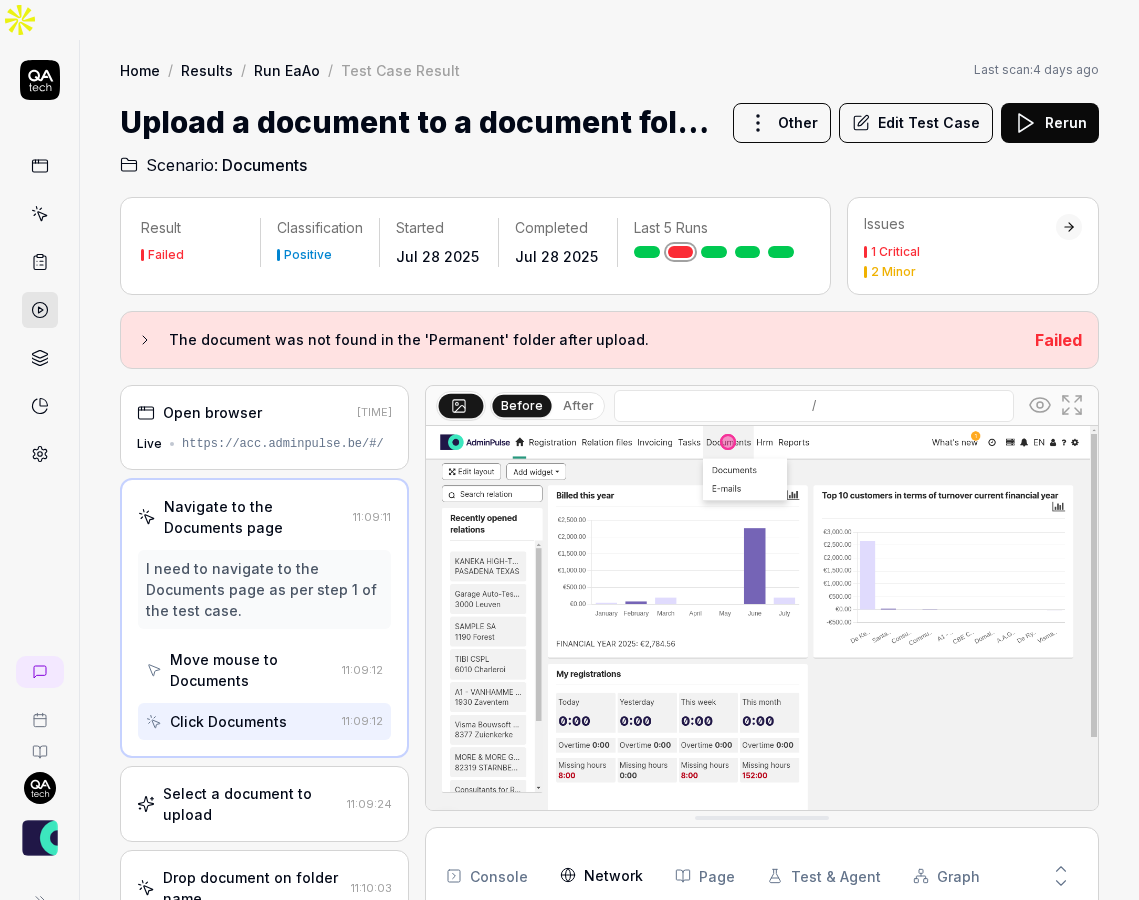 scroll, scrollTop: 202, scrollLeft: 0, axis: vertical 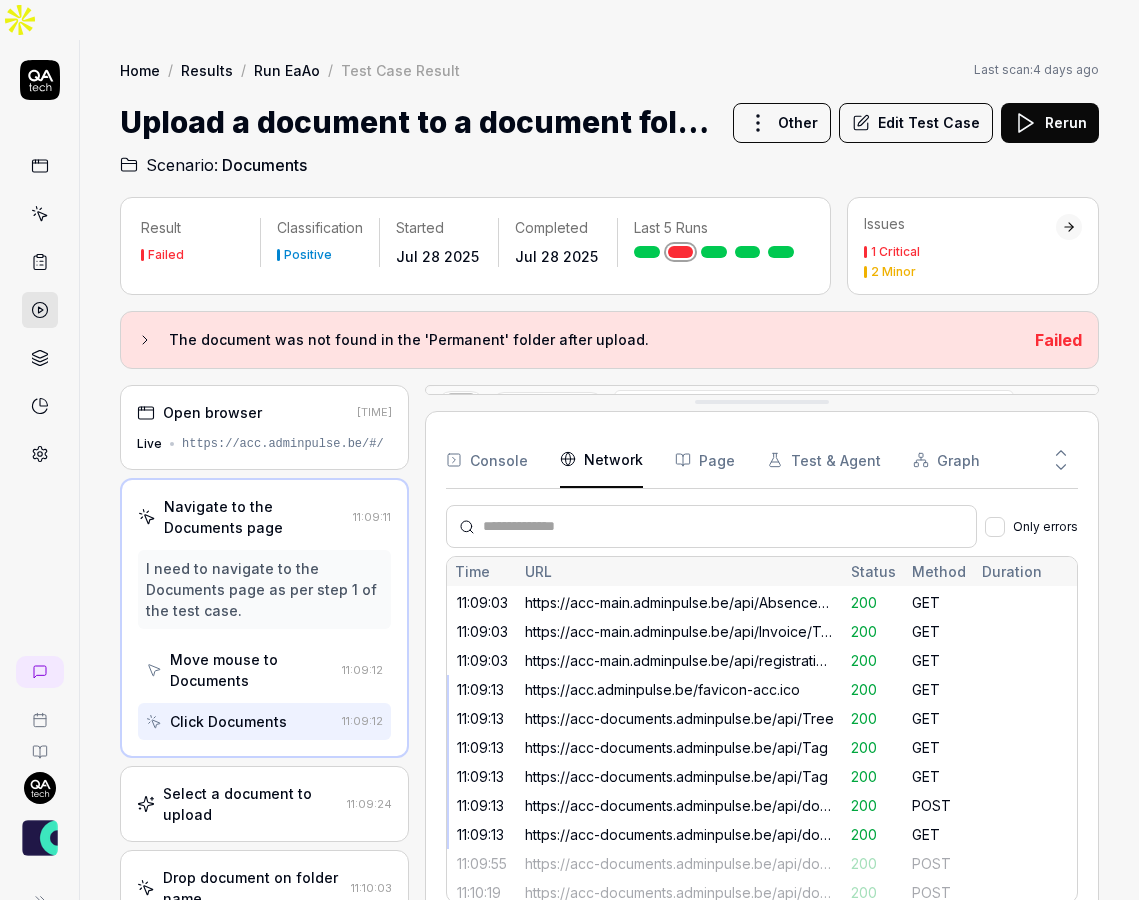drag, startPoint x: 710, startPoint y: 579, endPoint x: 649, endPoint y: 97, distance: 485.84464 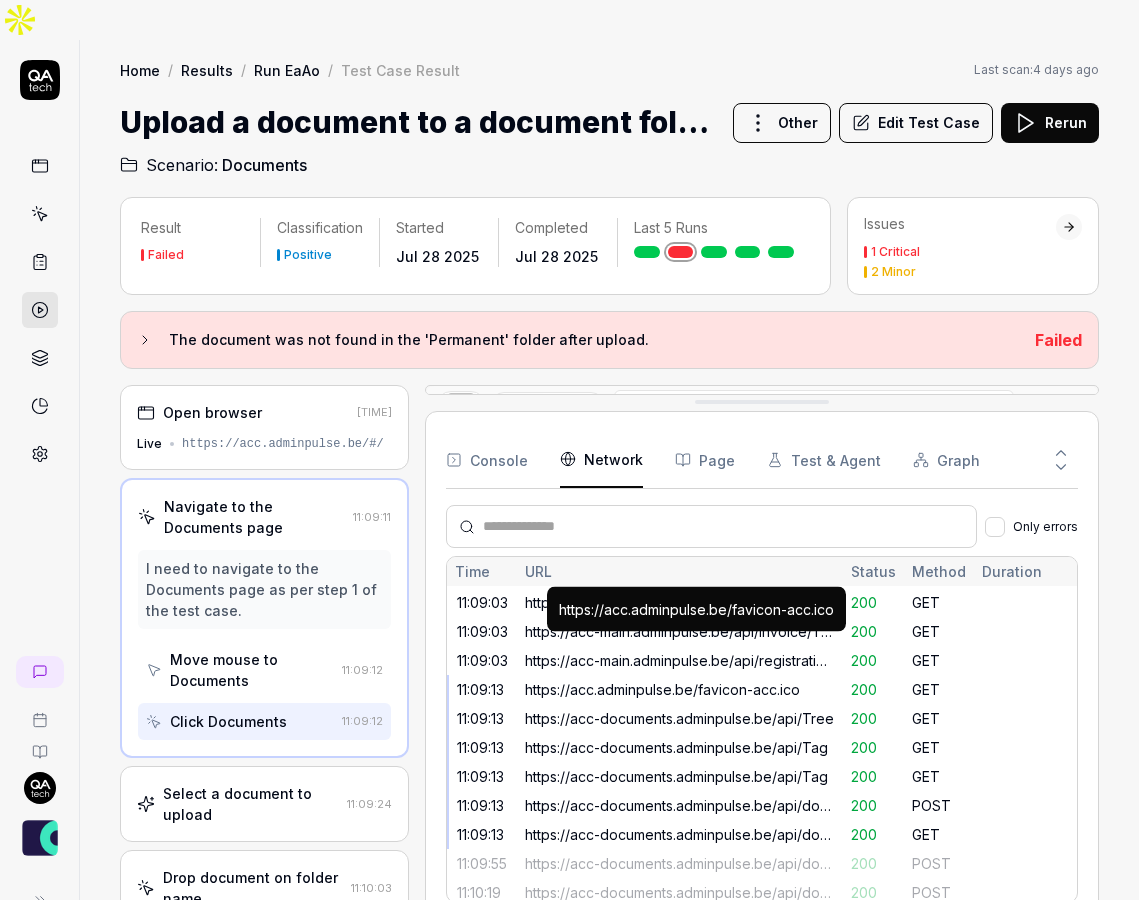scroll, scrollTop: 810, scrollLeft: 0, axis: vertical 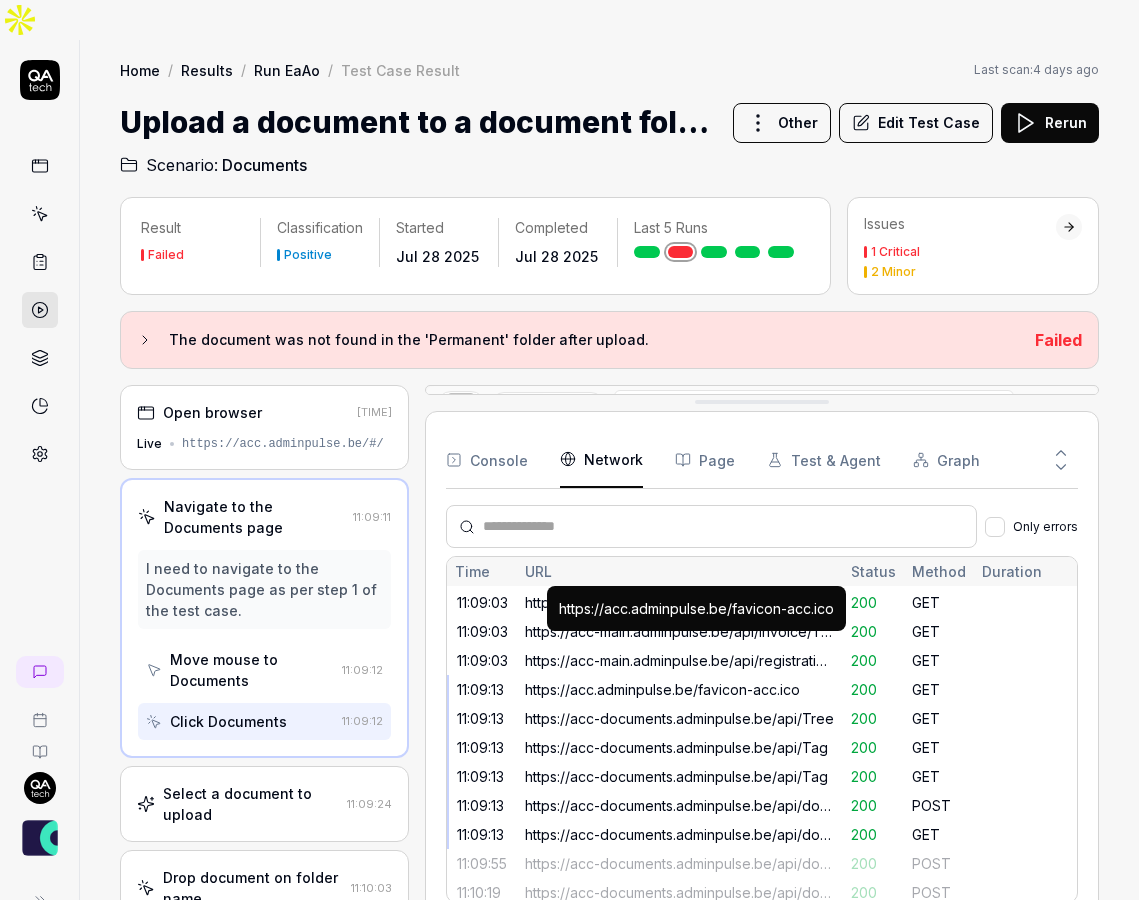 click on "https://acc.adminpulse.be/favicon-acc.ico" at bounding box center (680, 689) 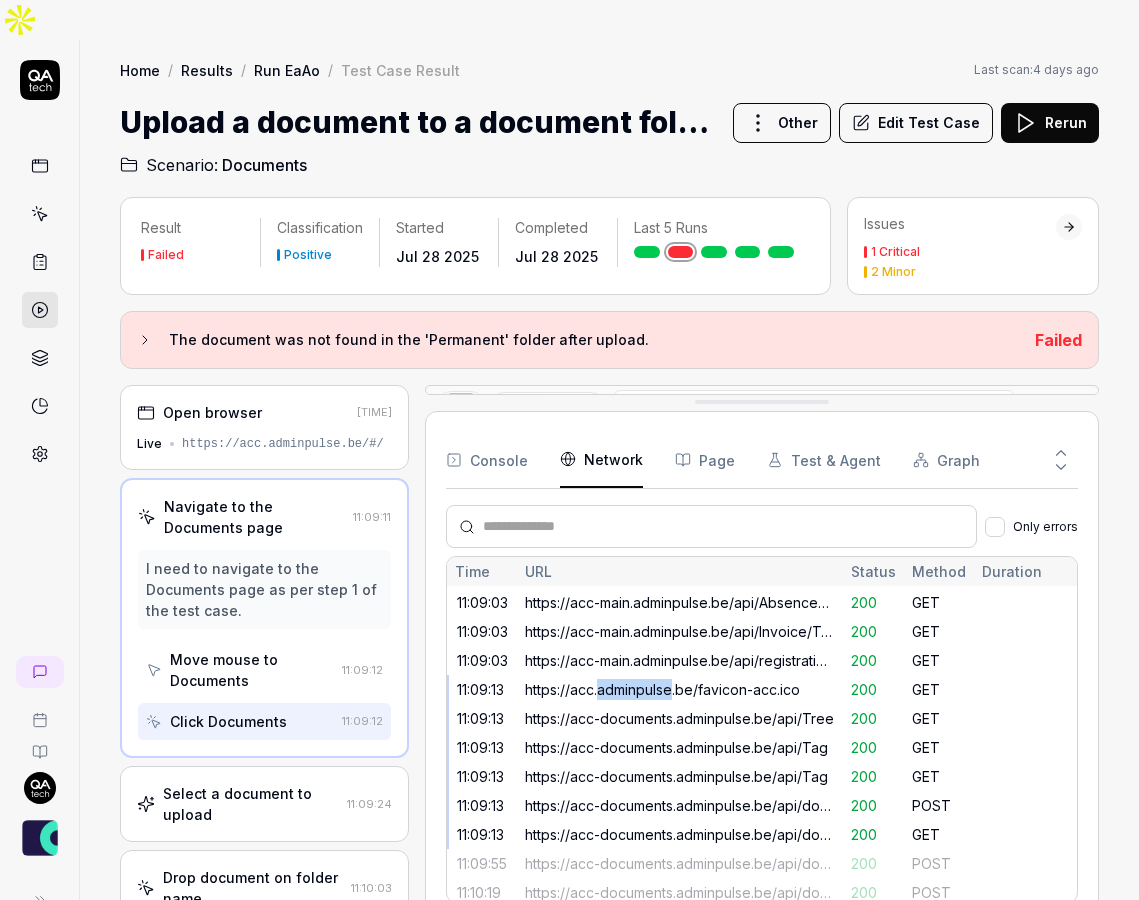 click on "https://acc.adminpulse.be/favicon-acc.ico" at bounding box center (680, 689) 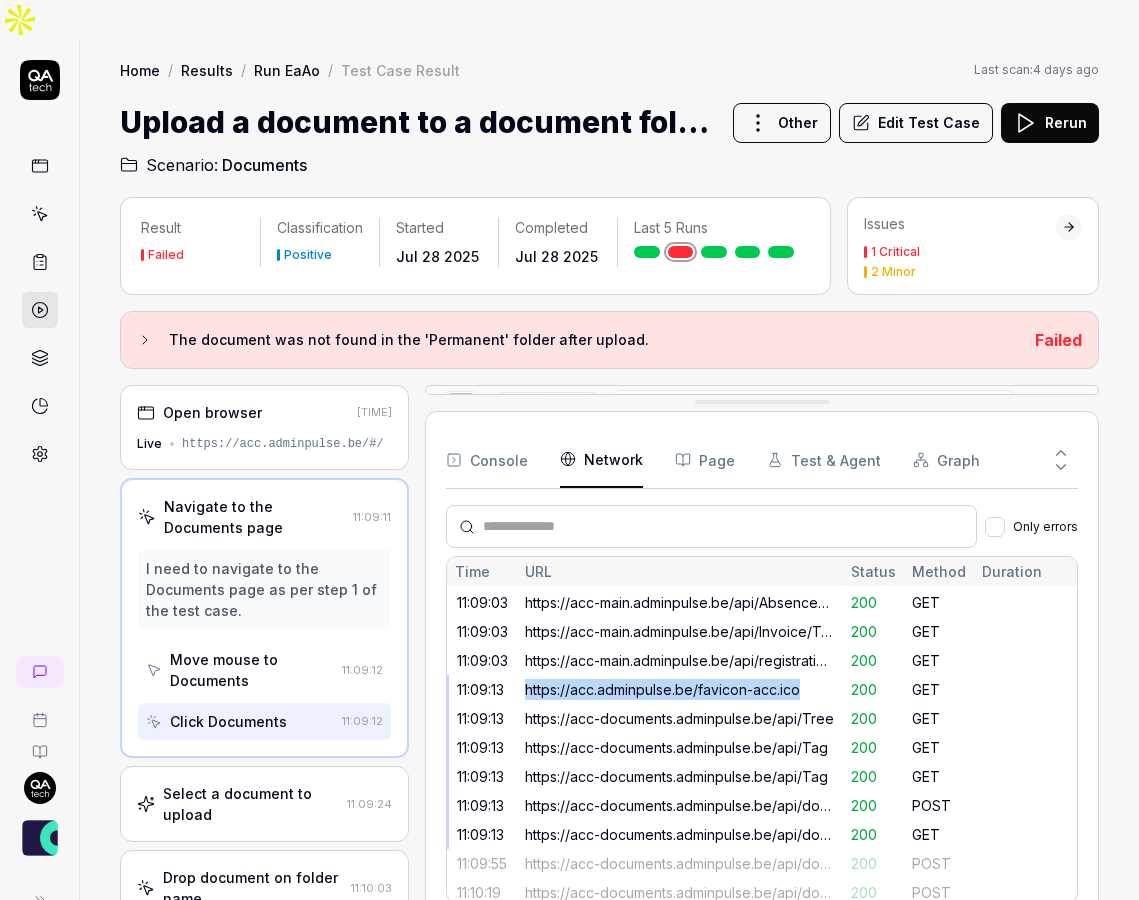 click on "https://acc.adminpulse.be/favicon-acc.ico" at bounding box center [680, 689] 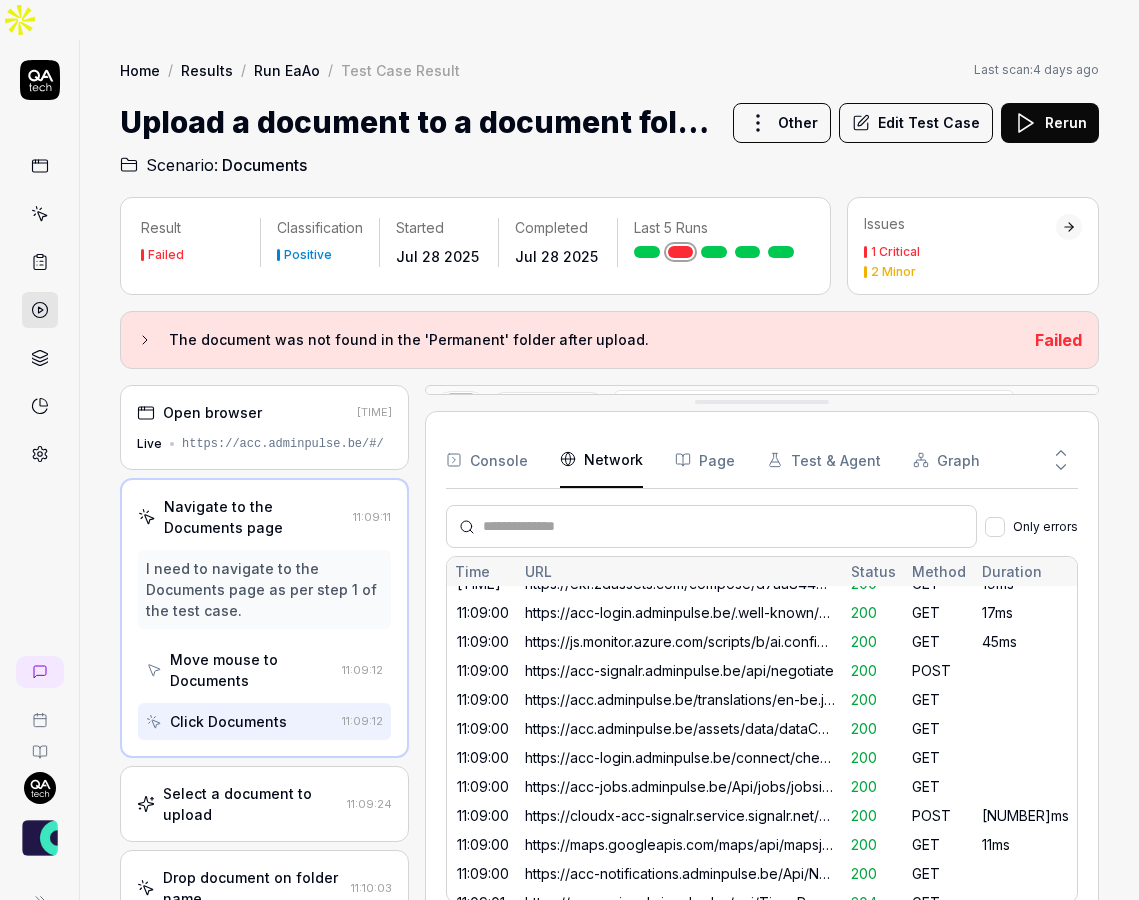 scroll, scrollTop: 0, scrollLeft: 0, axis: both 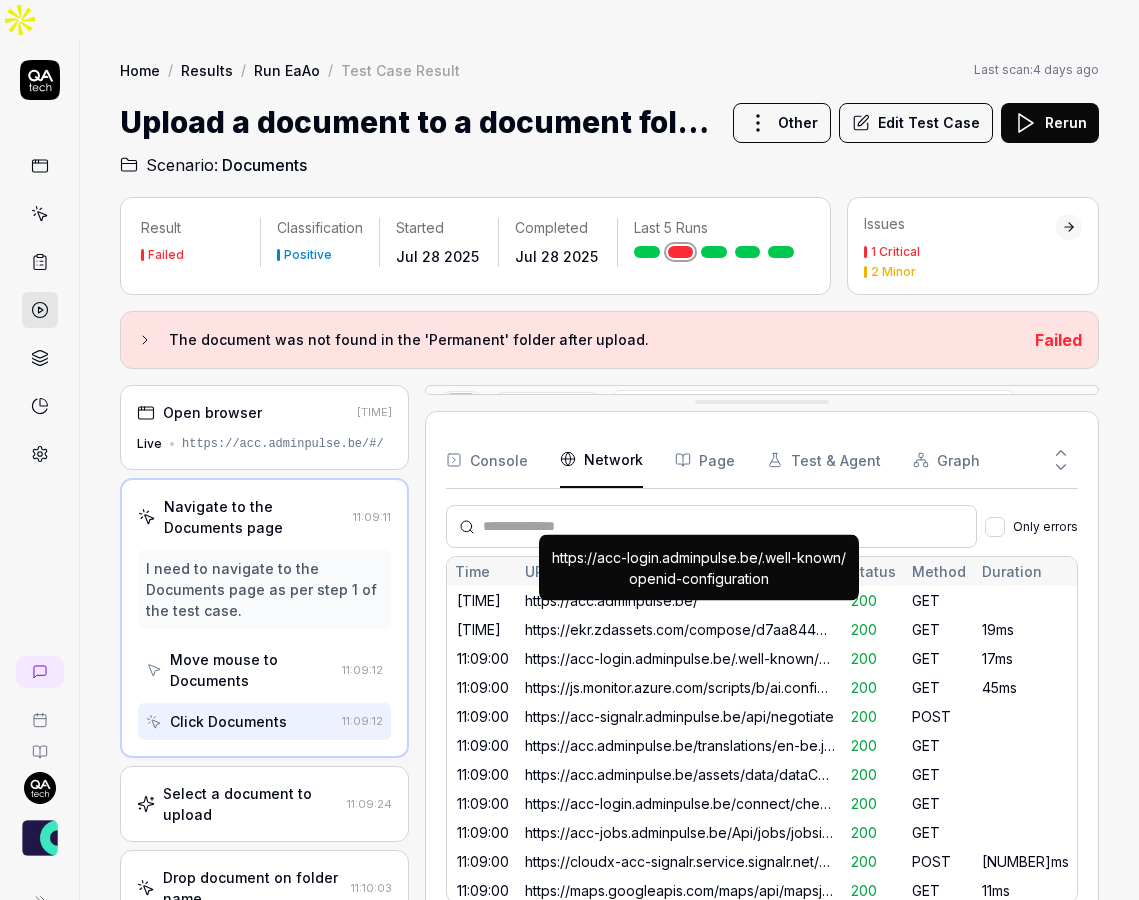 click on "https://acc-login.adminpulse.be/.well-known/openid-configuration" at bounding box center (699, 568) 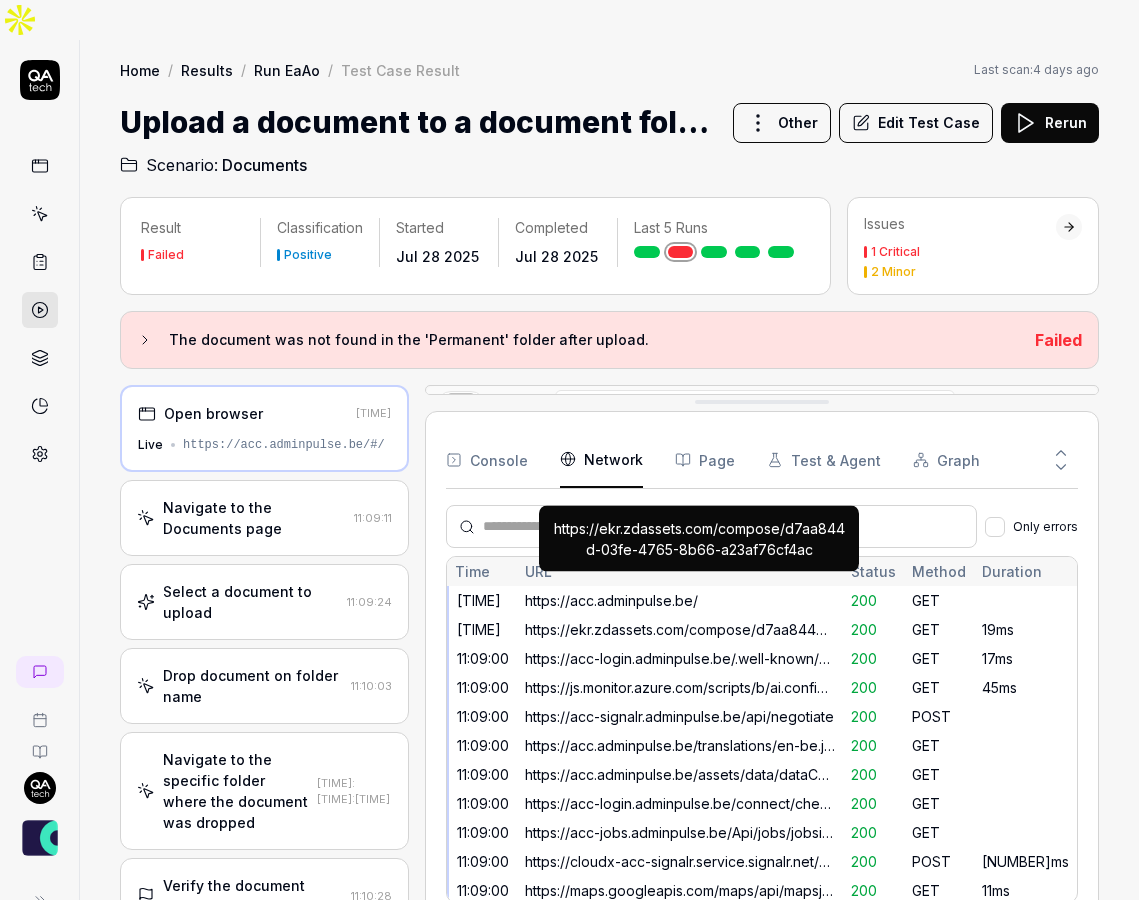 click on "https://ekr.zdassets.com/compose/d7aa844d-03fe-4765-8b66-a23af76cf4ac" at bounding box center (680, 629) 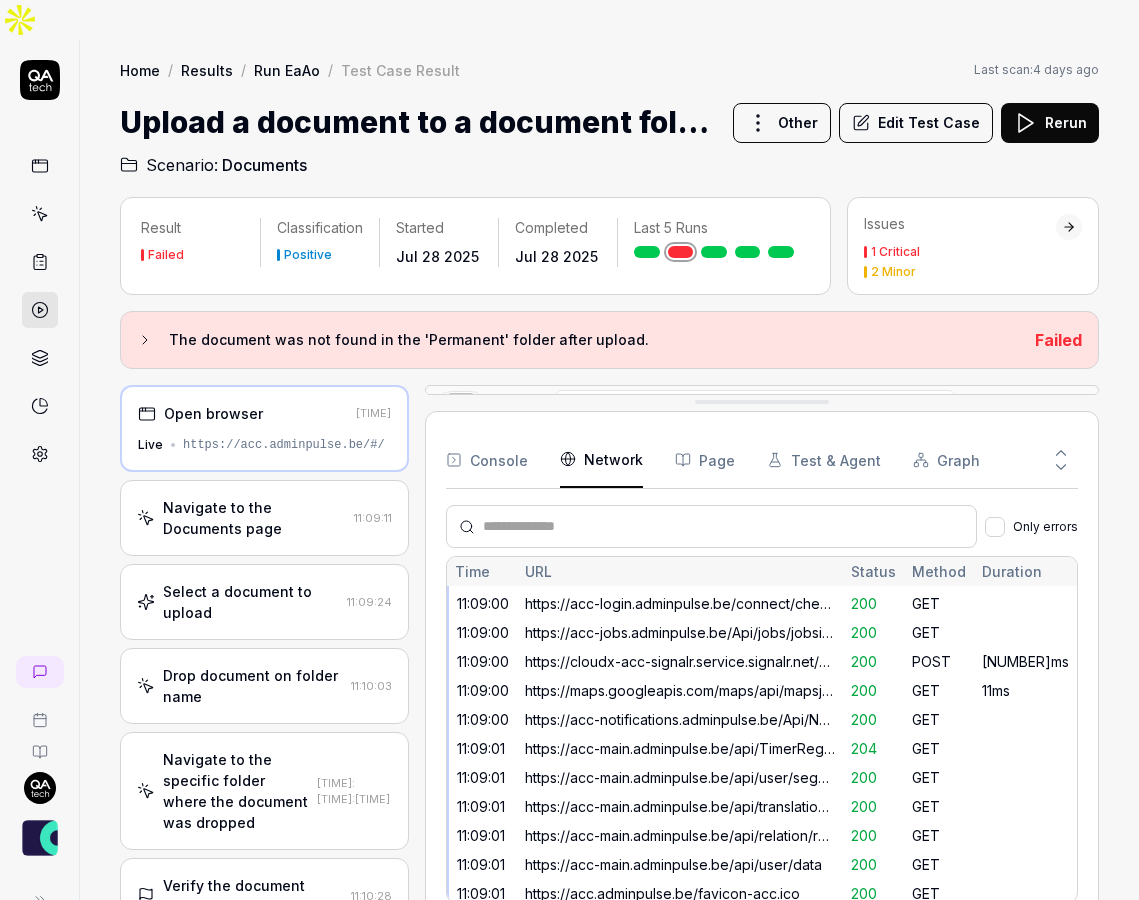scroll, scrollTop: 0, scrollLeft: 0, axis: both 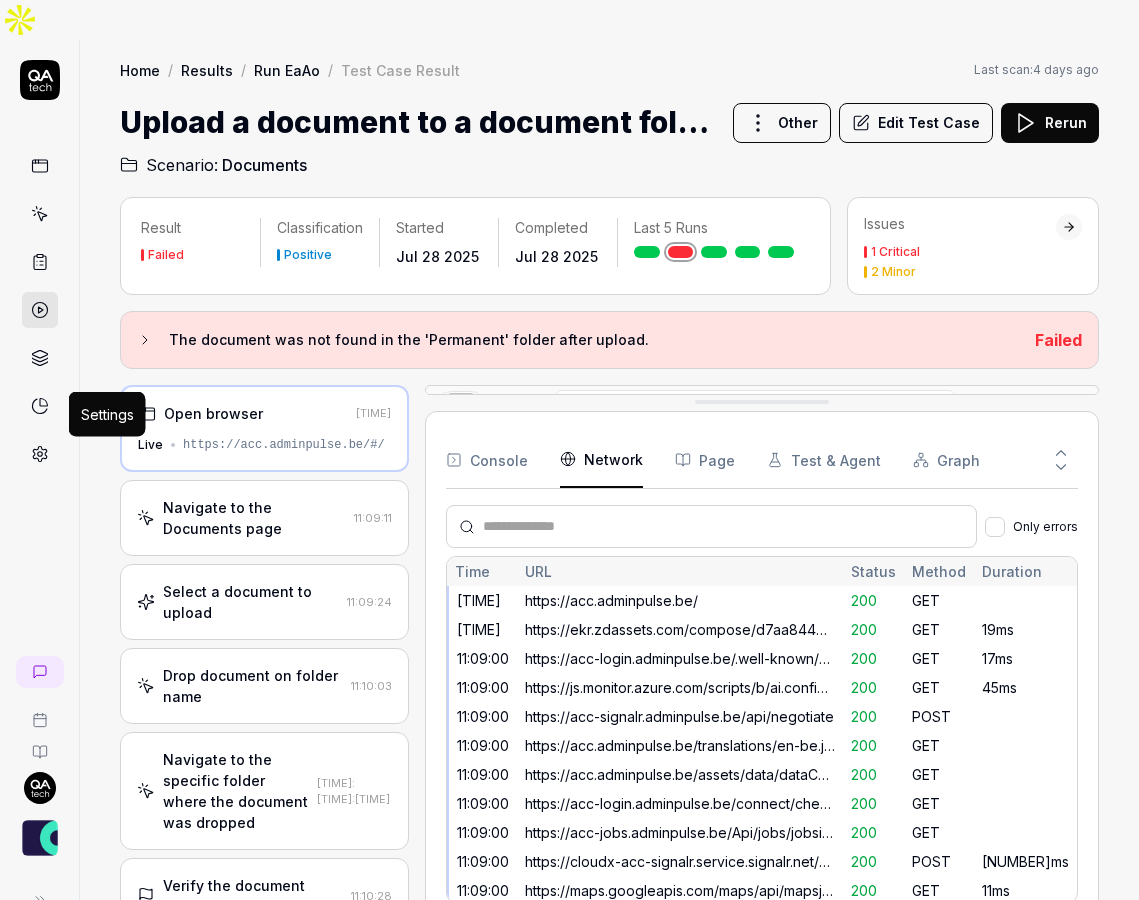 click 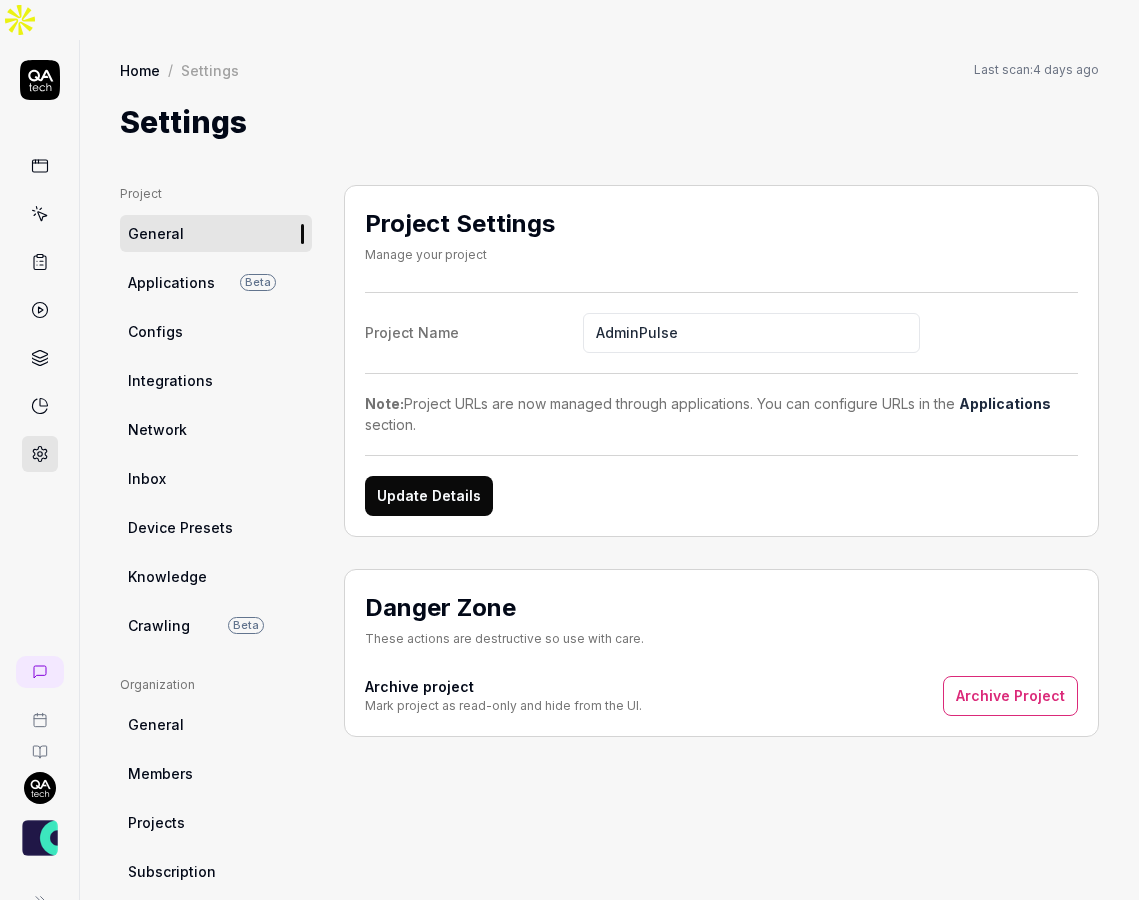 click on "Integrations" at bounding box center [170, 380] 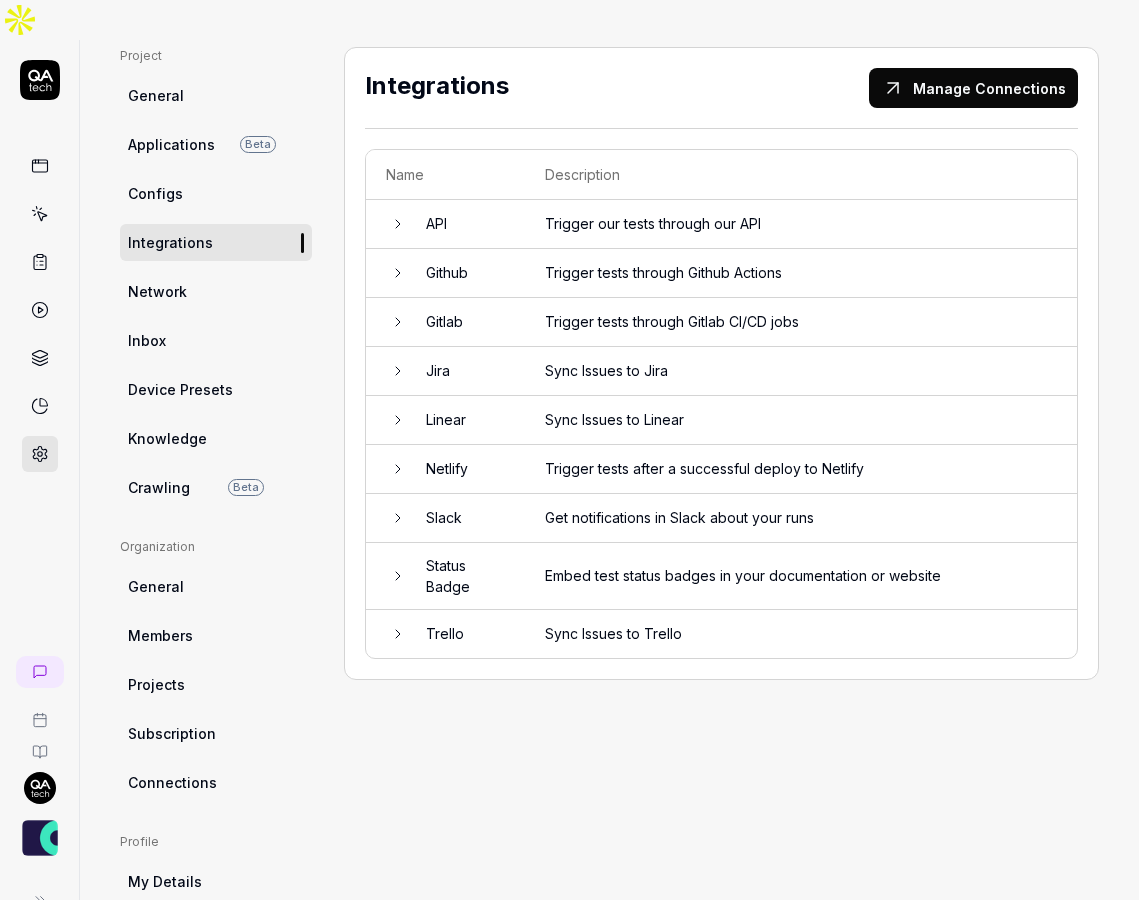 scroll, scrollTop: 139, scrollLeft: 0, axis: vertical 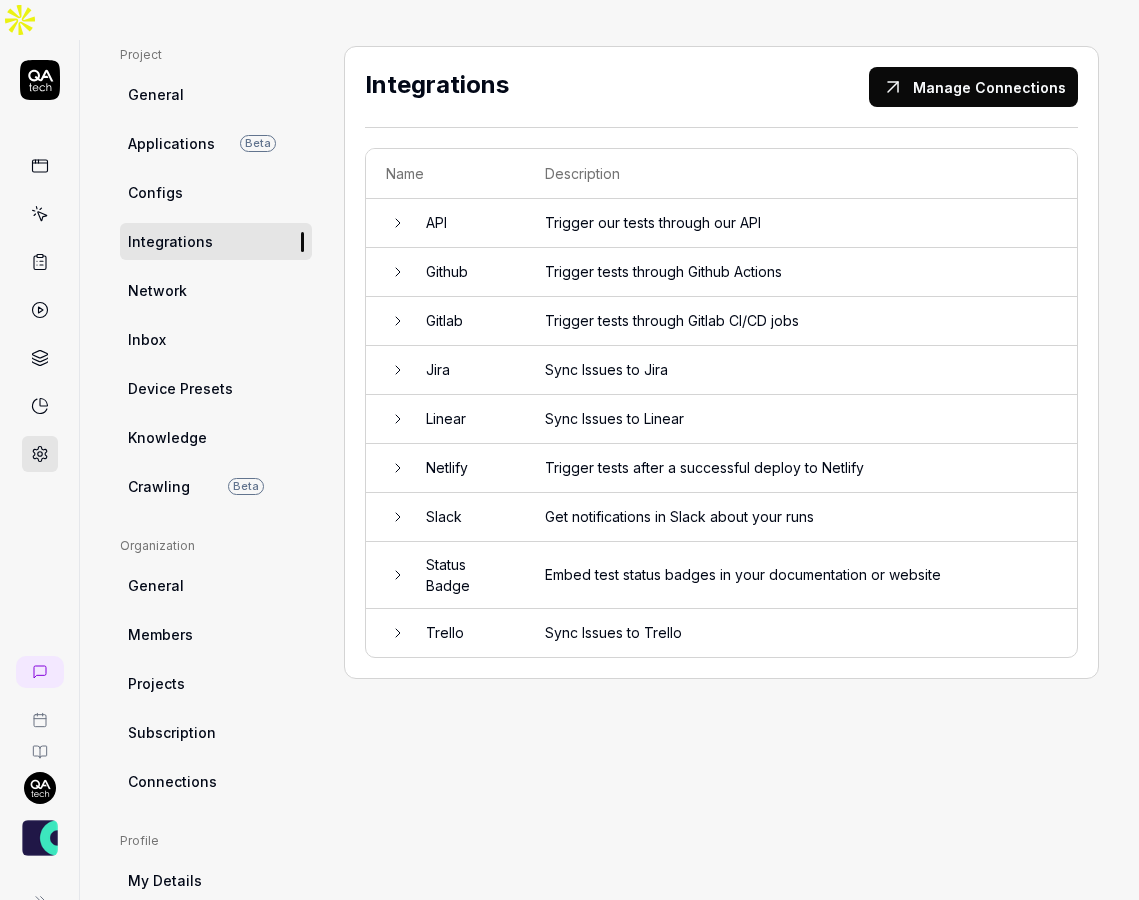 click 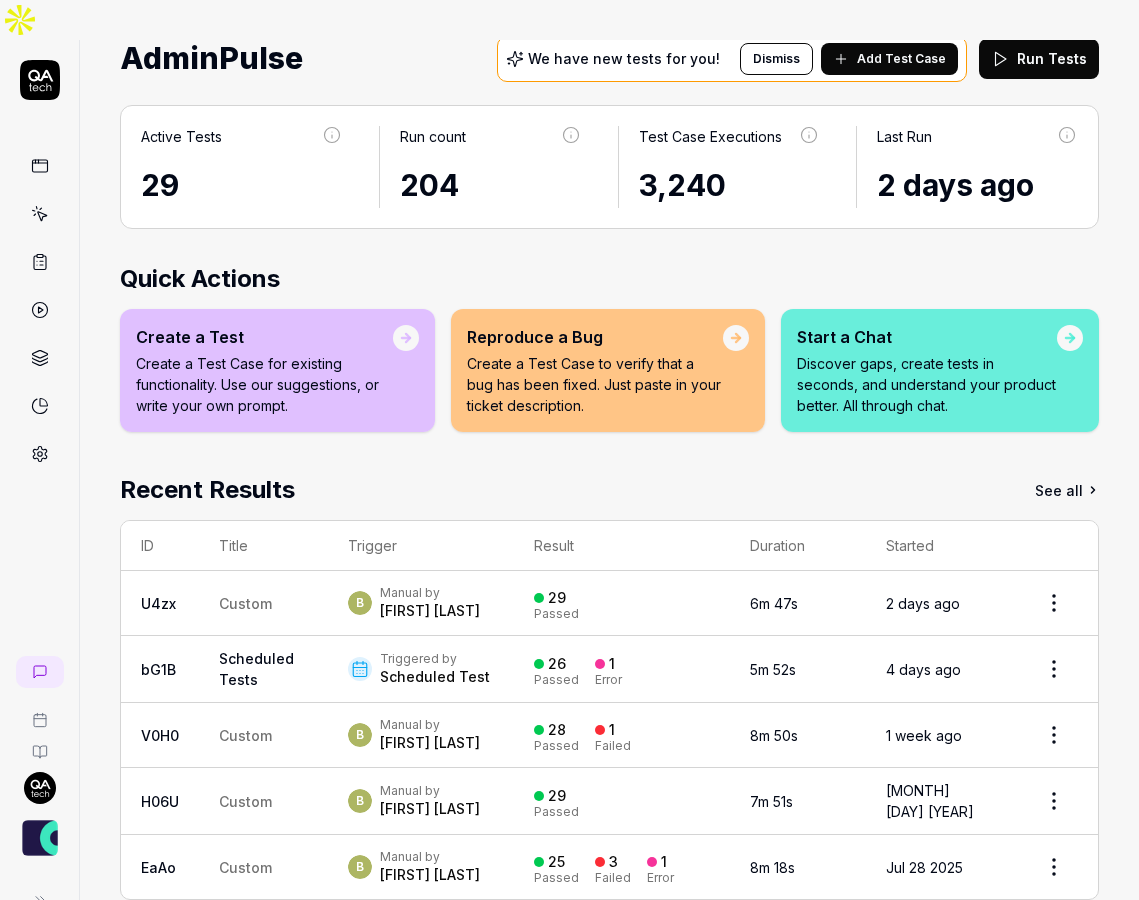 scroll, scrollTop: 77, scrollLeft: 0, axis: vertical 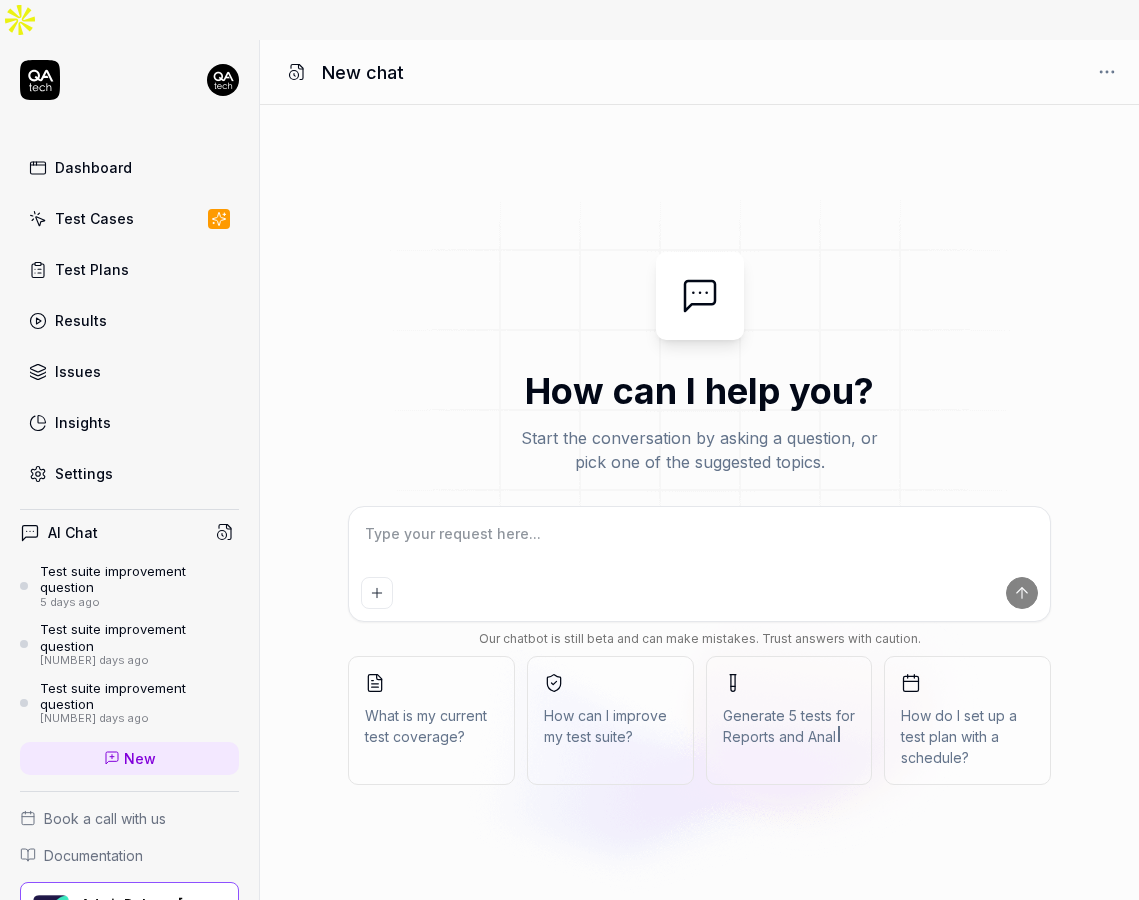click on "How can I improve my test suite?" at bounding box center [610, 726] 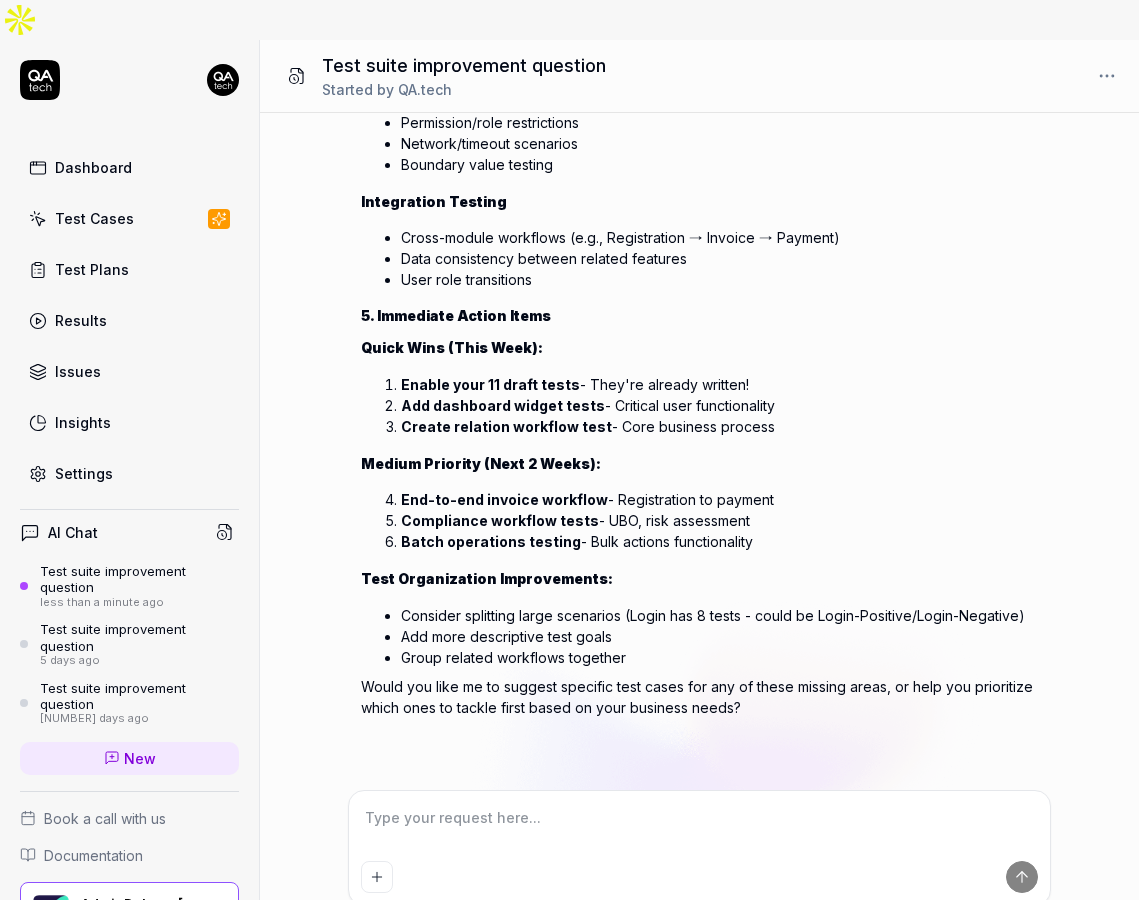 scroll, scrollTop: 664, scrollLeft: 0, axis: vertical 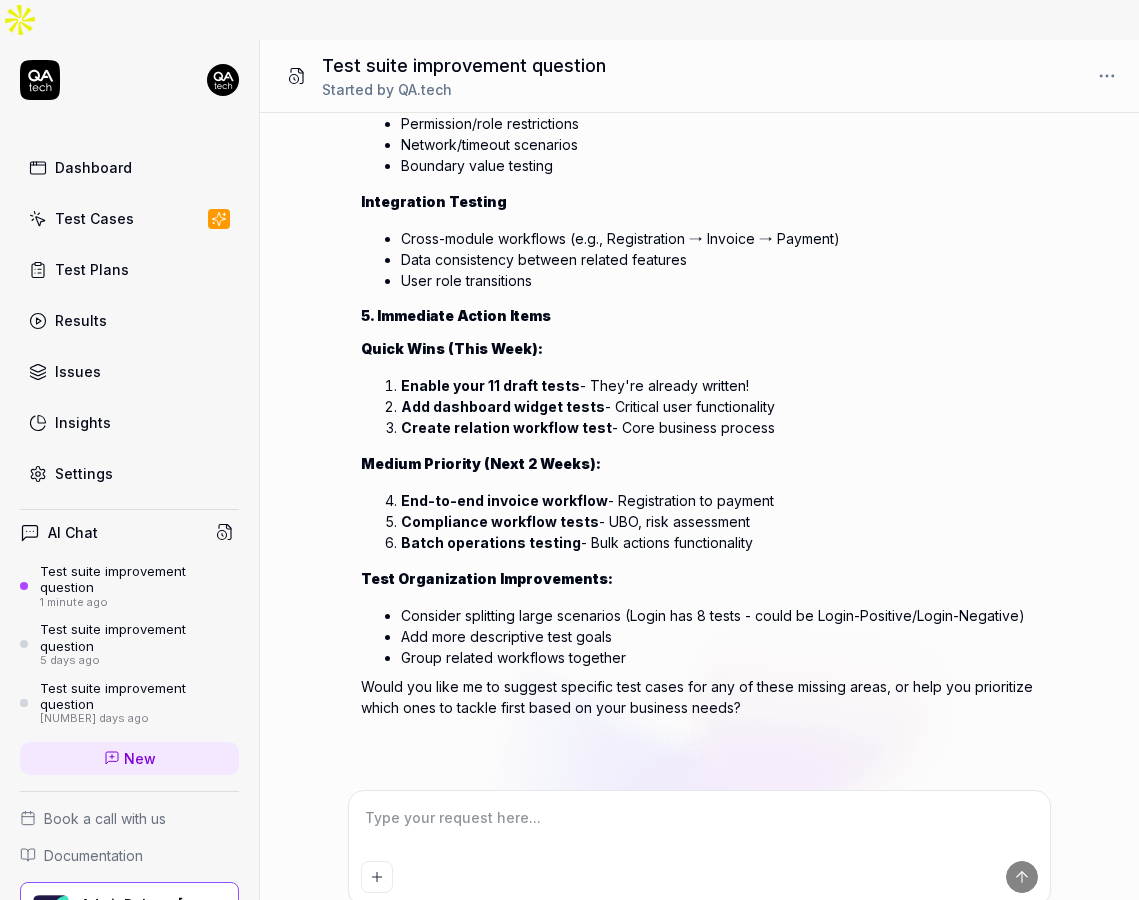 click on "Dashboard" at bounding box center (129, 167) 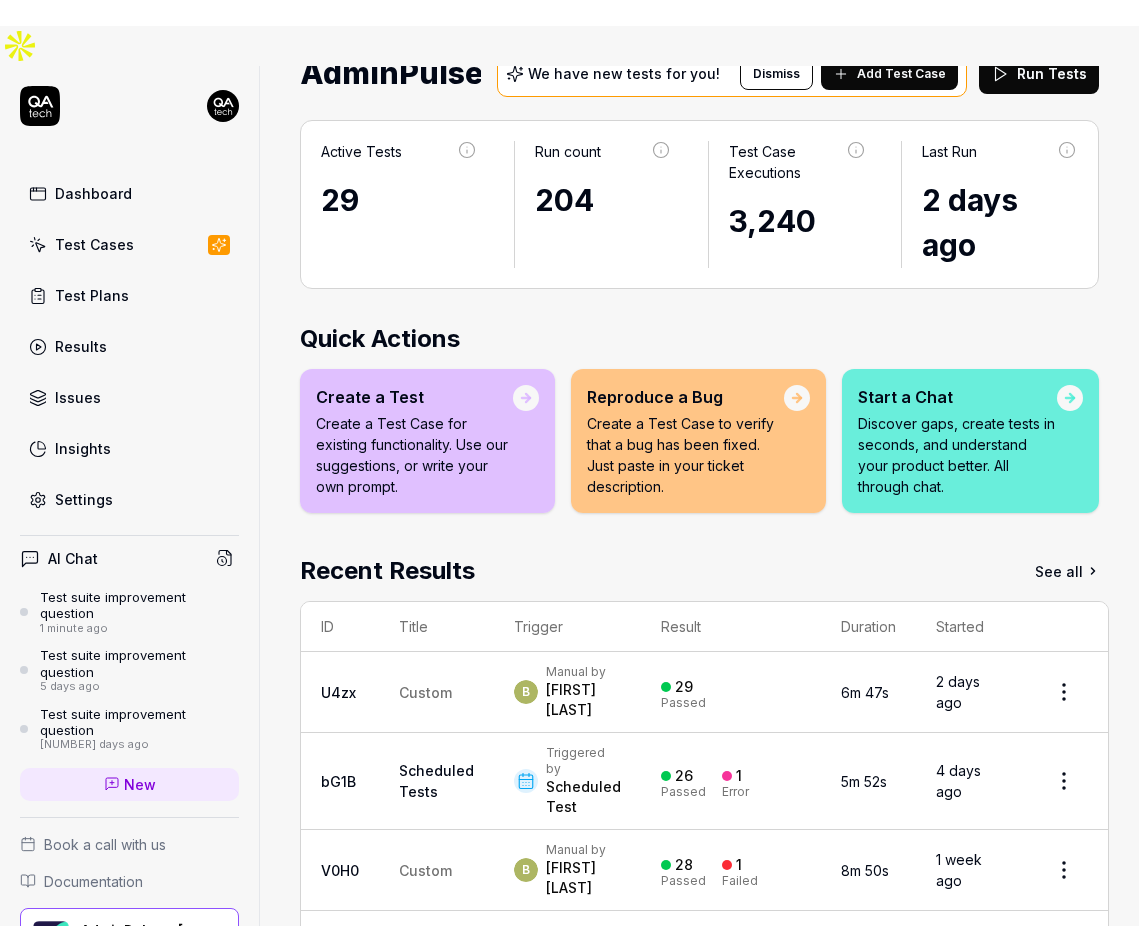 scroll, scrollTop: 0, scrollLeft: 0, axis: both 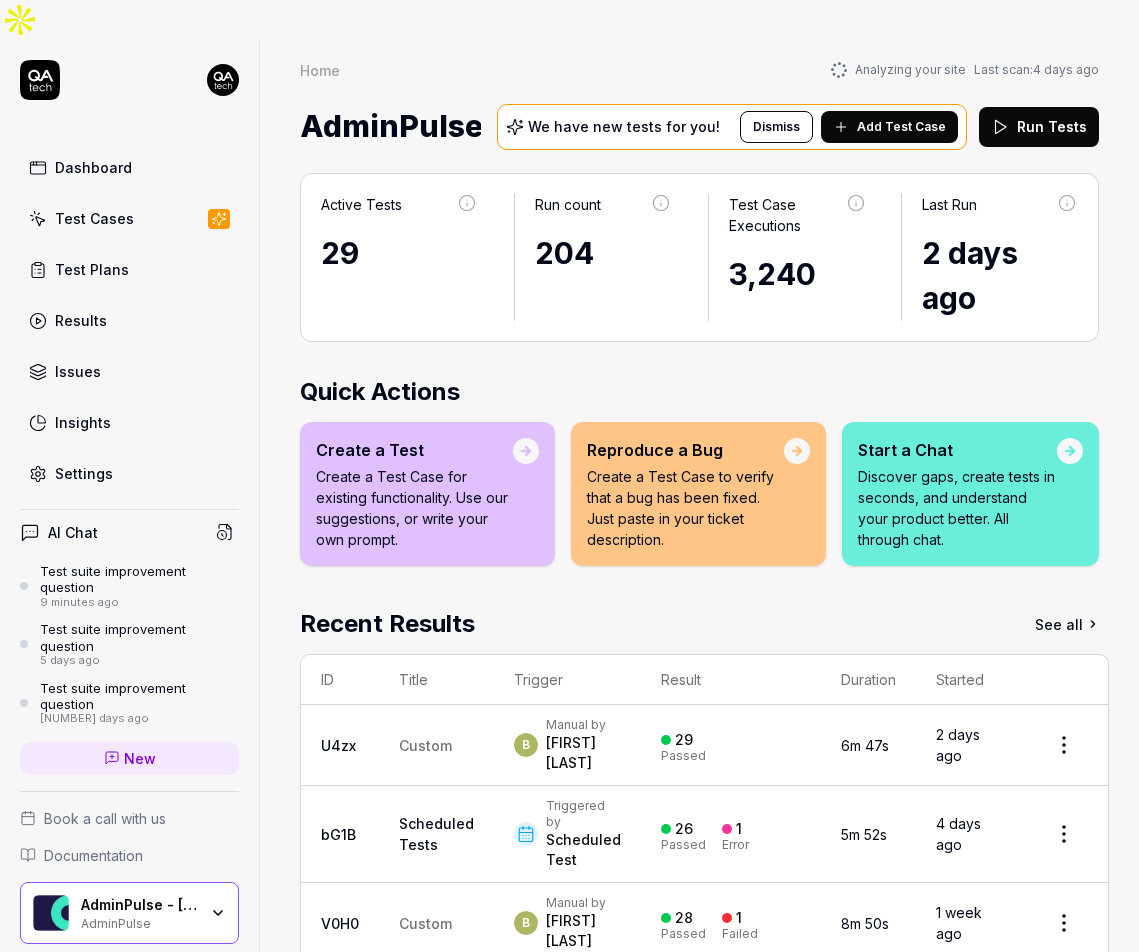 click on "Test Cases" at bounding box center [129, 218] 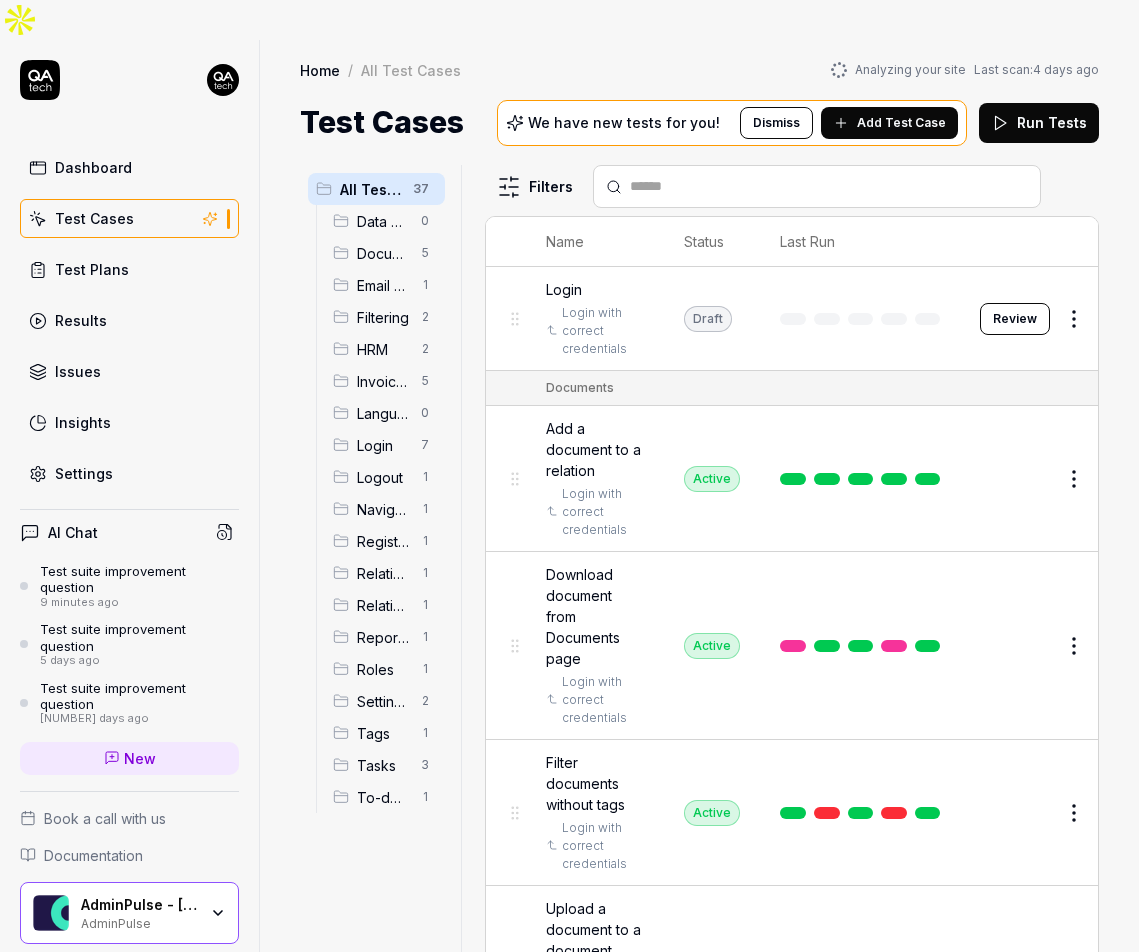 click on "Review" at bounding box center (1015, 319) 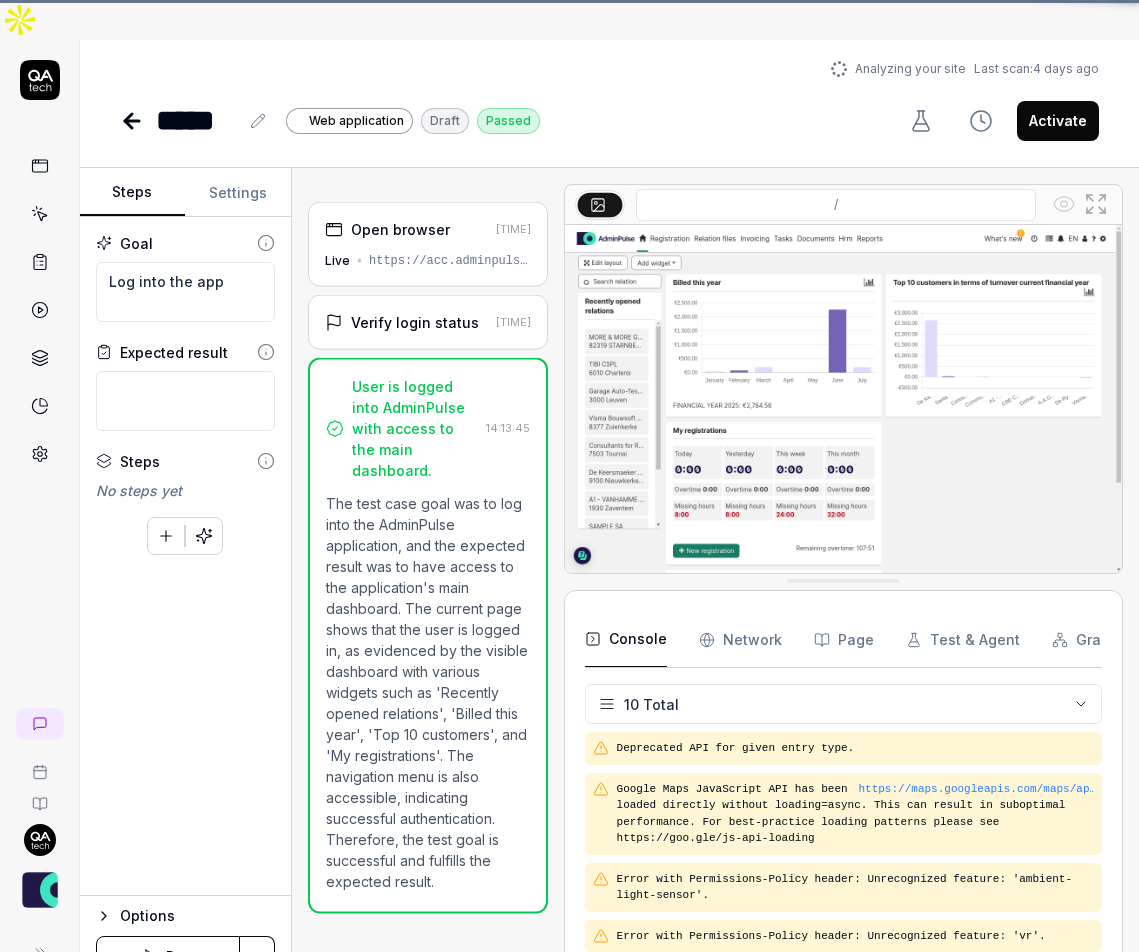 scroll, scrollTop: 288, scrollLeft: 0, axis: vertical 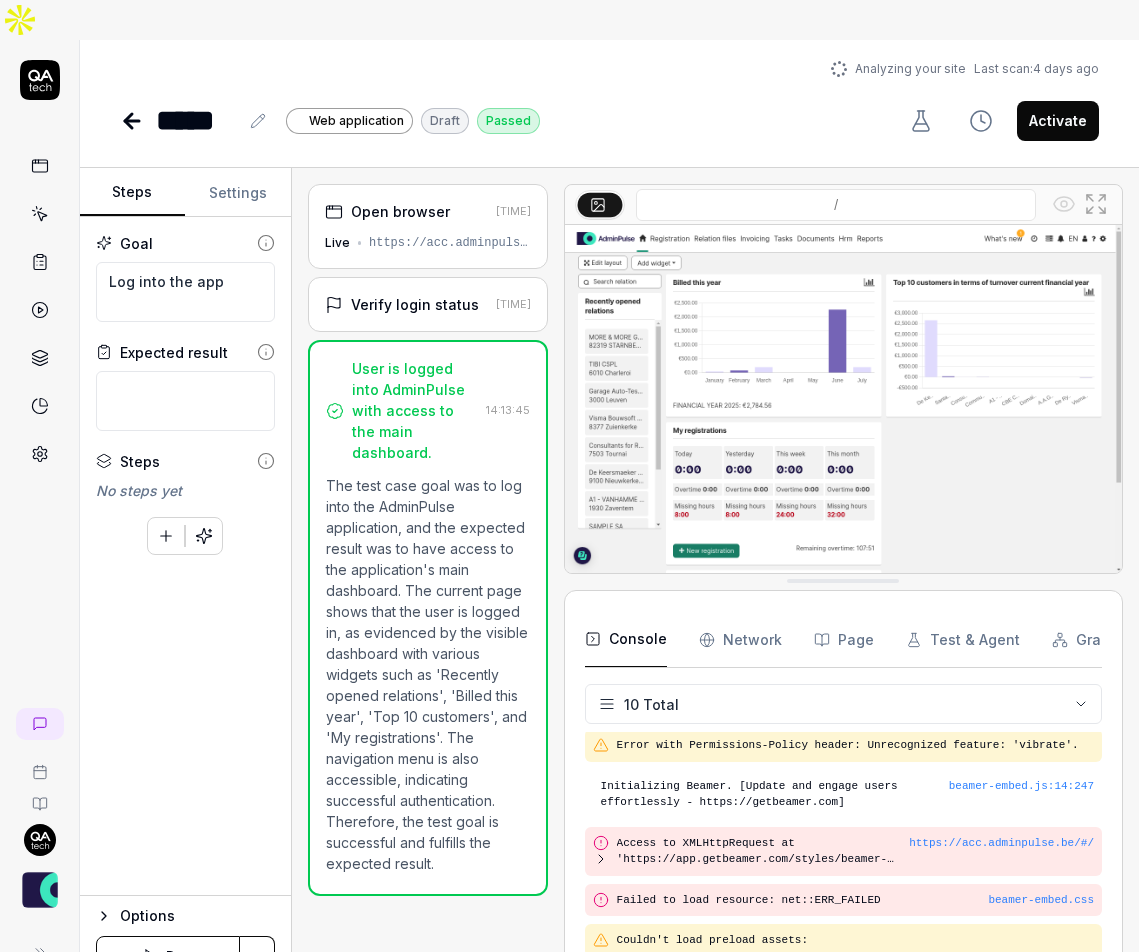 type on "*" 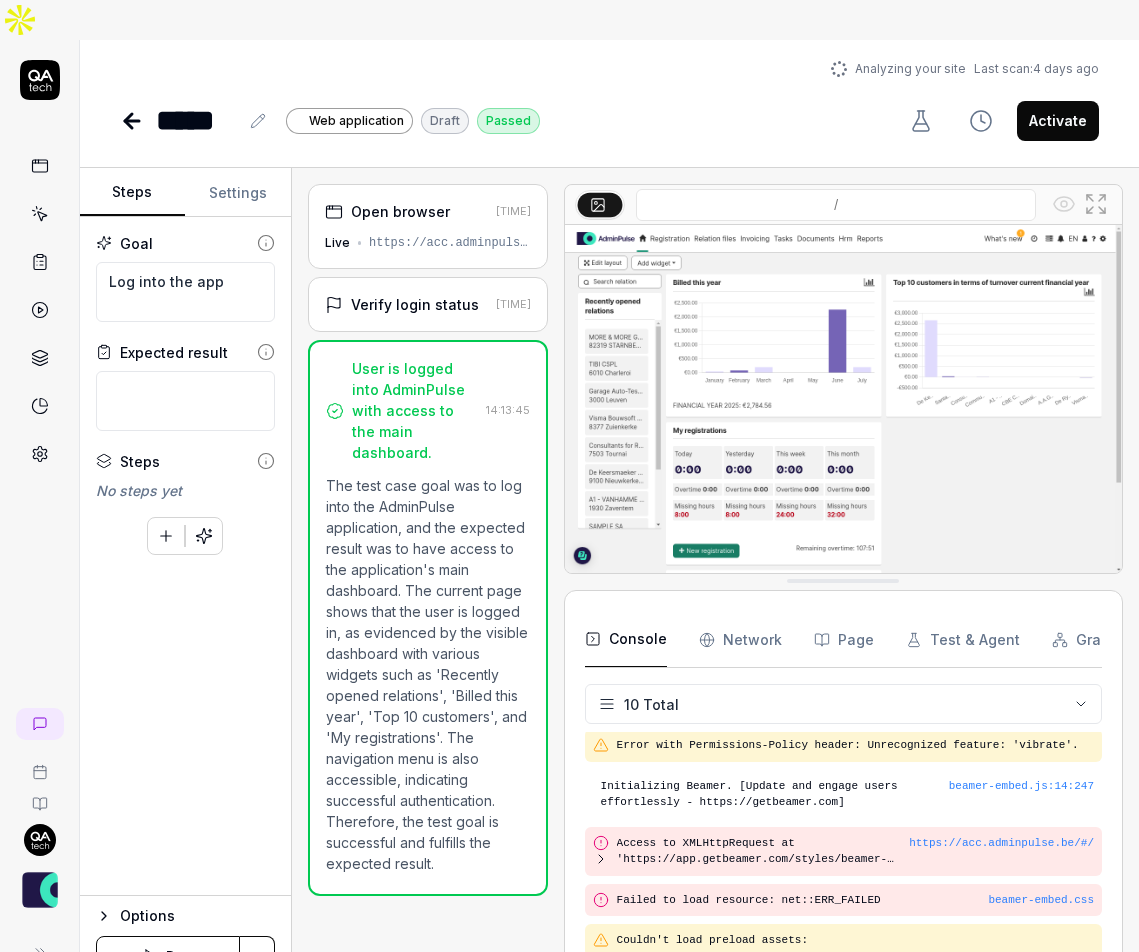 click on "Verify login status [TIME]" at bounding box center [428, 304] 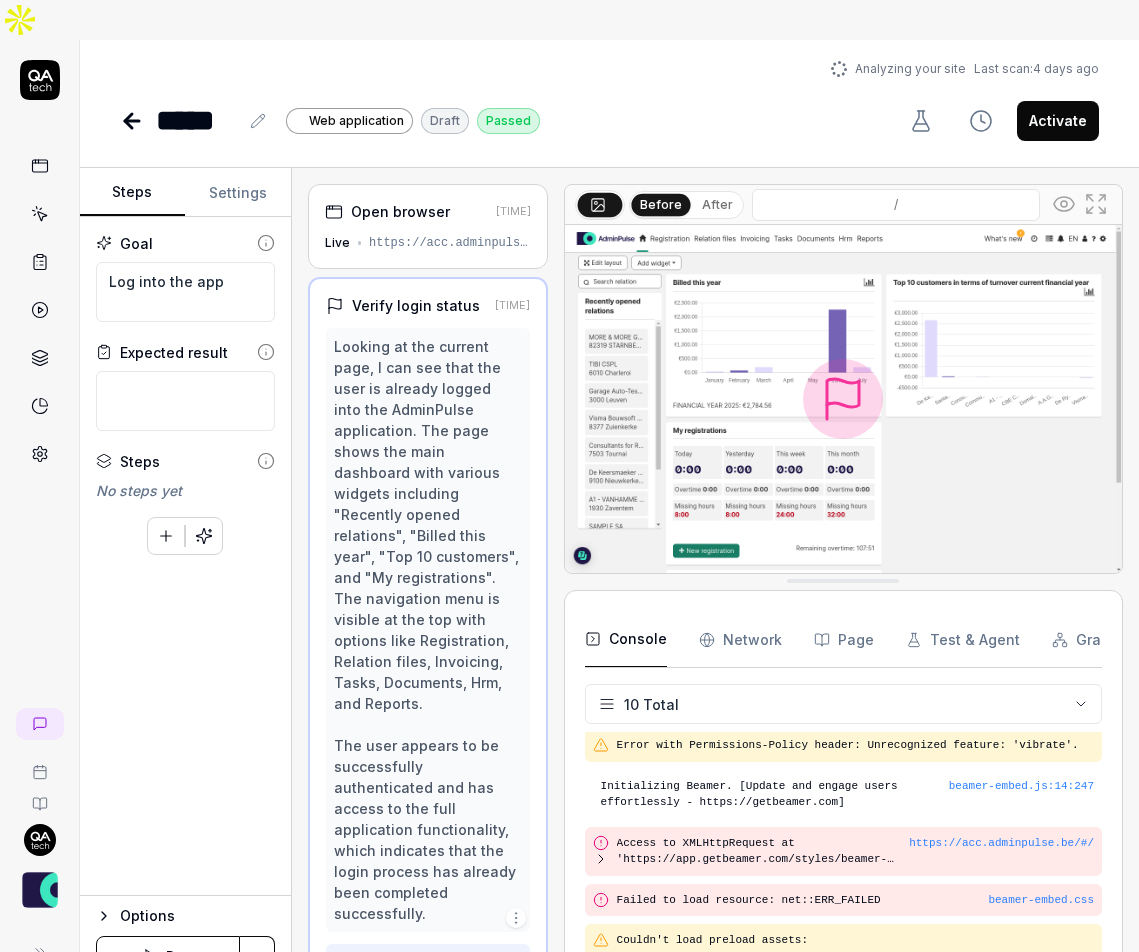 click on "Open browser 14:13:35 Live https://acc.adminpulse.be/#/" at bounding box center [428, 226] 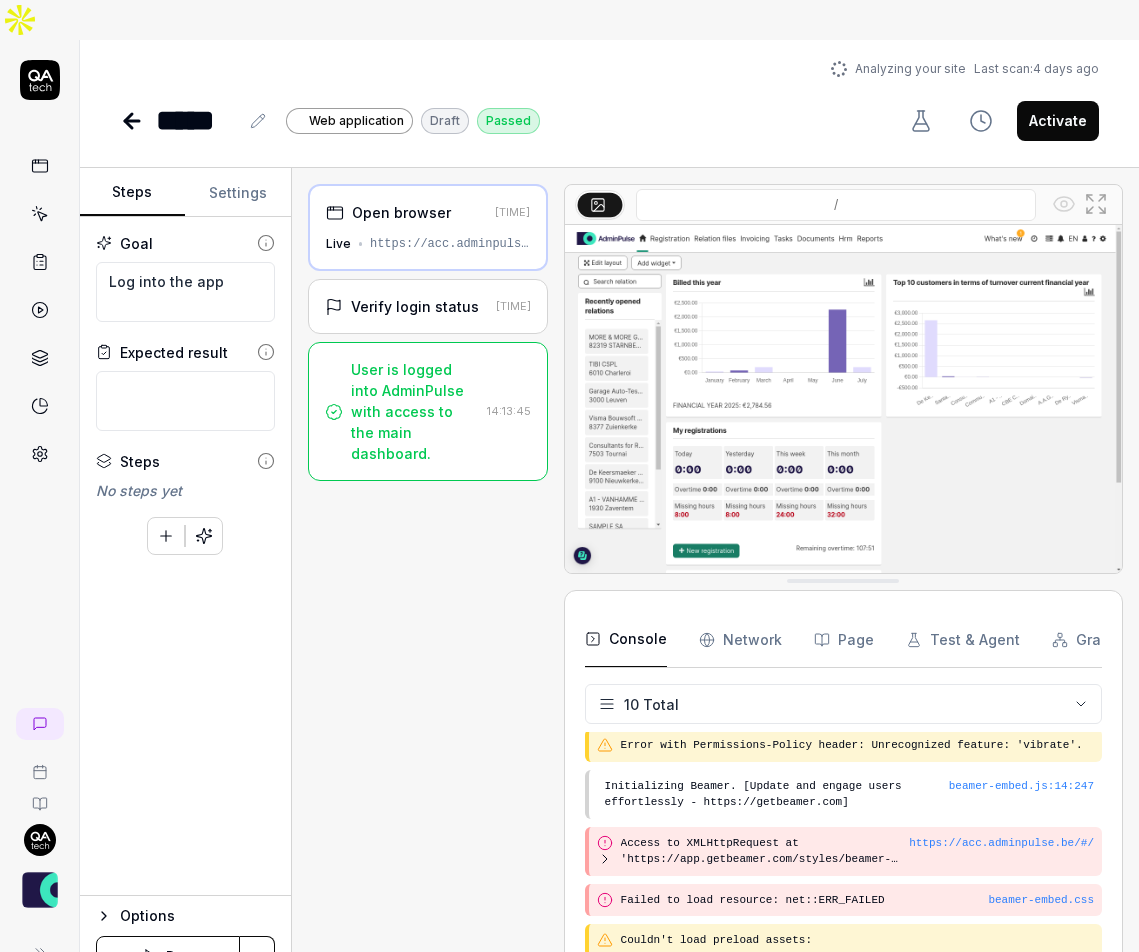 click 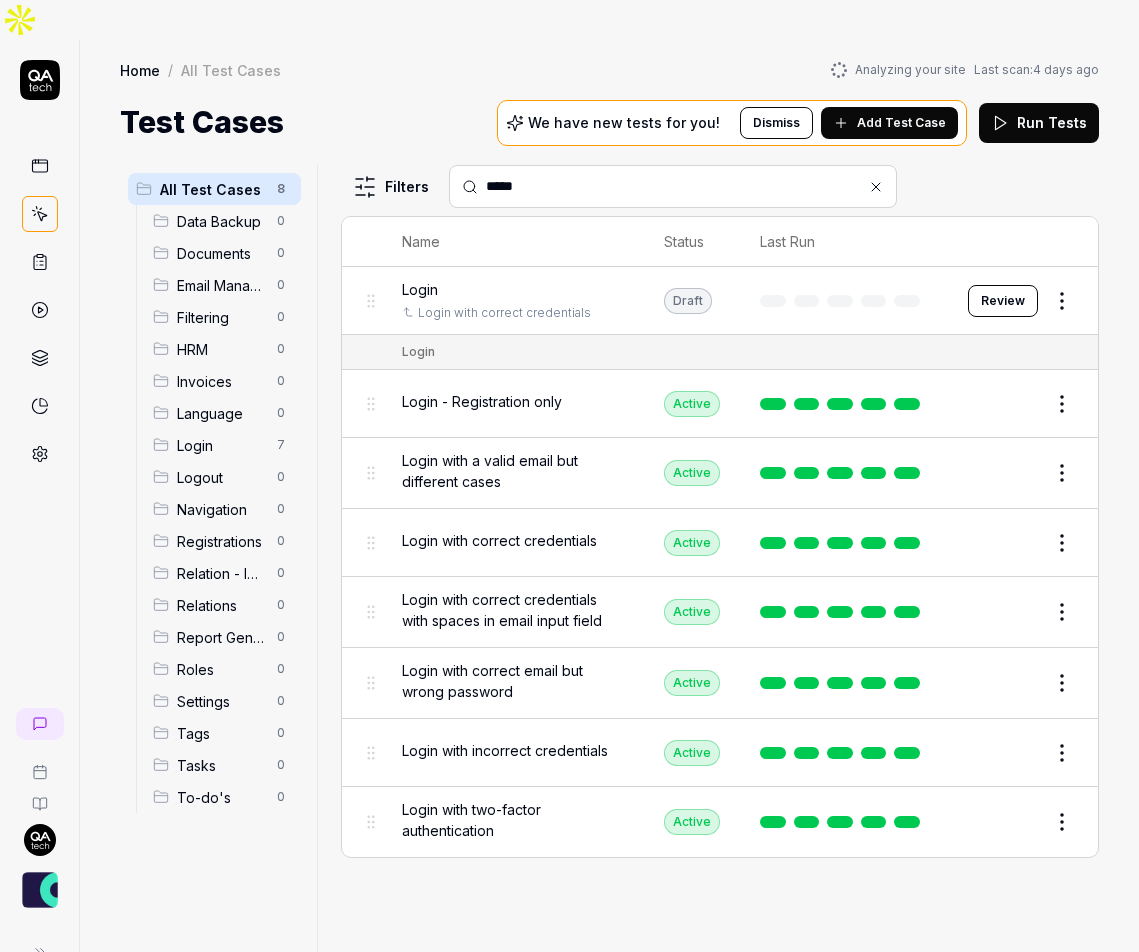 type on "*****" 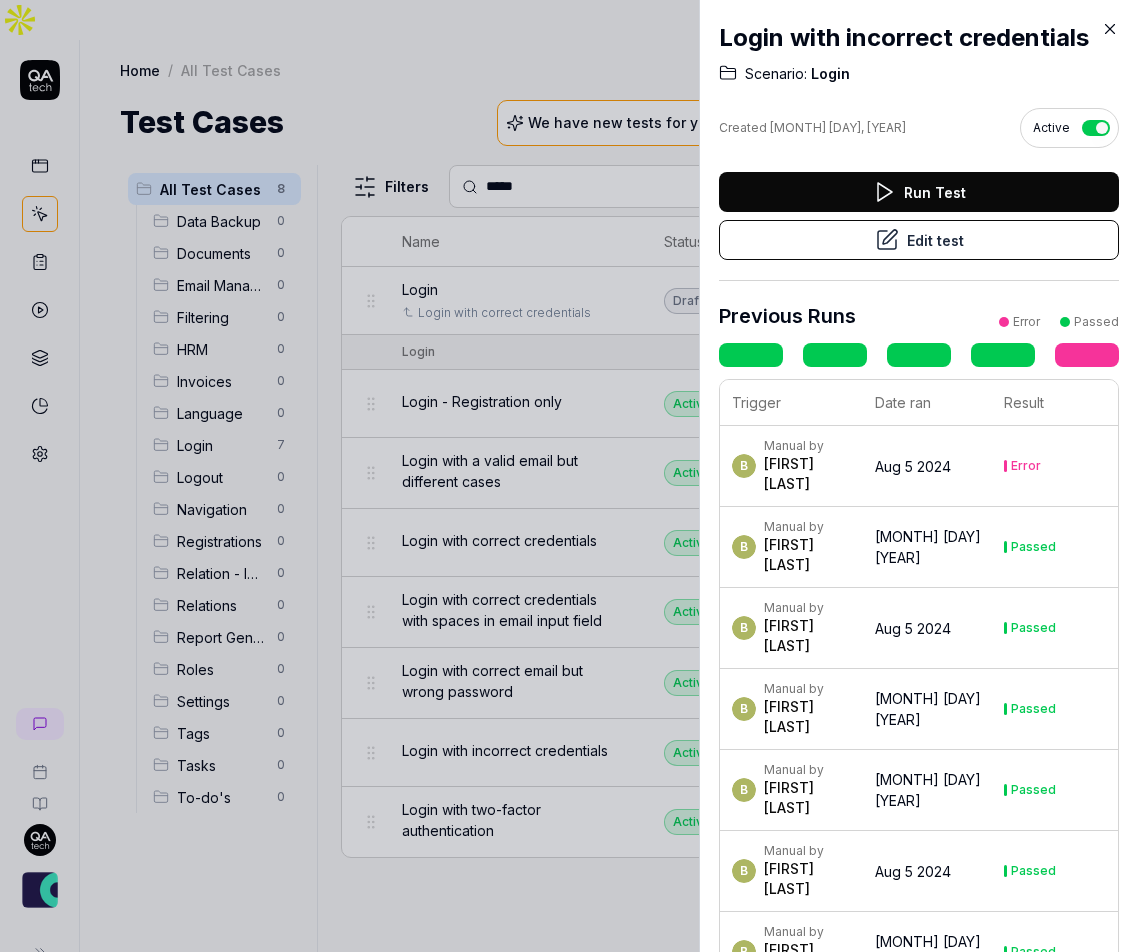 click 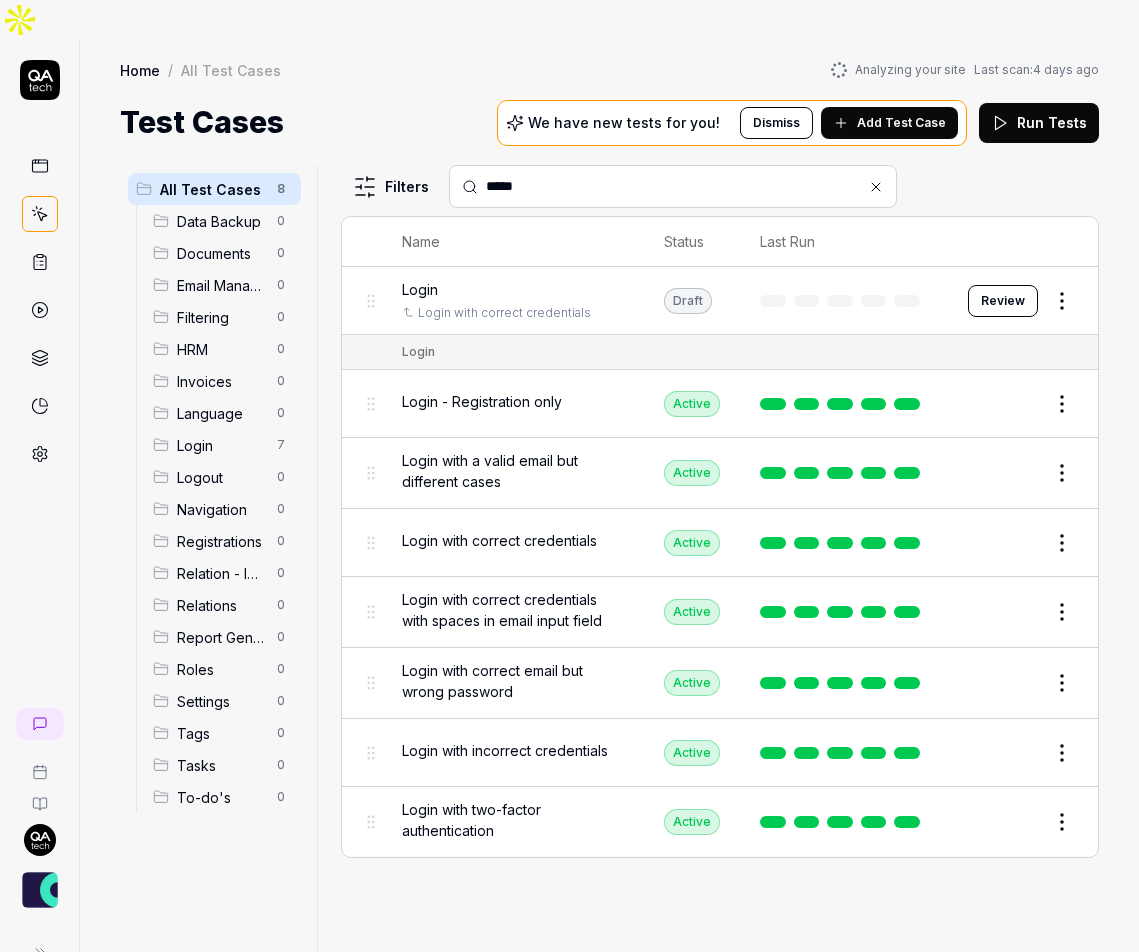 click on "Login - Registration only" at bounding box center [513, 401] 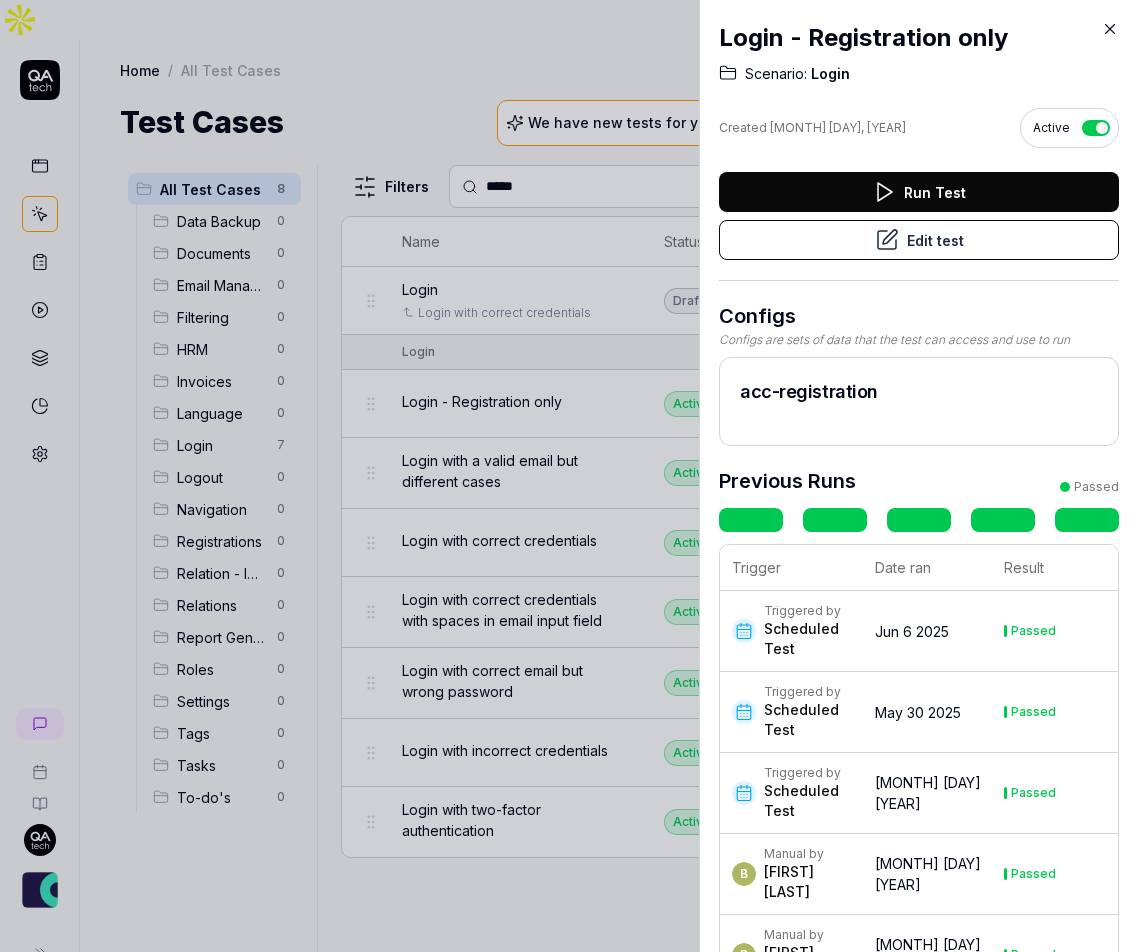 click 